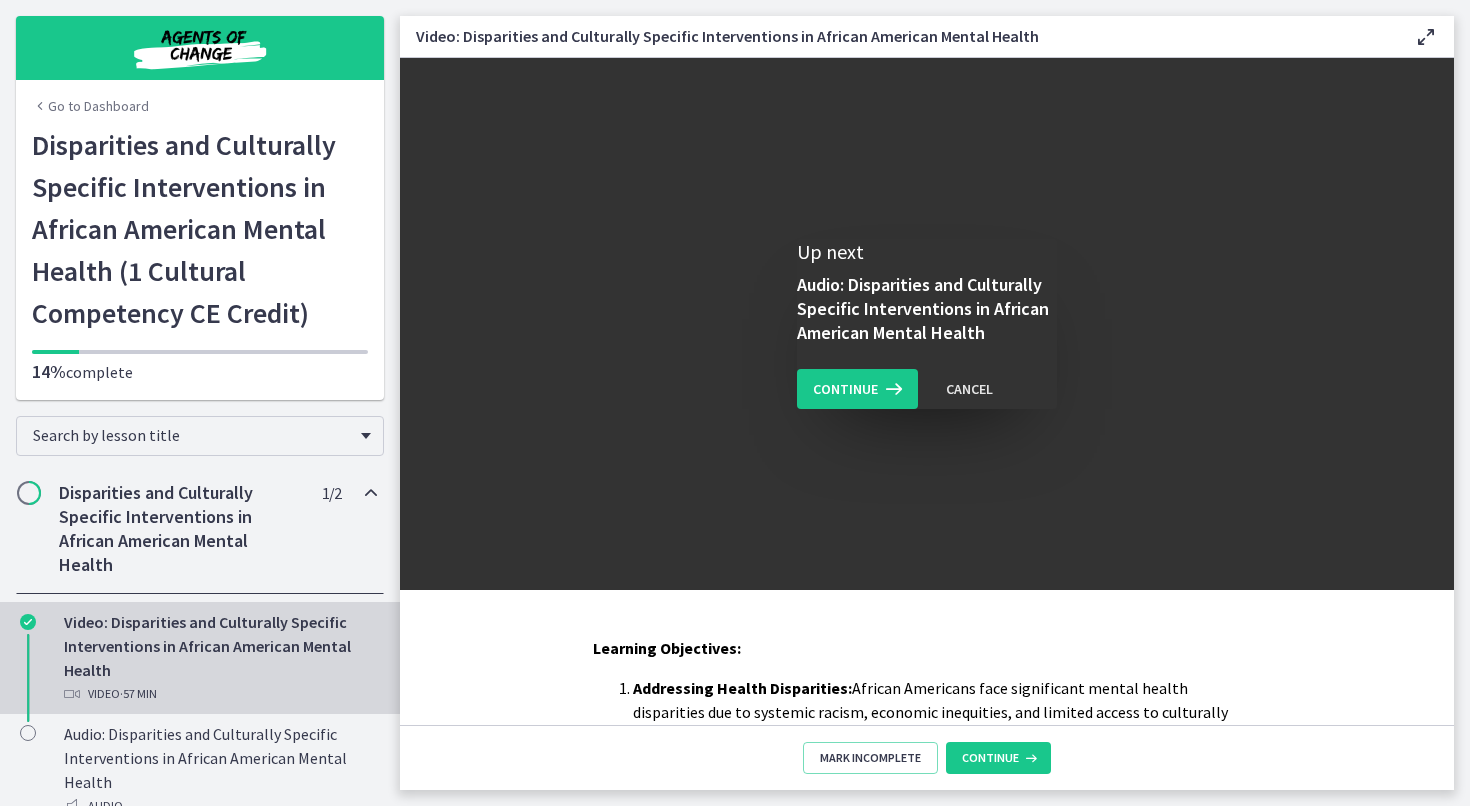 scroll, scrollTop: 0, scrollLeft: 0, axis: both 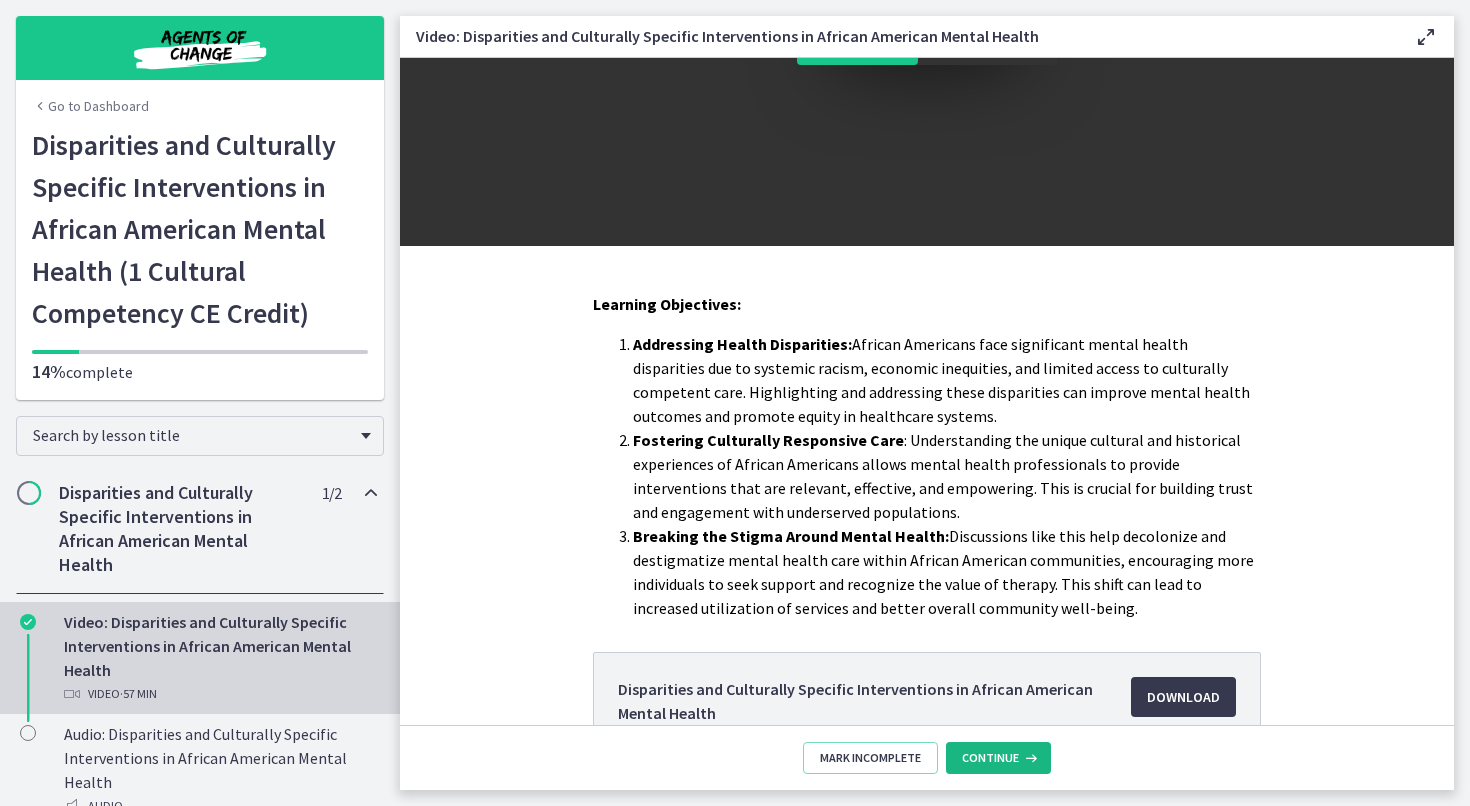 click on "Continue" at bounding box center (990, 758) 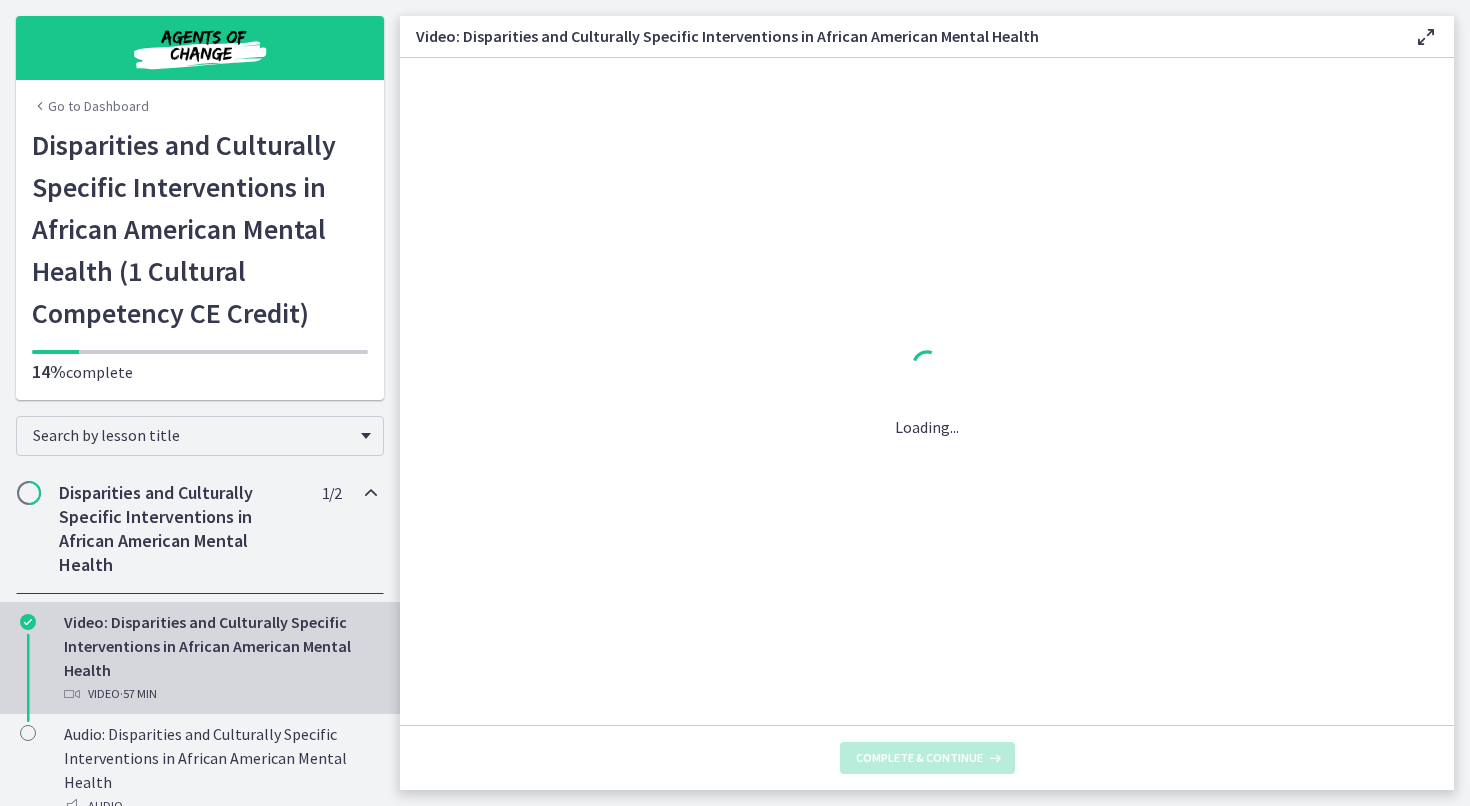 scroll, scrollTop: 0, scrollLeft: 0, axis: both 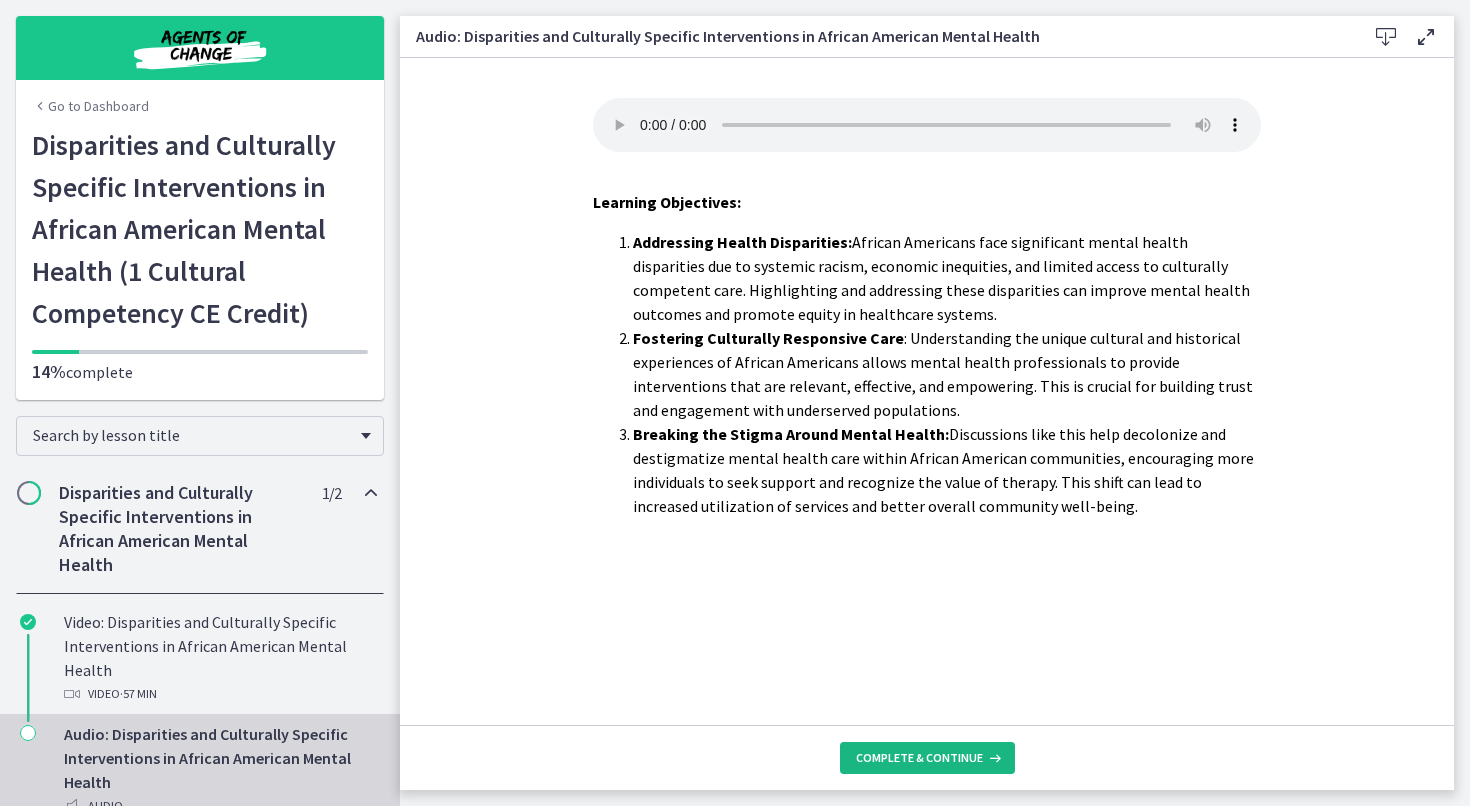click on "Complete & continue" at bounding box center [919, 758] 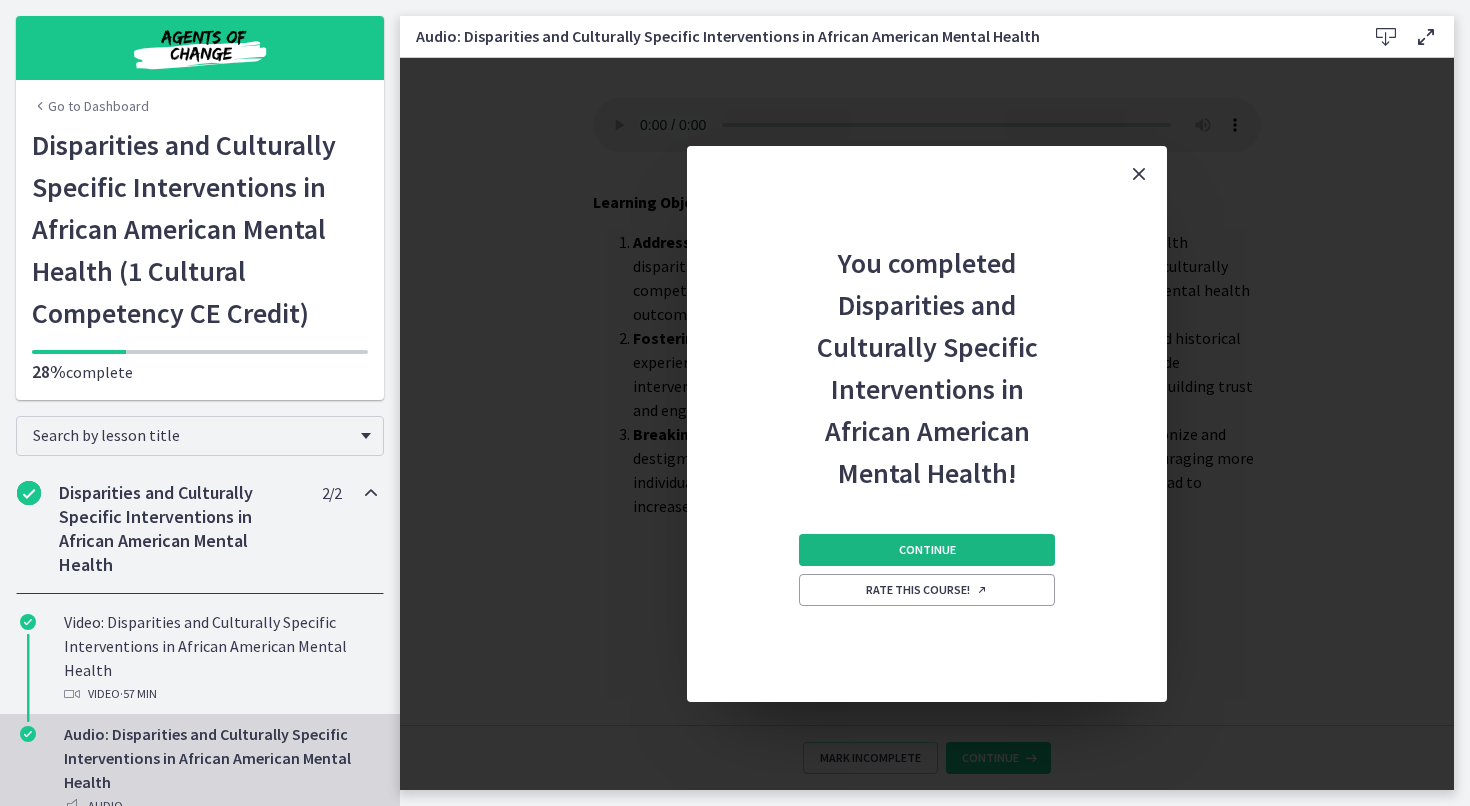 click on "Continue" at bounding box center (927, 550) 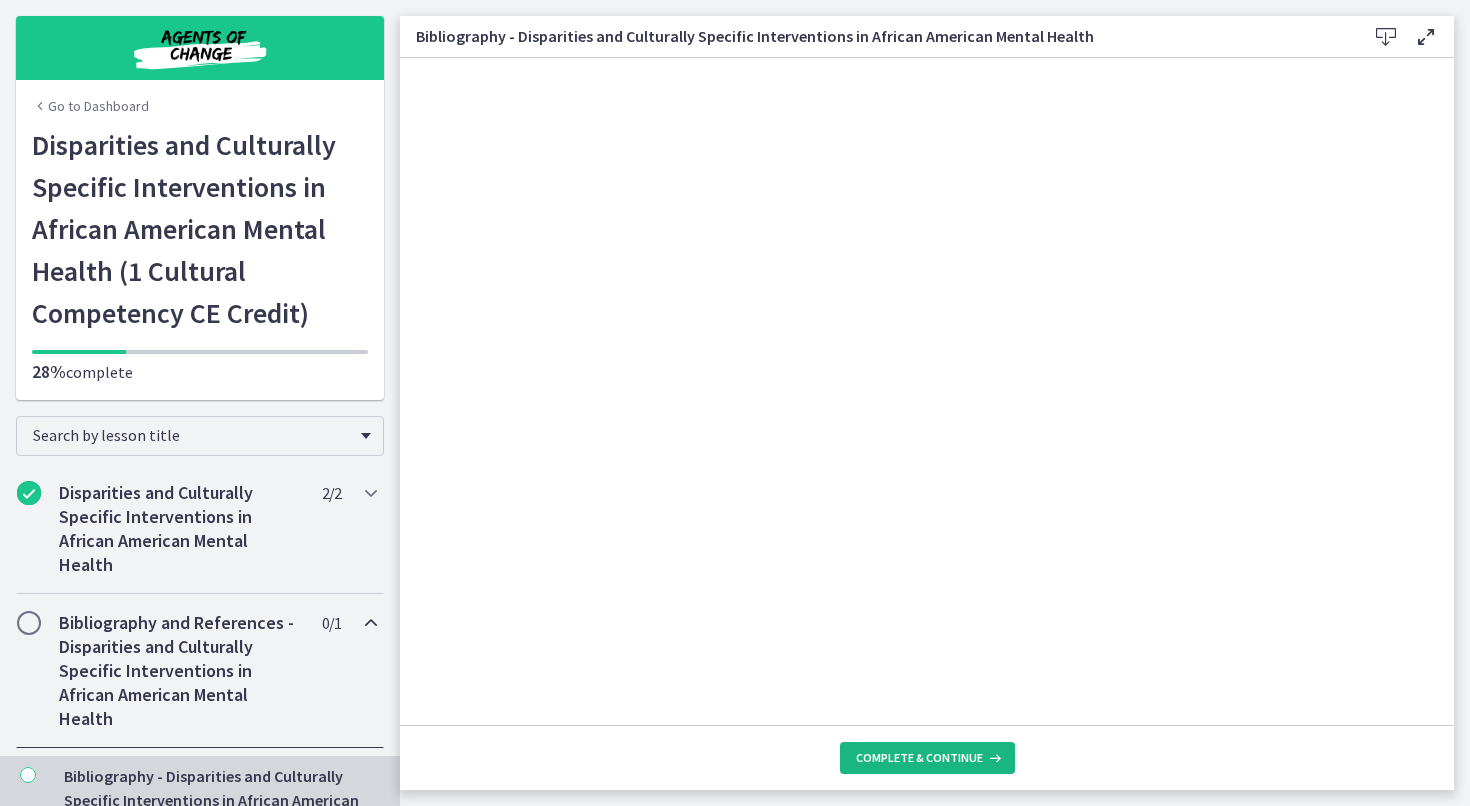 click on "Complete & continue" at bounding box center [919, 758] 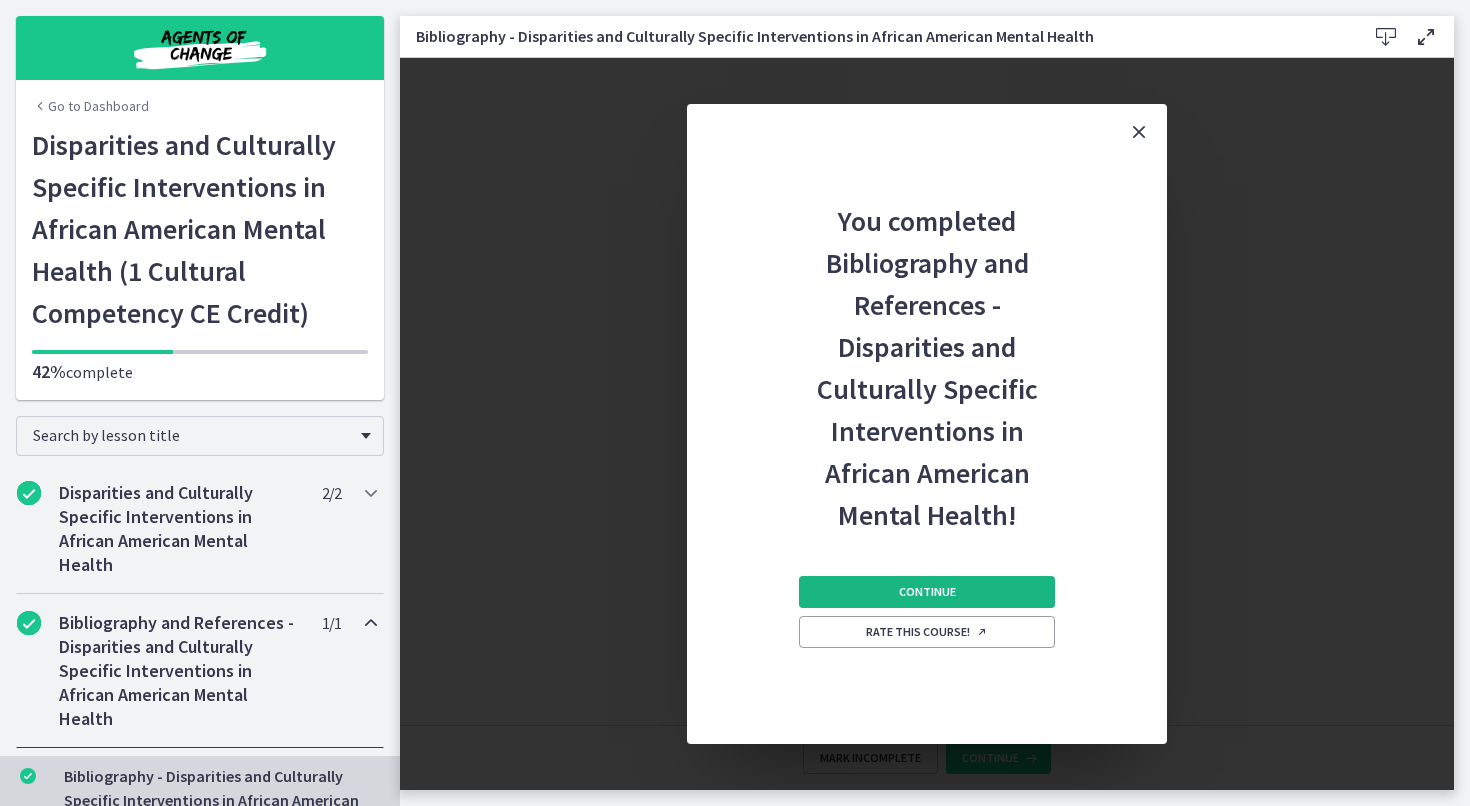 click on "Continue" at bounding box center (927, 592) 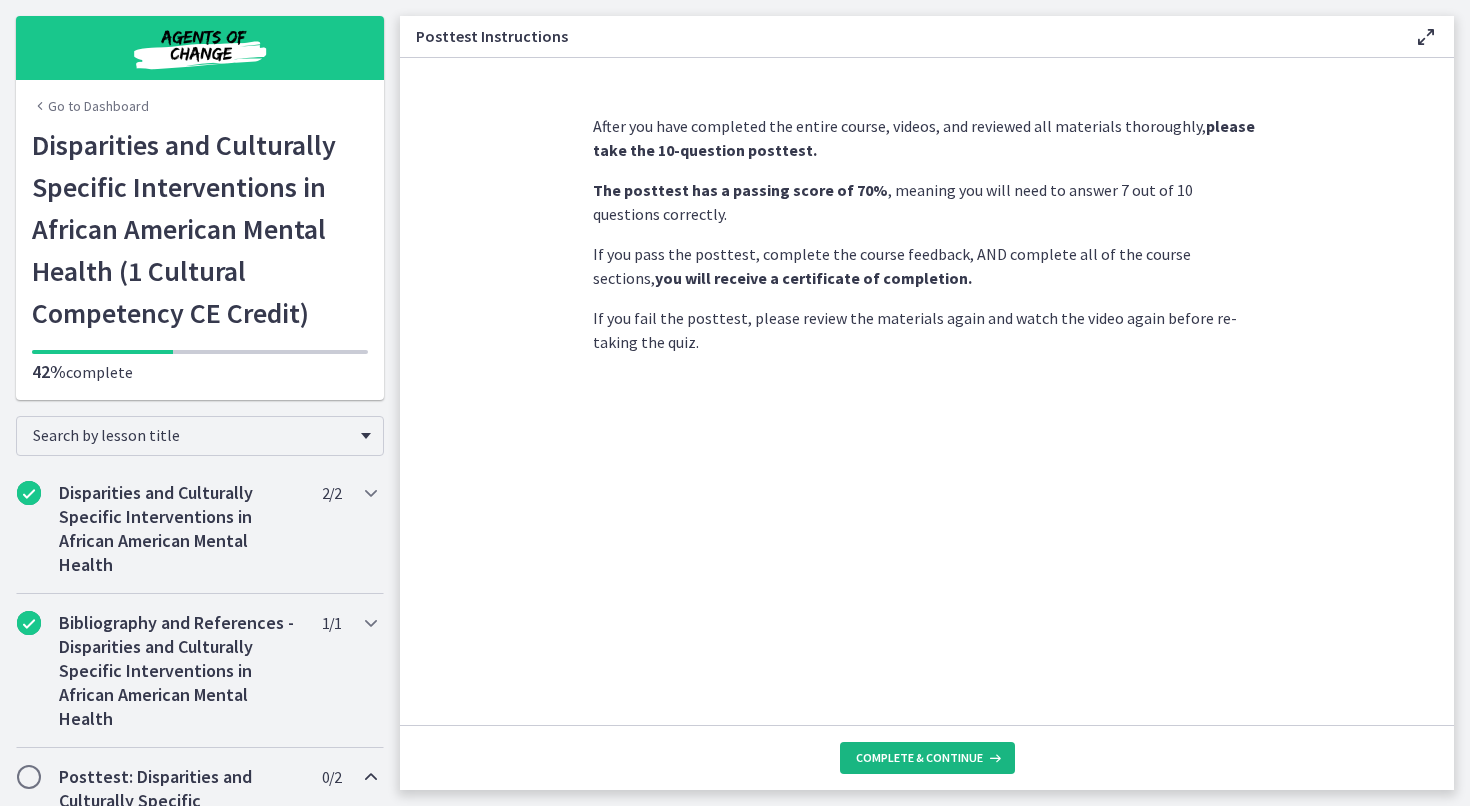 click on "Complete & continue" at bounding box center [919, 758] 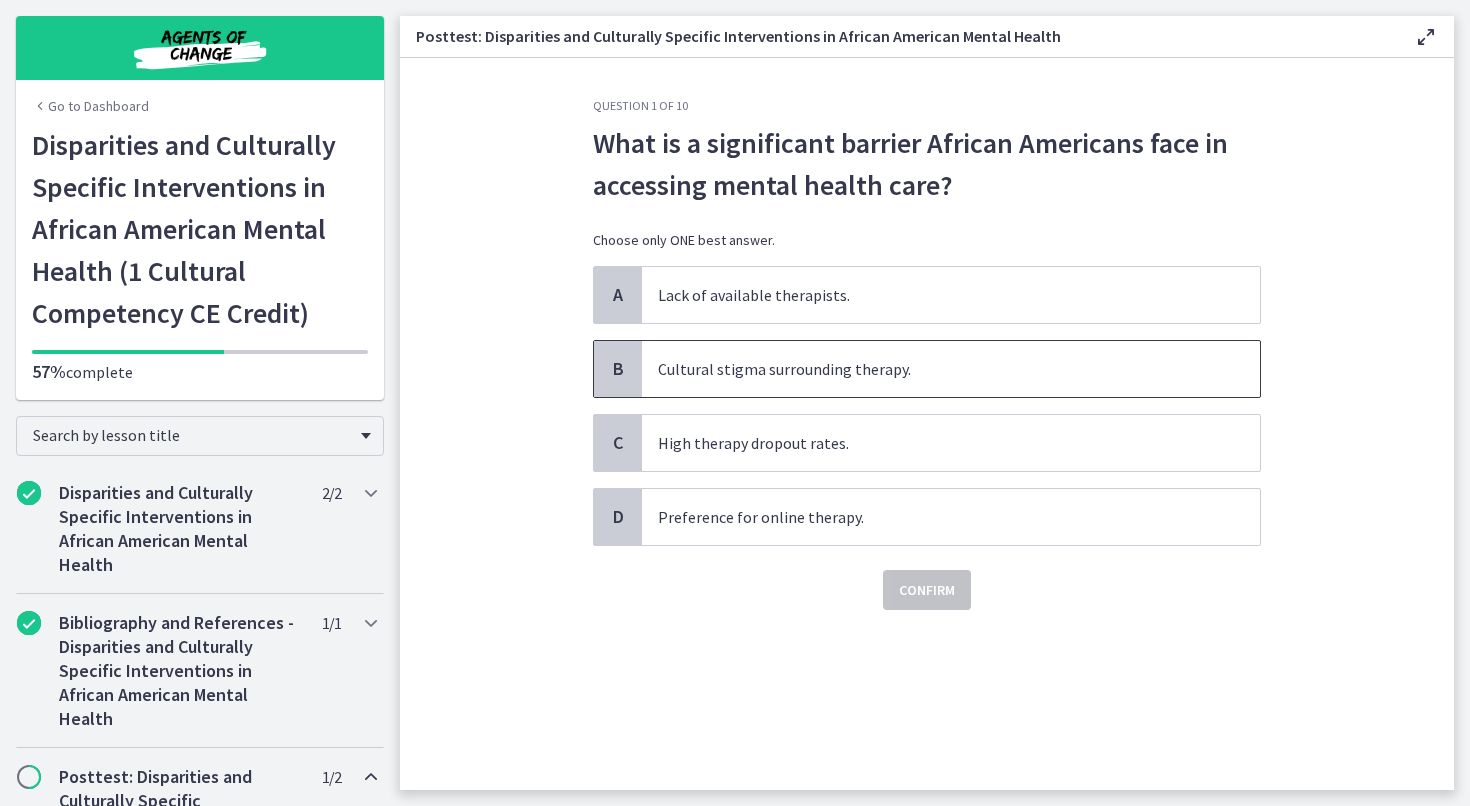click on "B" at bounding box center (618, 369) 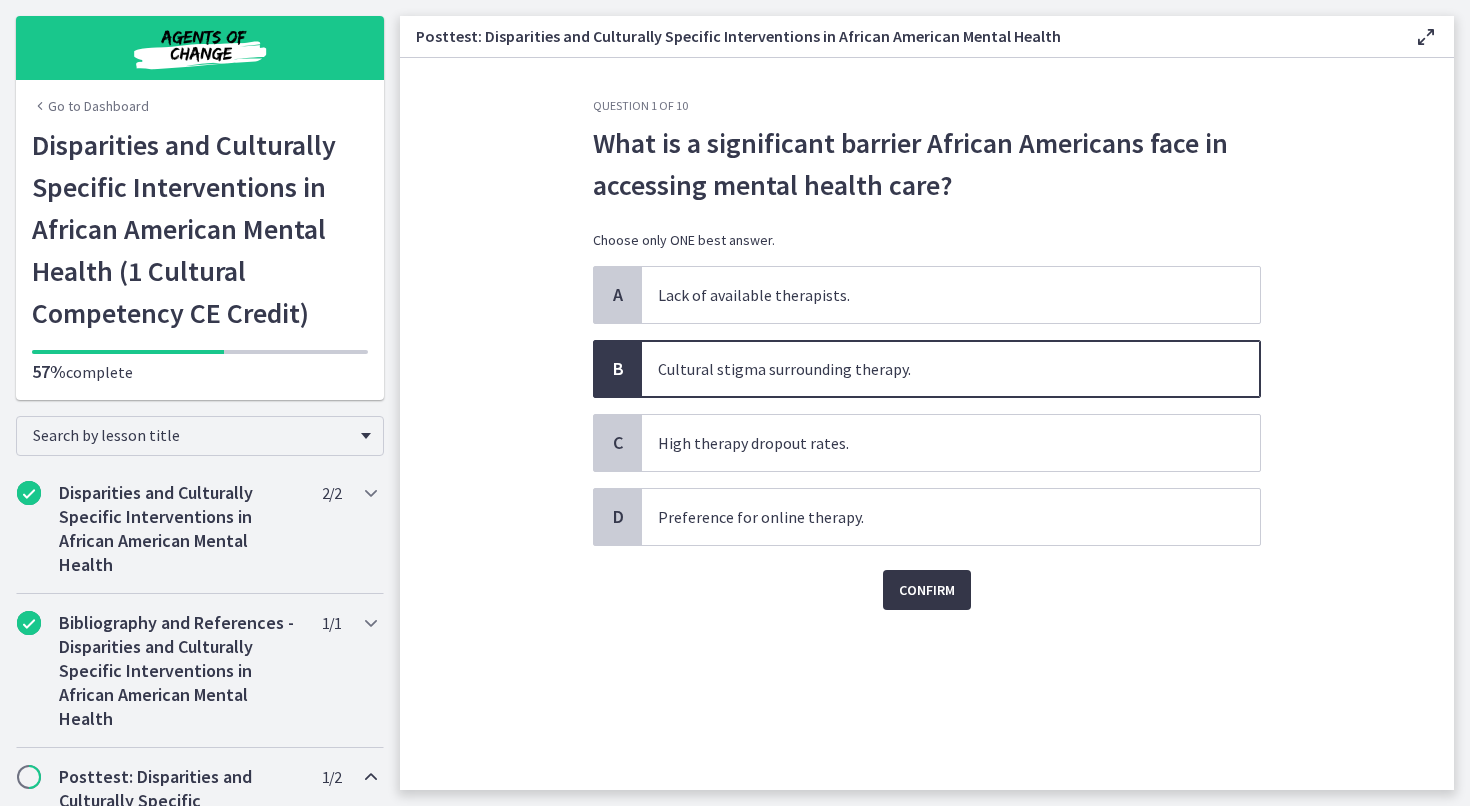 click on "Confirm" at bounding box center [927, 590] 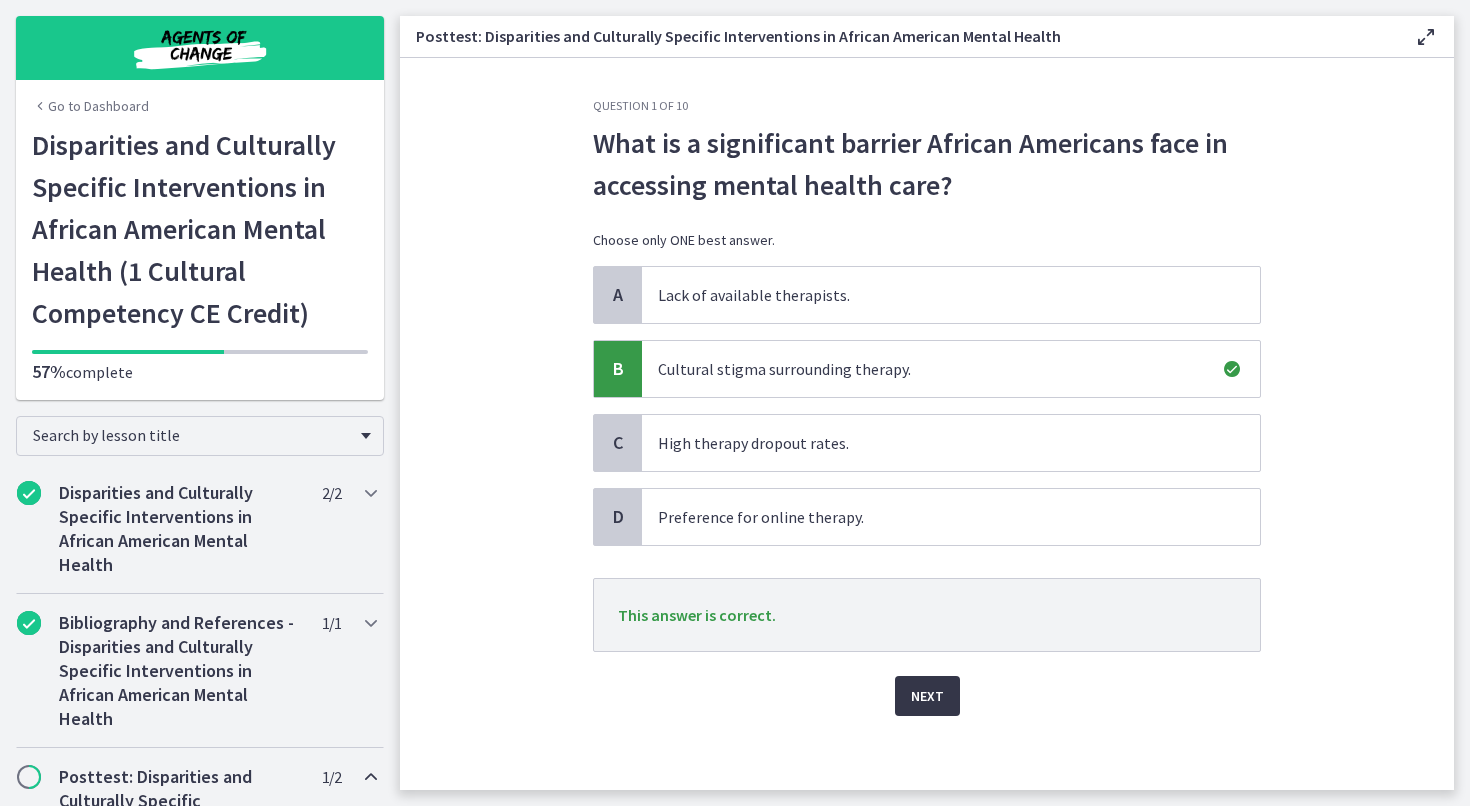 click on "Next" at bounding box center [927, 696] 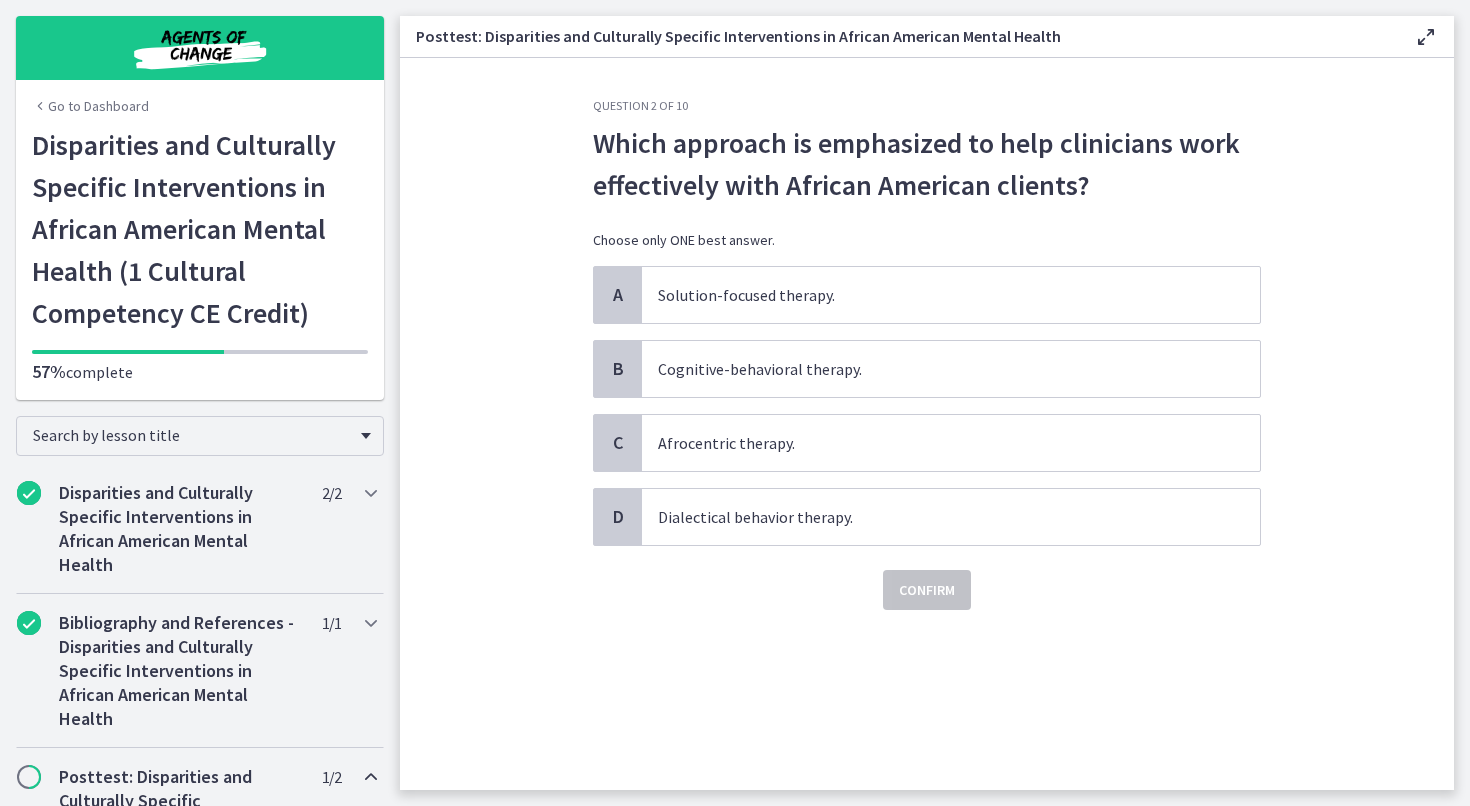 click on "Question   2   of   10
Which approach is emphasized to help clinicians work effectively with African American clients?
Choose only ONE best answer.
A
Solution-focused therapy.
B
Cognitive-behavioral therapy.
C
Afrocentric therapy.
D
Dialectical behavior therapy.
Confirm" at bounding box center (927, 424) 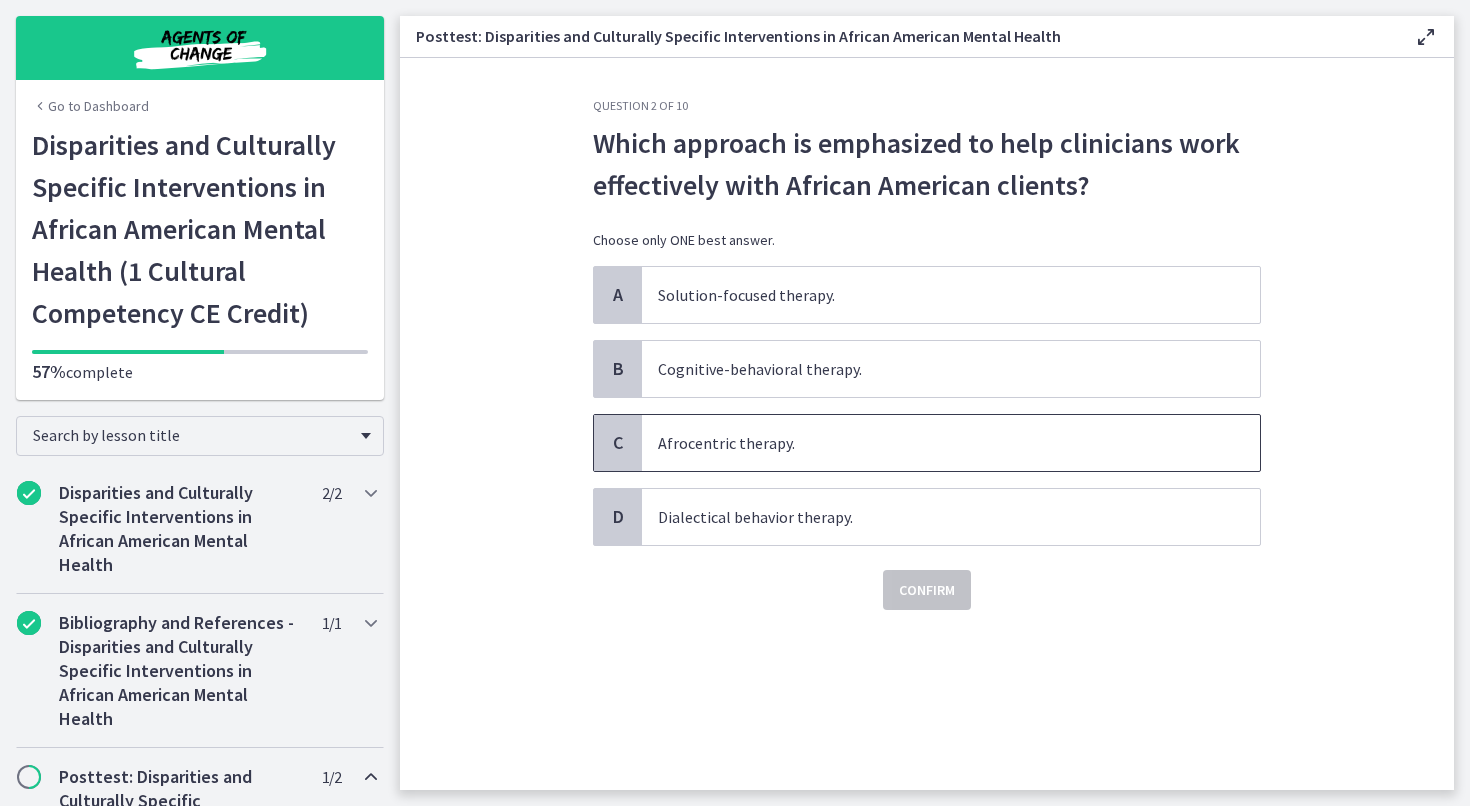 click on "Afrocentric therapy." at bounding box center [951, 443] 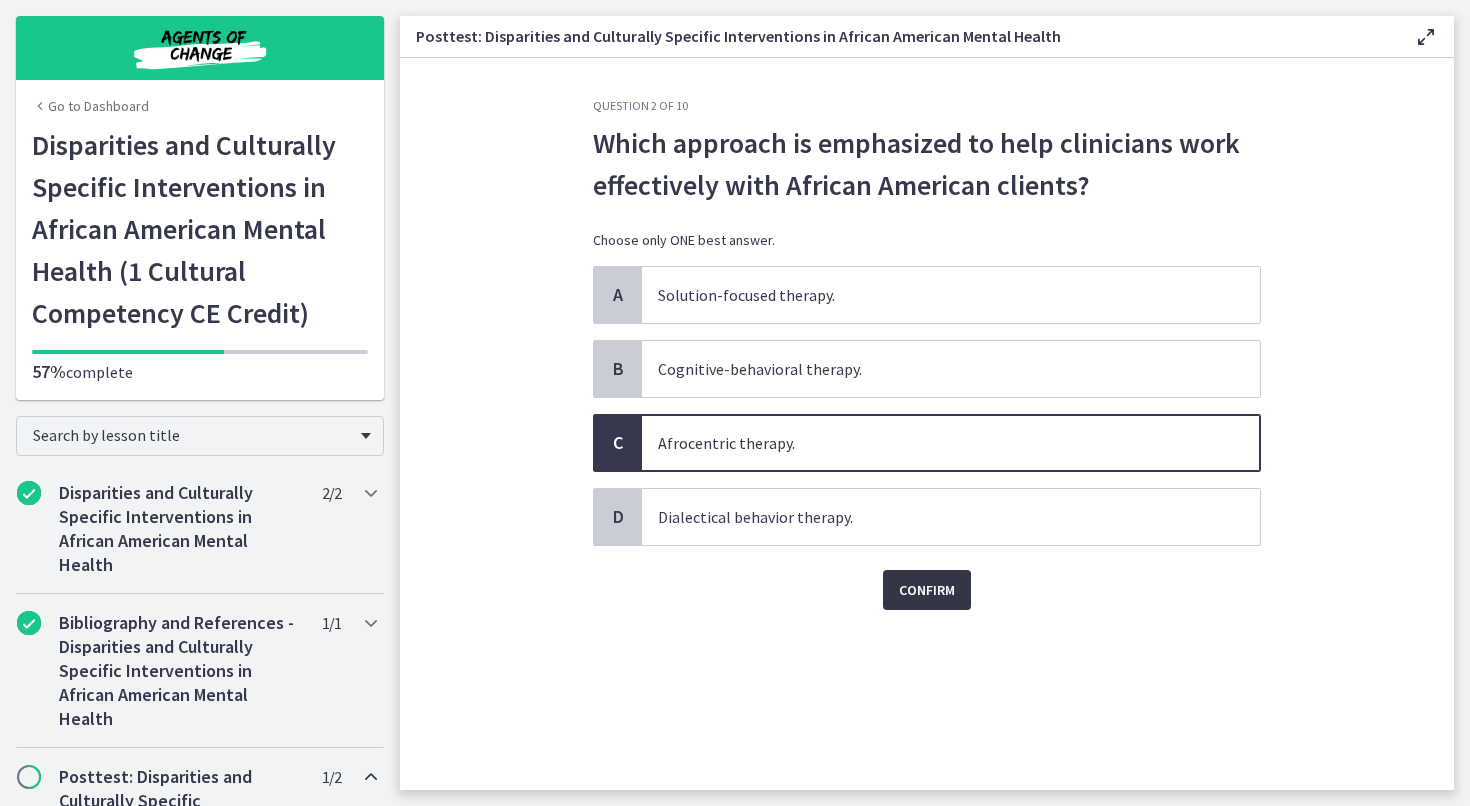 click on "Confirm" at bounding box center (927, 590) 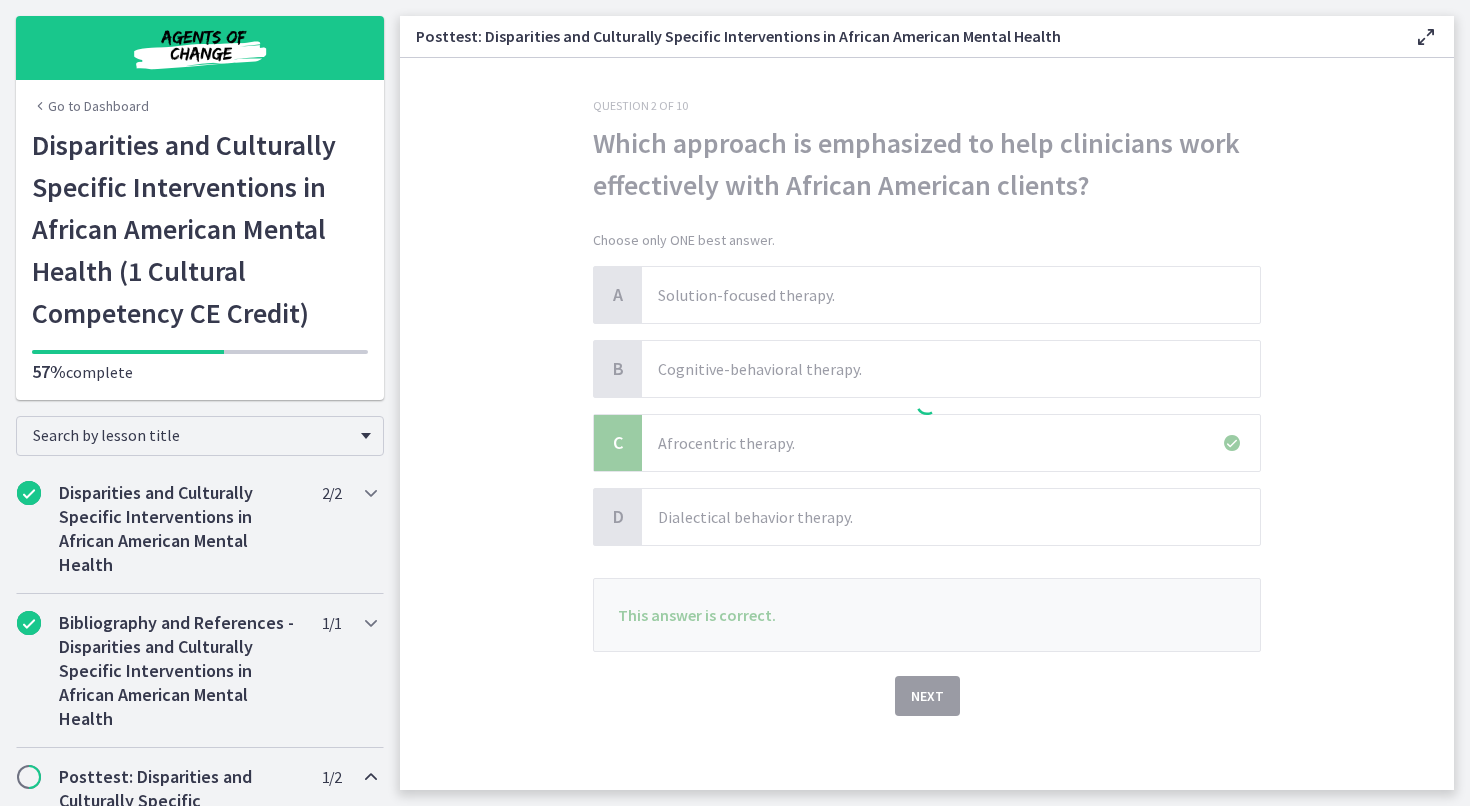 click on "This answer is correct." at bounding box center (927, 615) 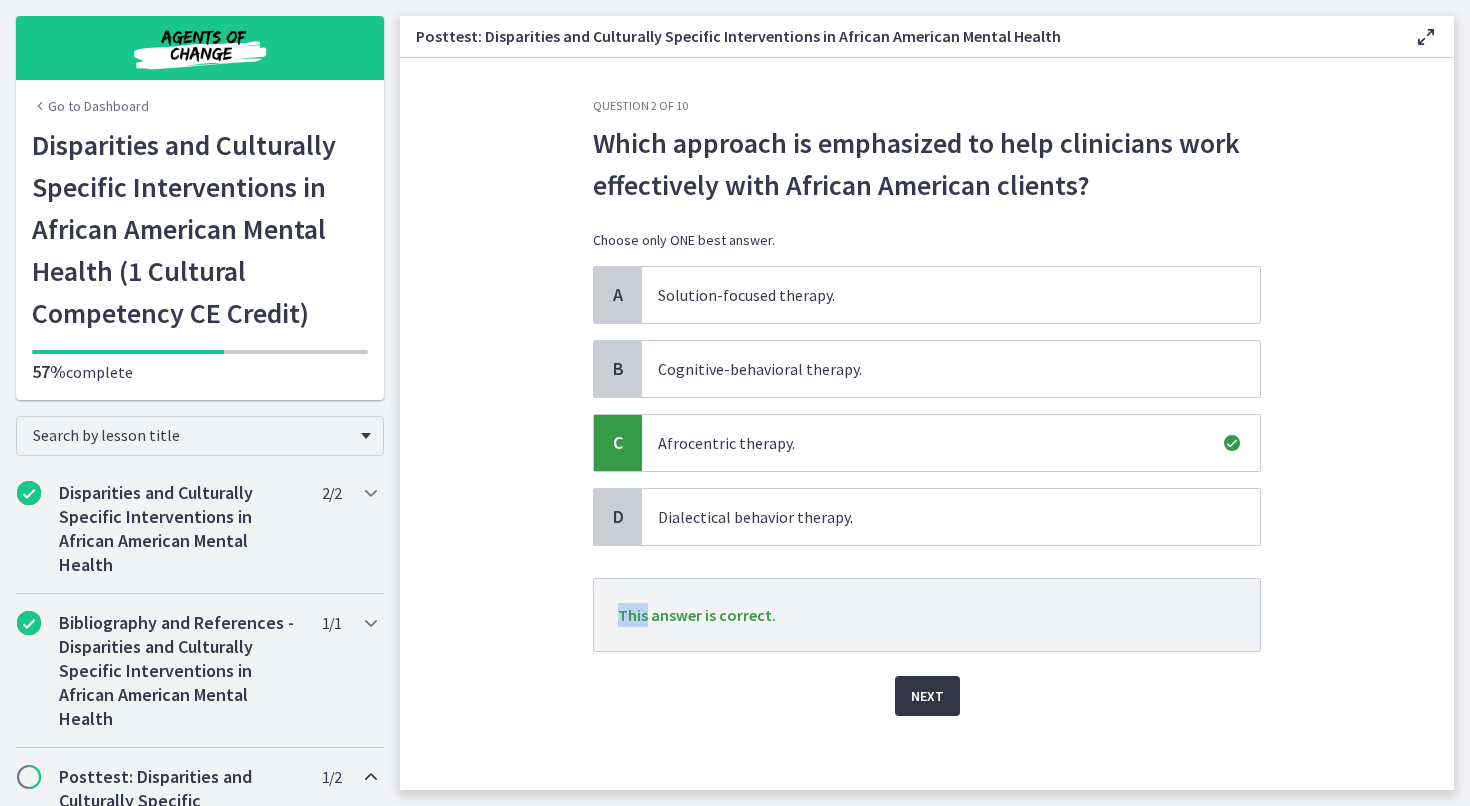 click on "Next" at bounding box center (927, 696) 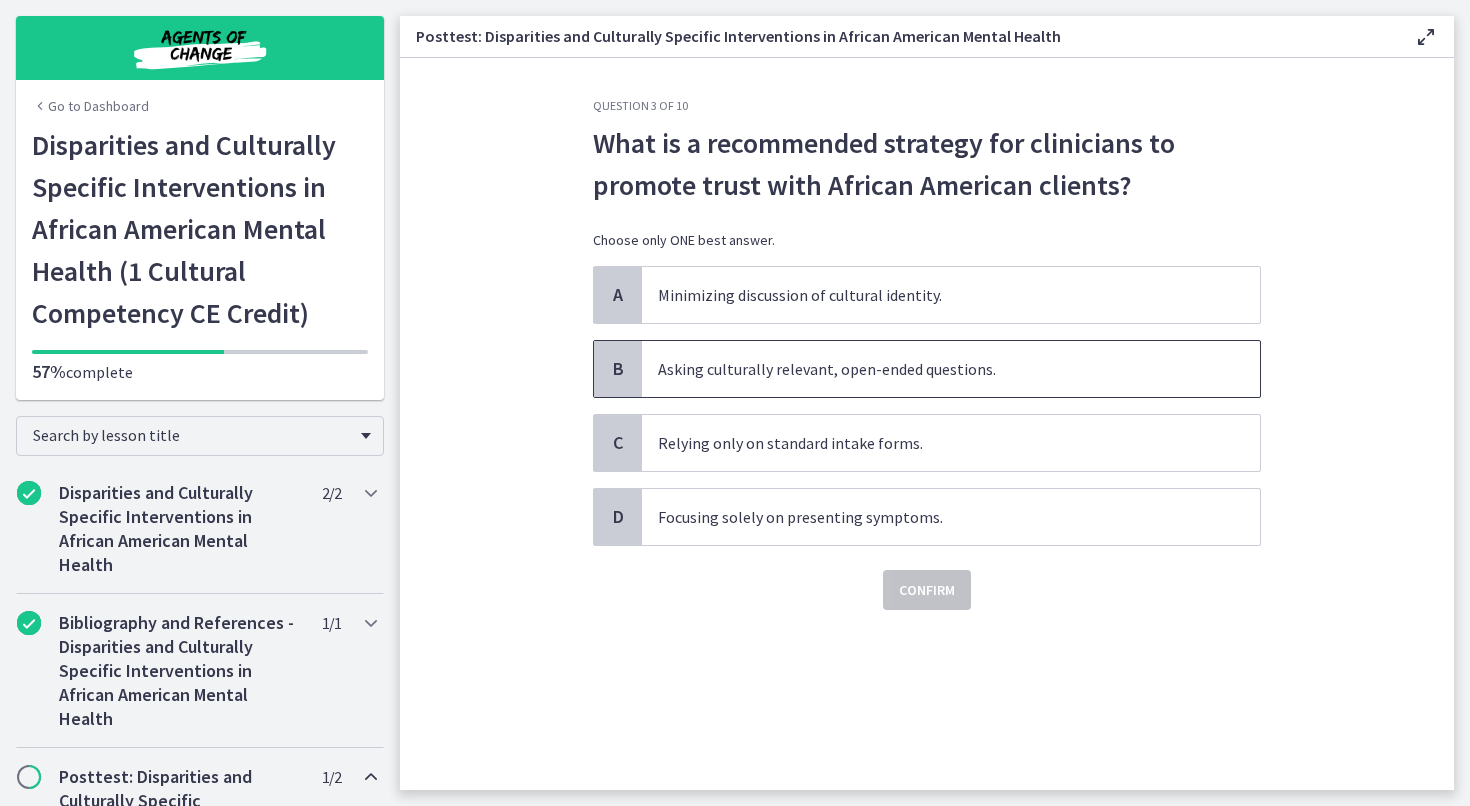 click on "Asking culturally relevant, open-ended questions." at bounding box center [951, 369] 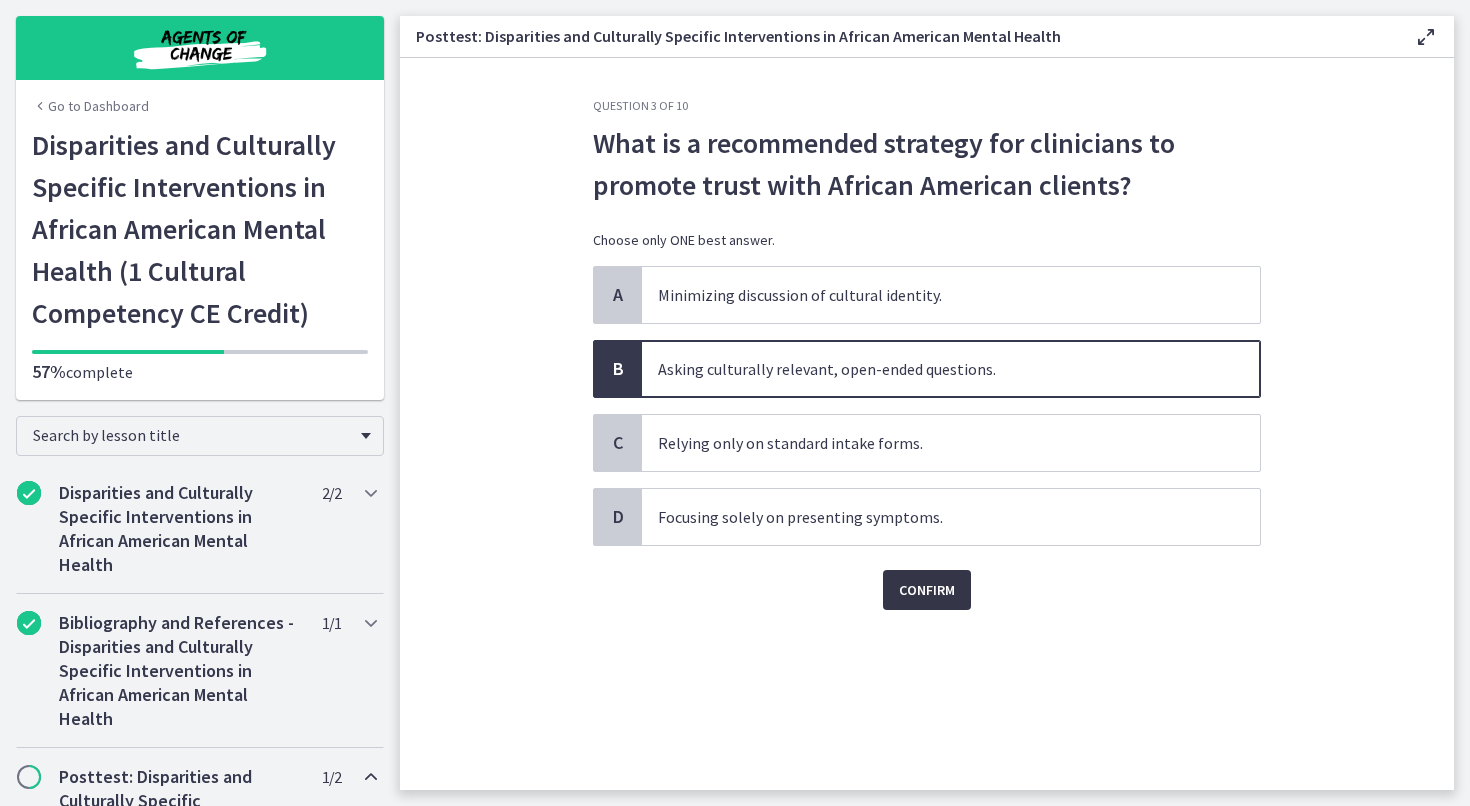 click on "Confirm" at bounding box center [927, 590] 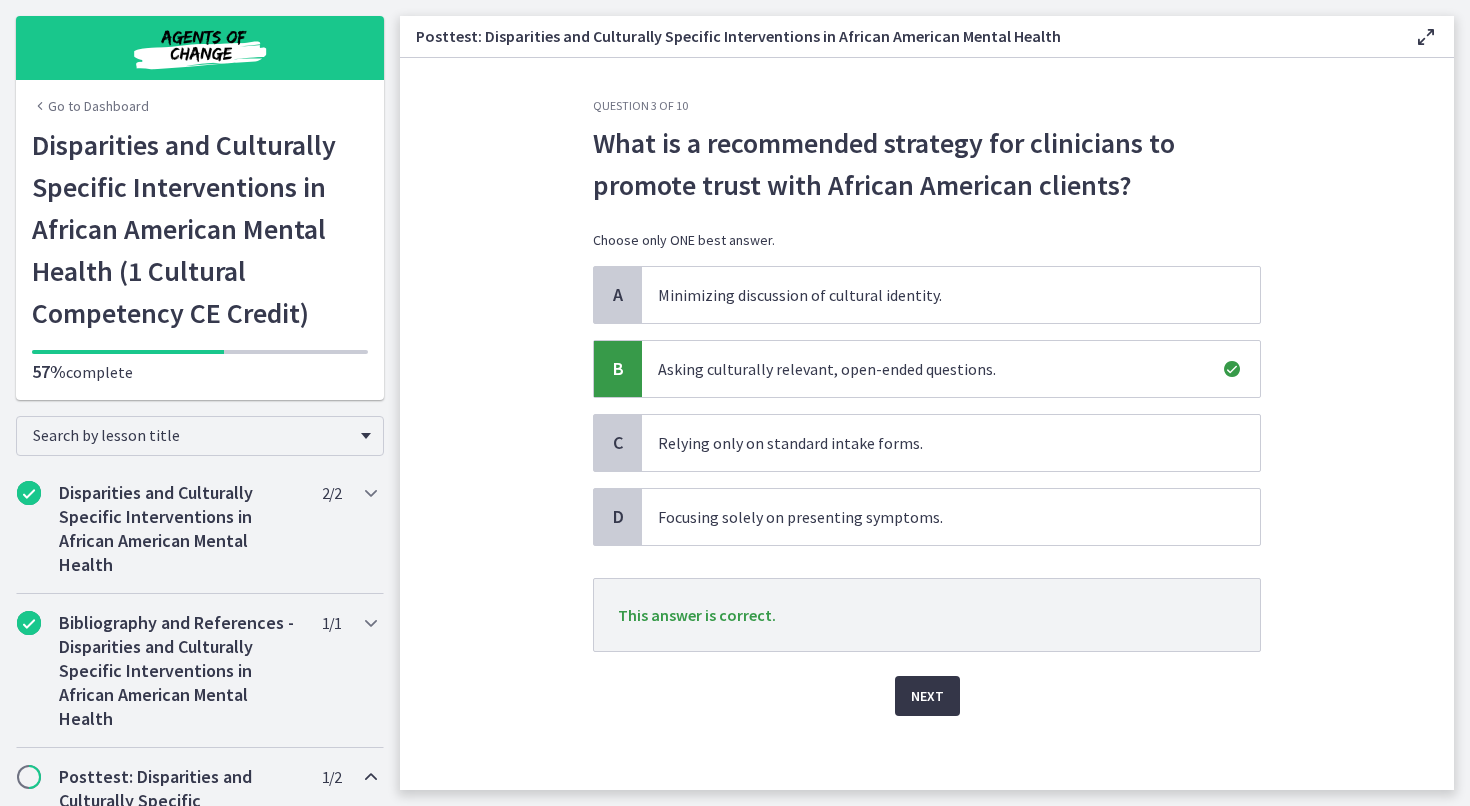 click on "Next" at bounding box center [927, 696] 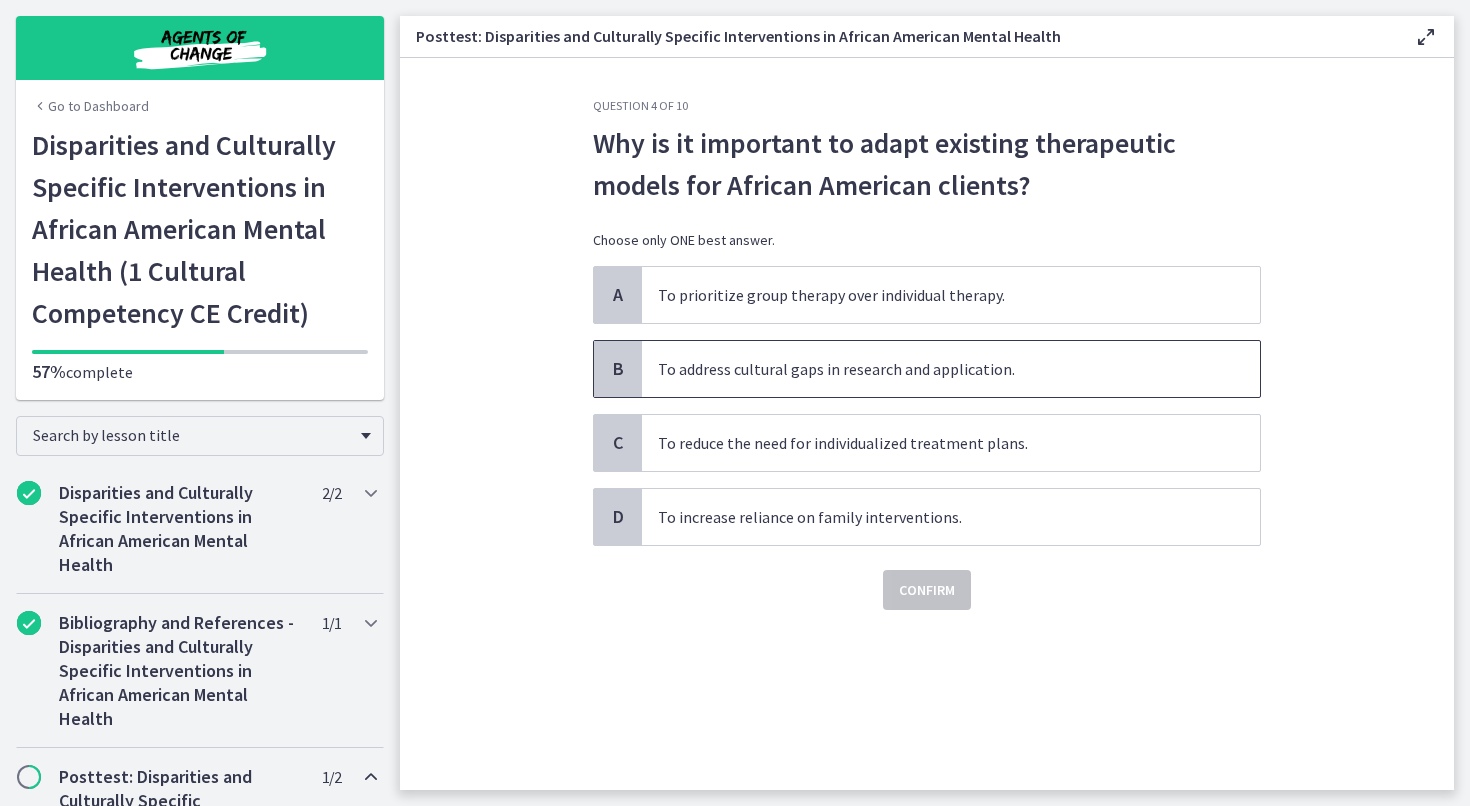 click on "To address cultural gaps in research and application." at bounding box center (951, 369) 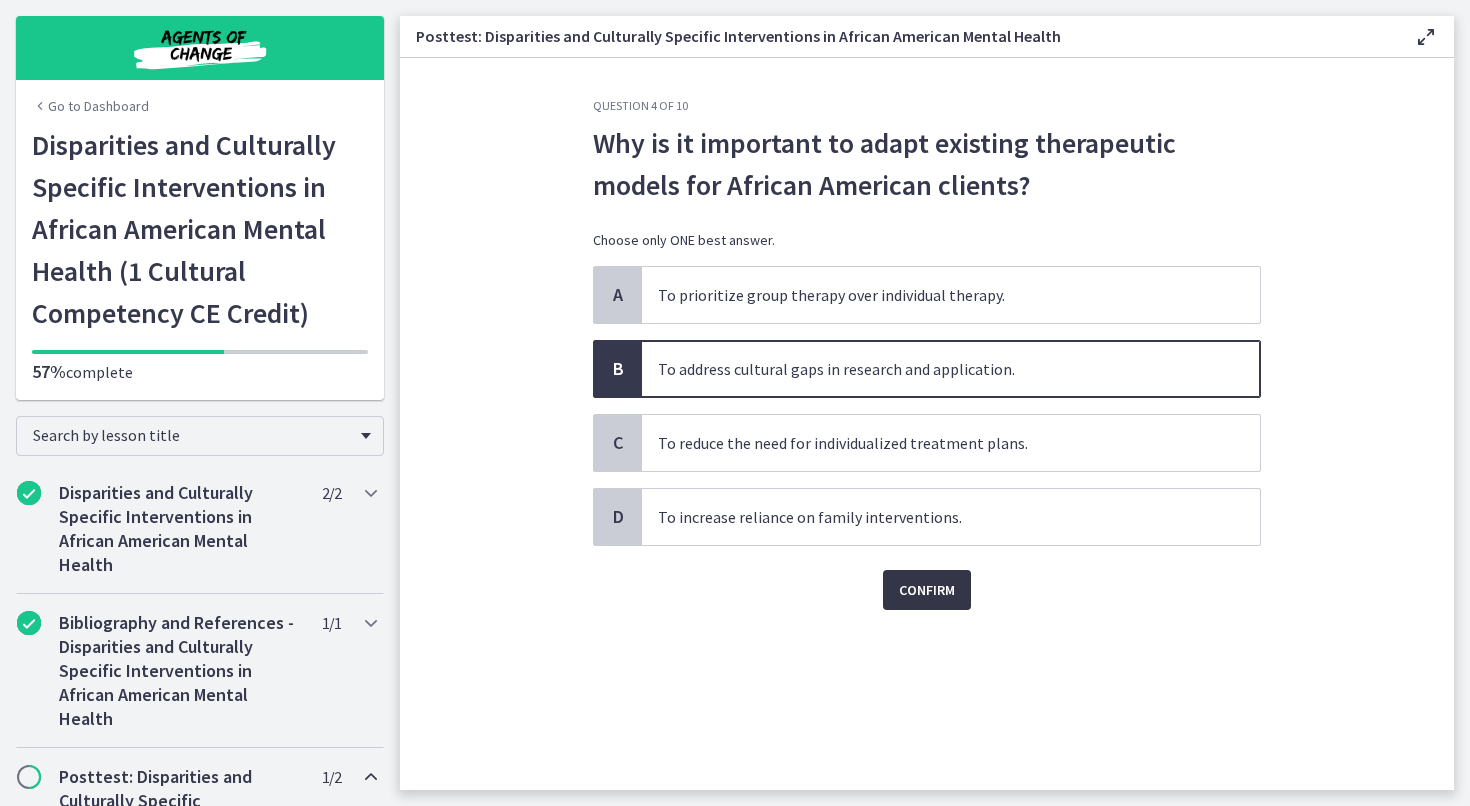 click on "Confirm" at bounding box center [927, 590] 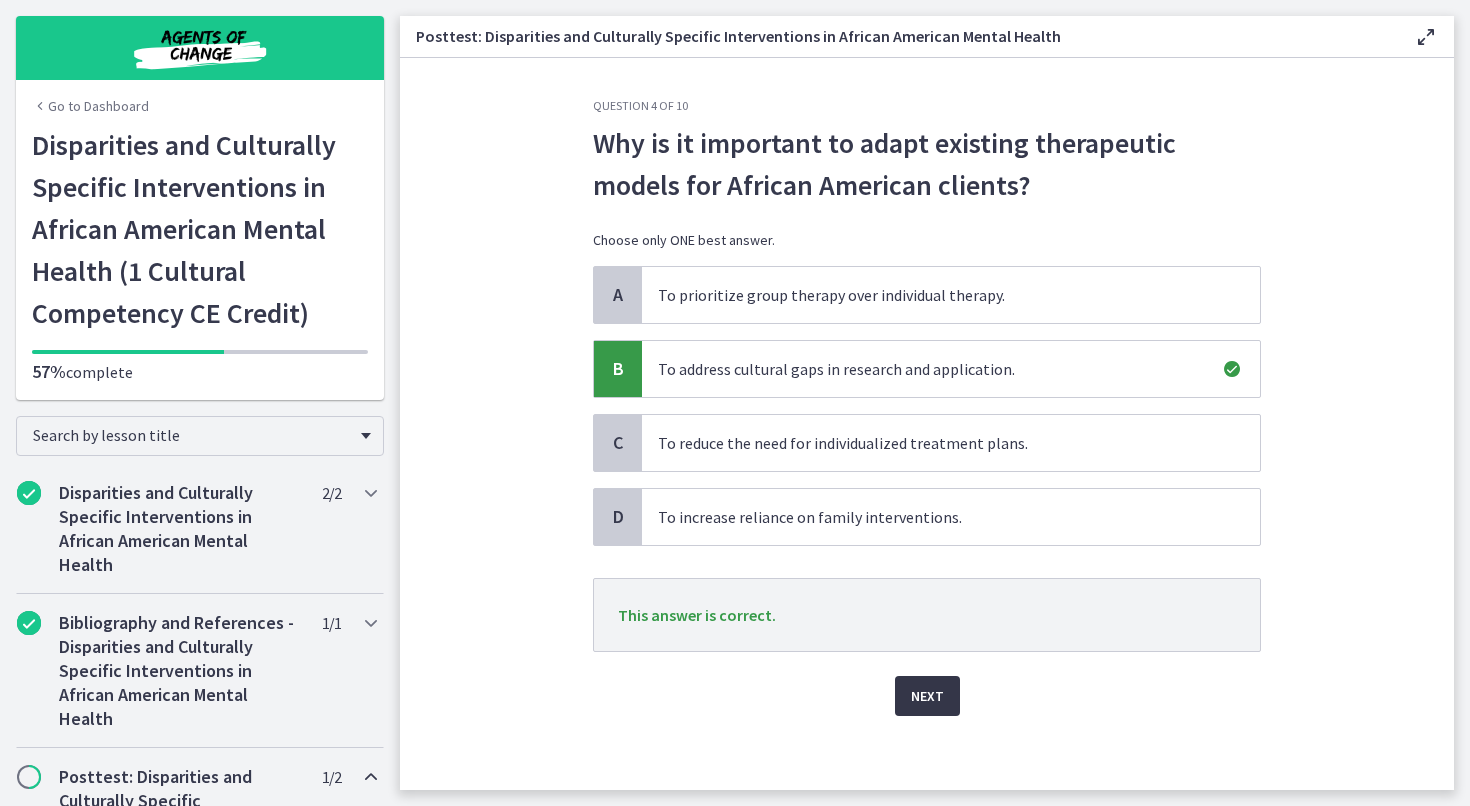 click on "This answer is correct." at bounding box center (927, 615) 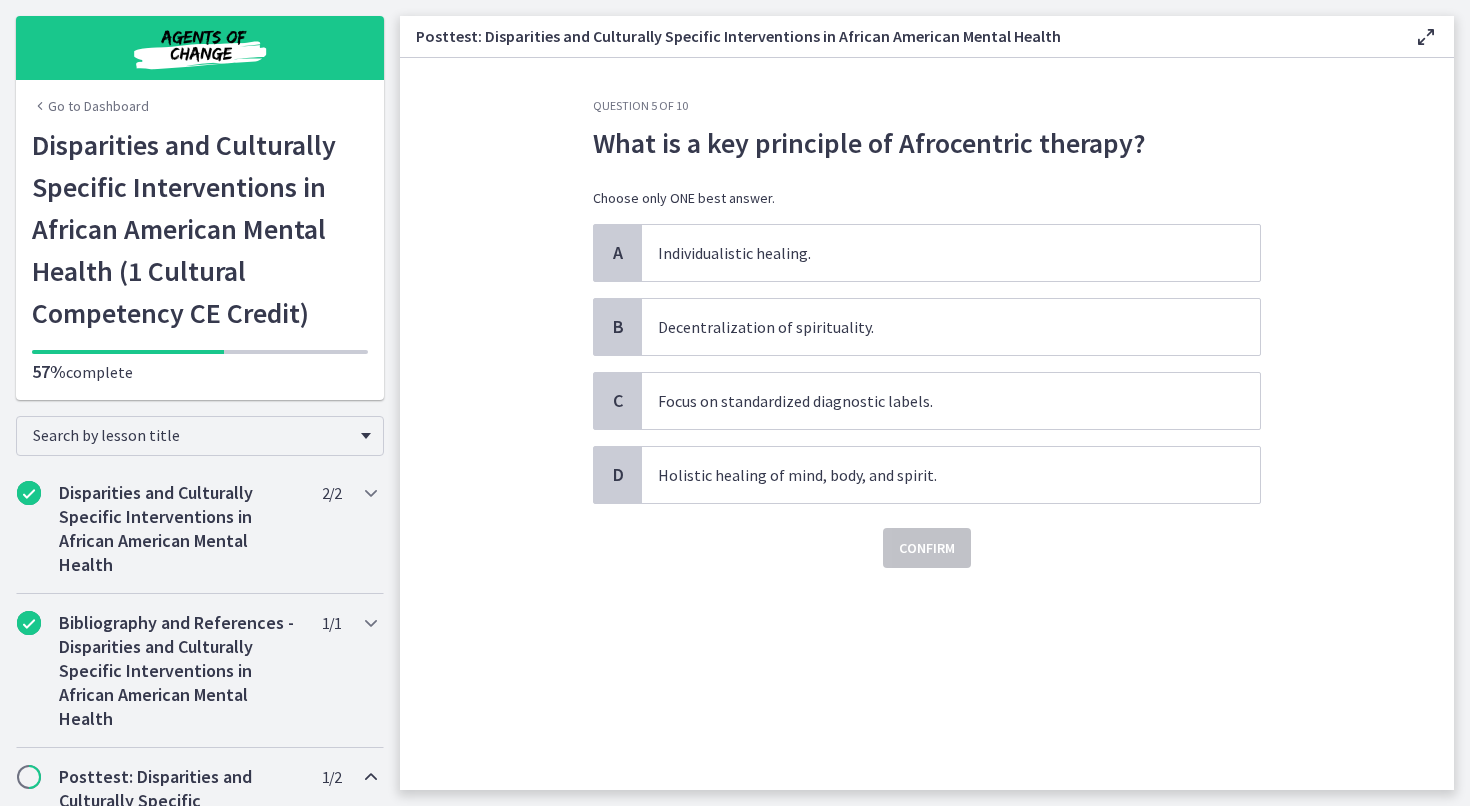 click on "Question   5   of   10
What is a key principle of Afrocentric therapy?
Choose only ONE best answer.
A
Individualistic healing.
B
Decentralization of spirituality.
C
Focus on standardized diagnostic labels.
D
Holistic healing of mind, body, and spirit.
Confirm" 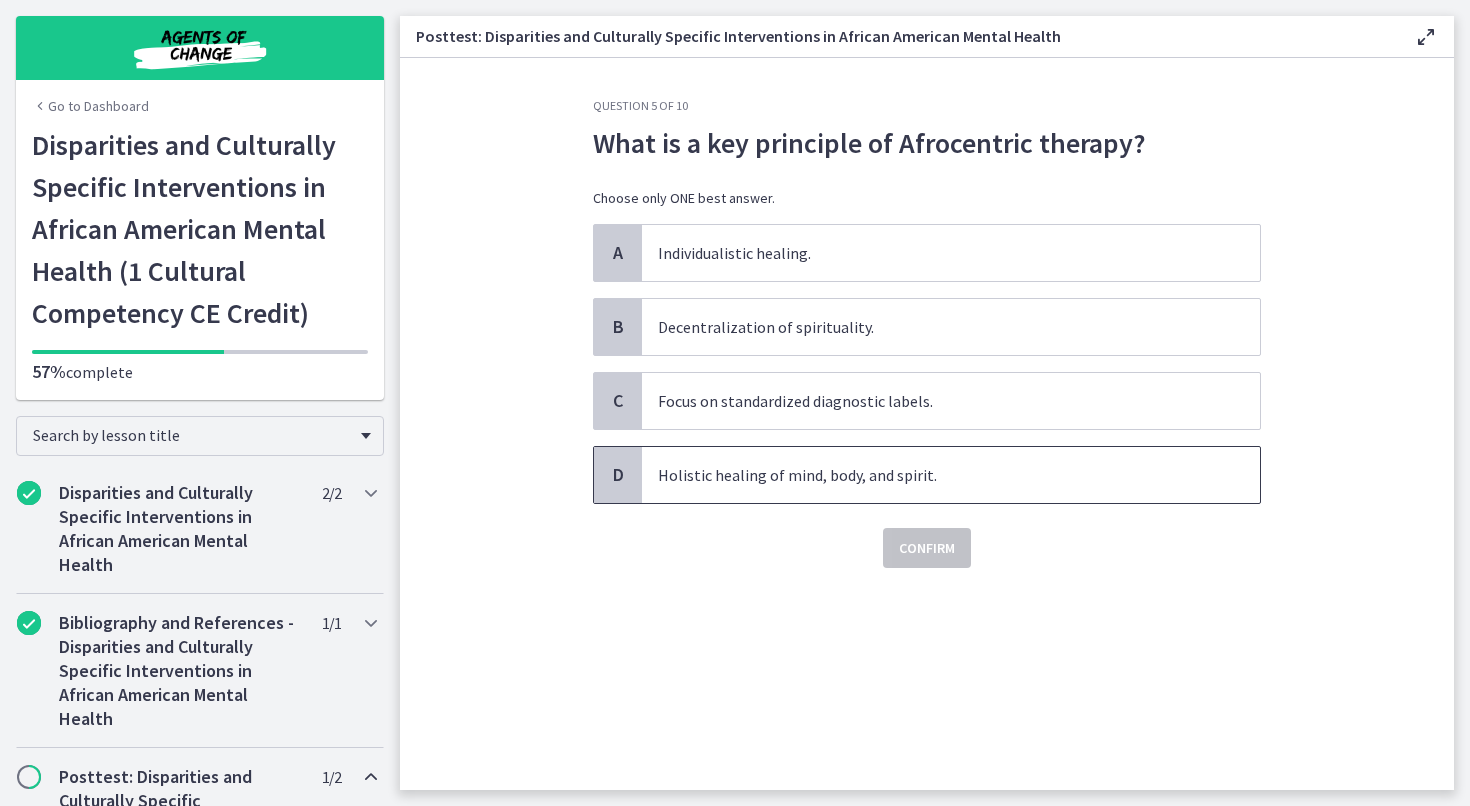 click on "Holistic healing of mind, body, and spirit." at bounding box center [951, 475] 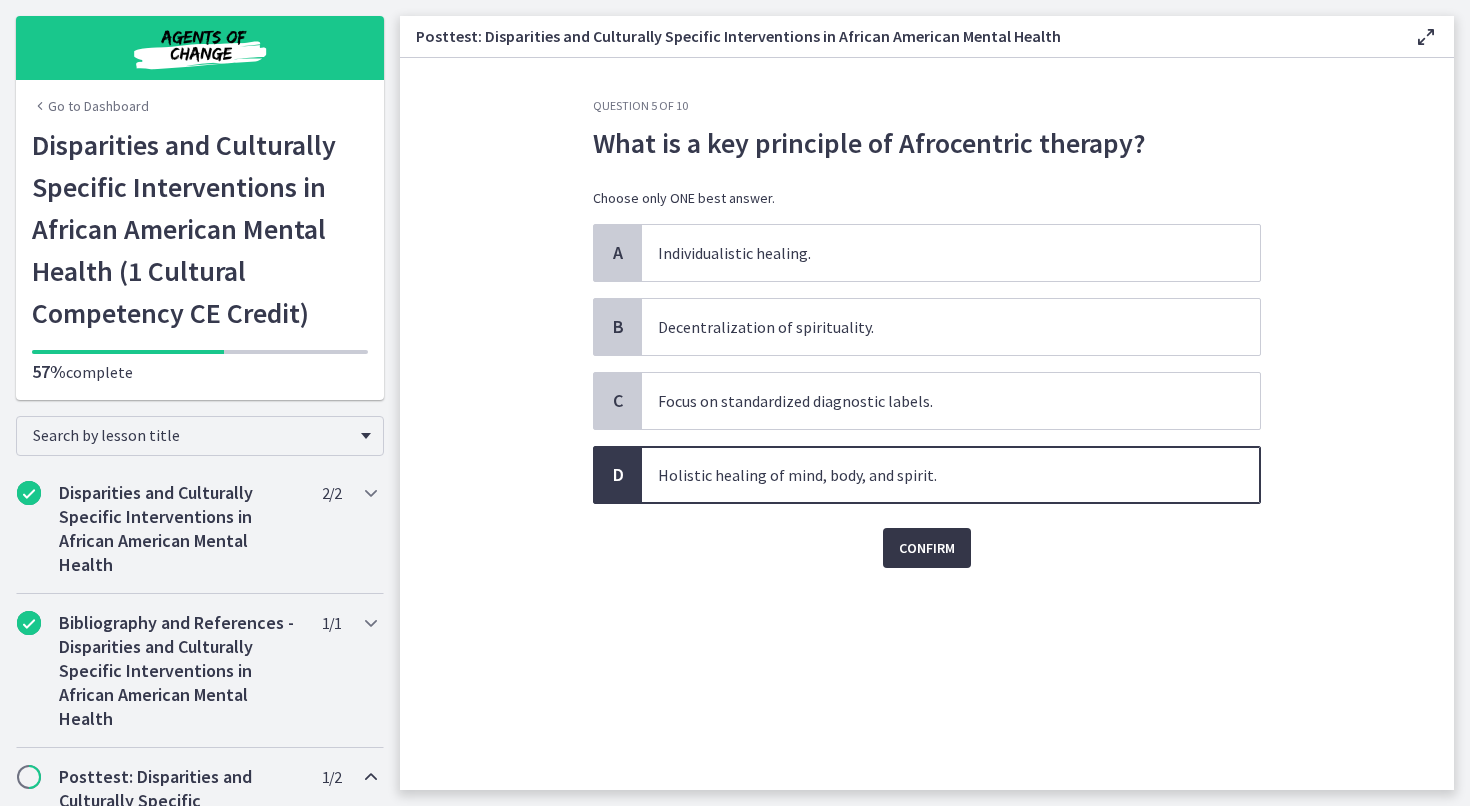 click on "Confirm" at bounding box center [927, 548] 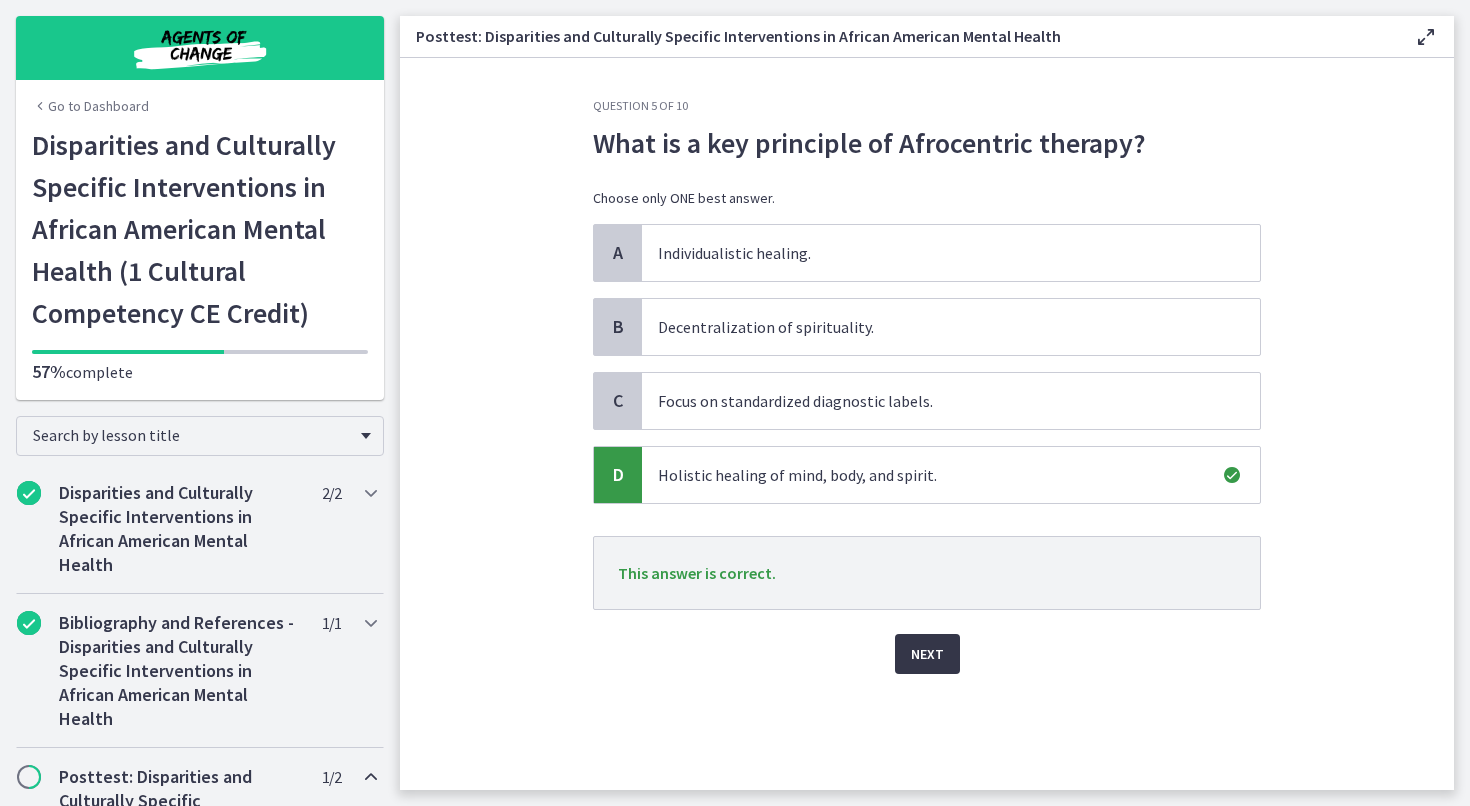 click on "Next" at bounding box center (927, 654) 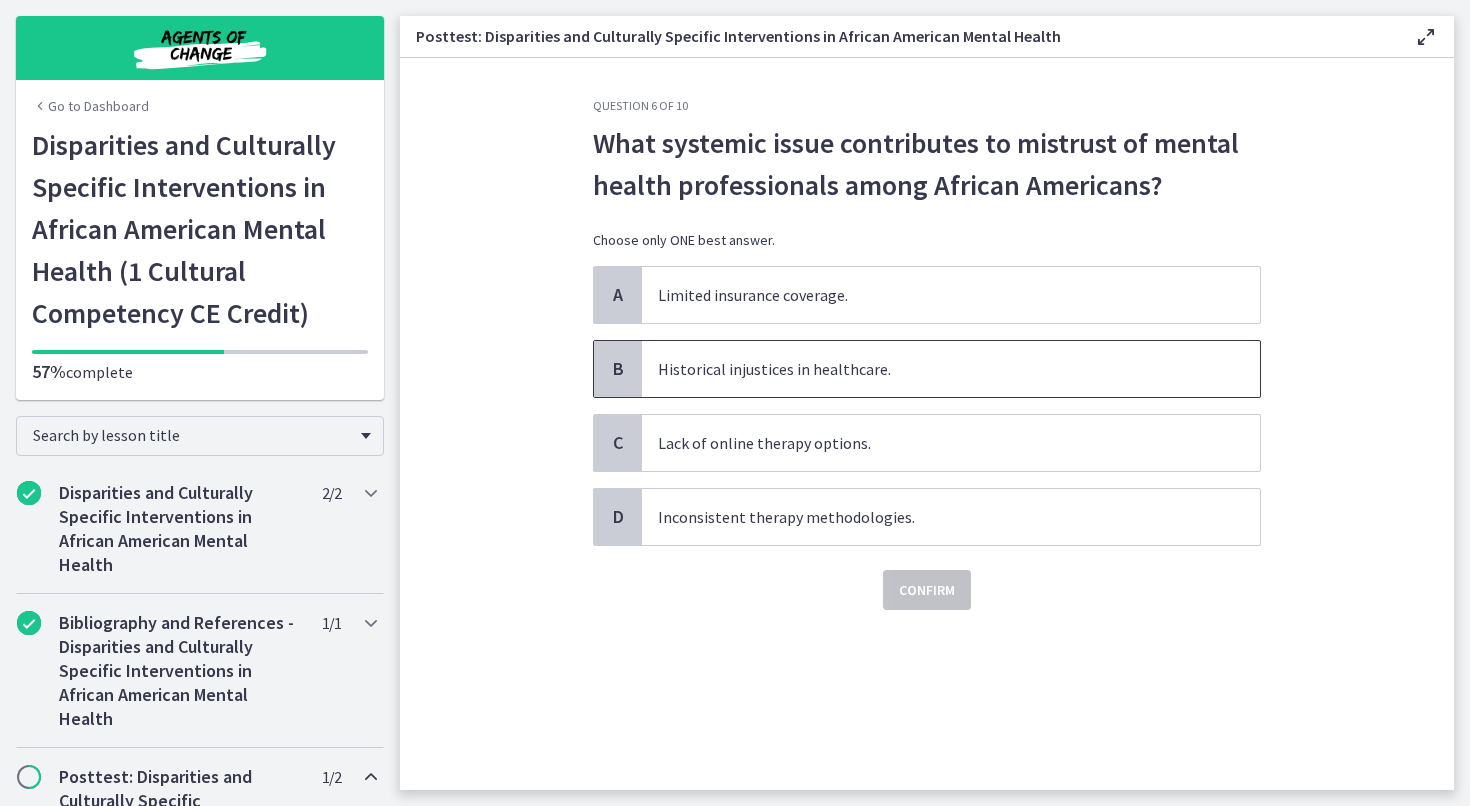click on "Historical injustices in healthcare." at bounding box center (951, 369) 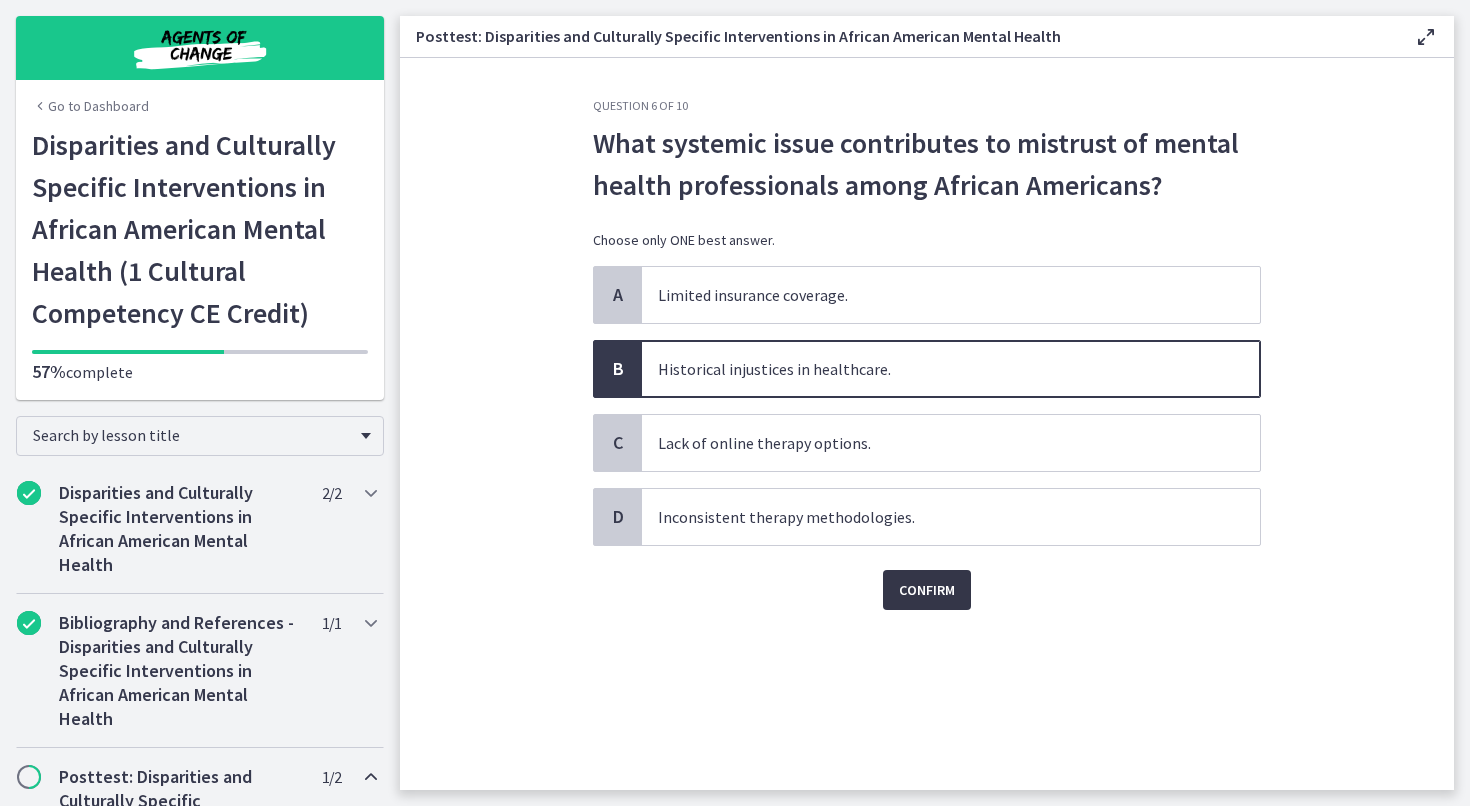 click on "Confirm" at bounding box center (927, 590) 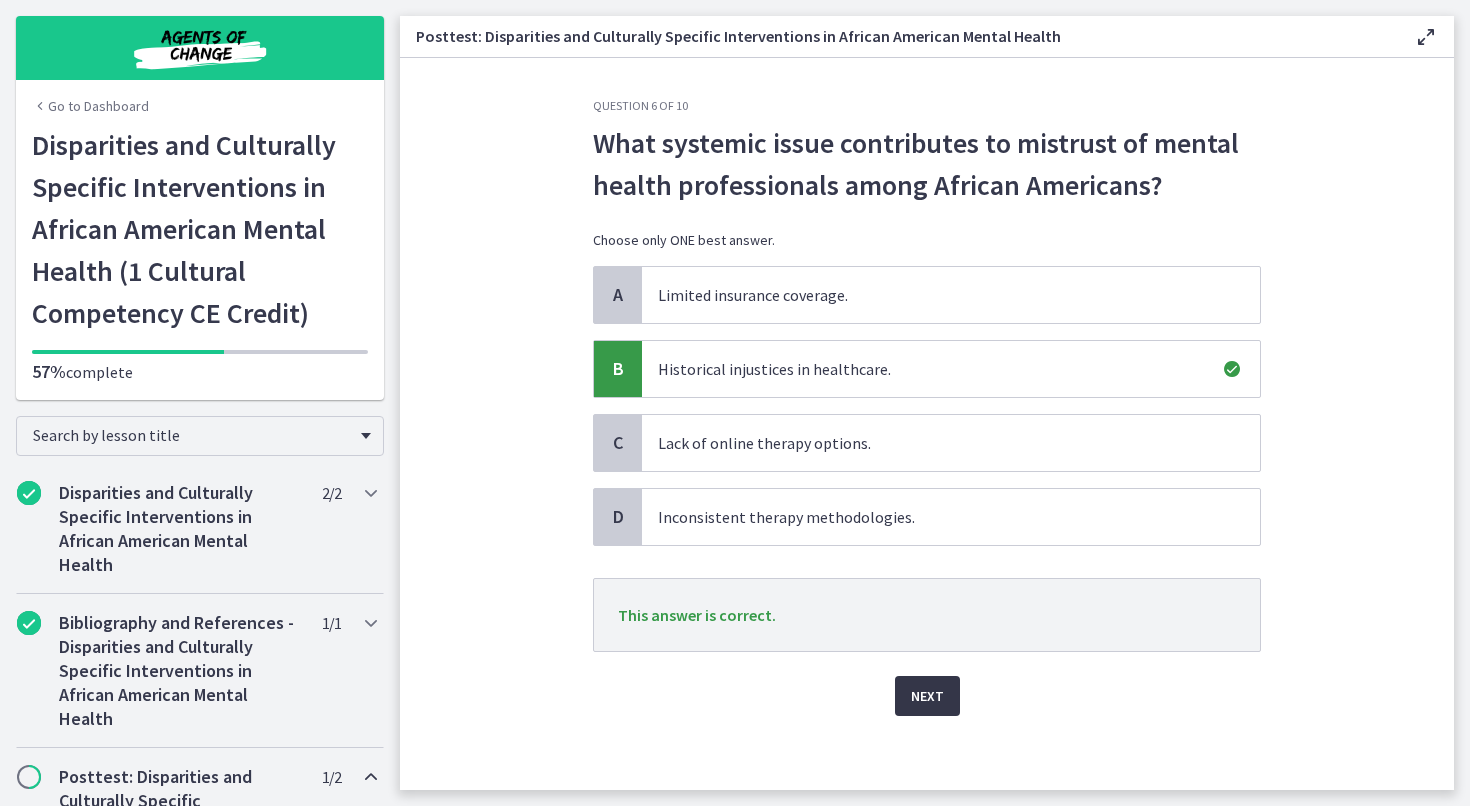 click on "Next" at bounding box center (927, 696) 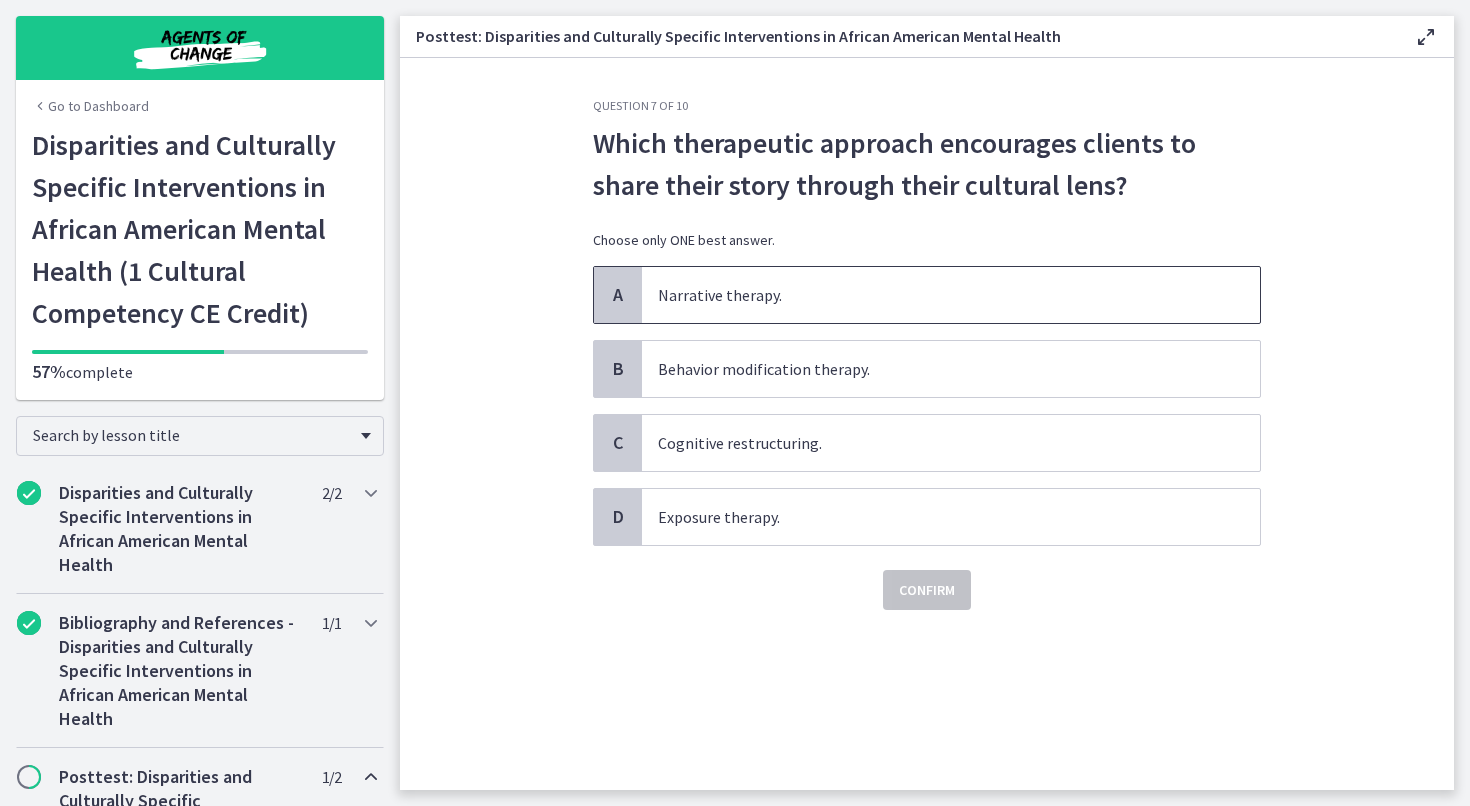 click on "Narrative therapy." at bounding box center (951, 295) 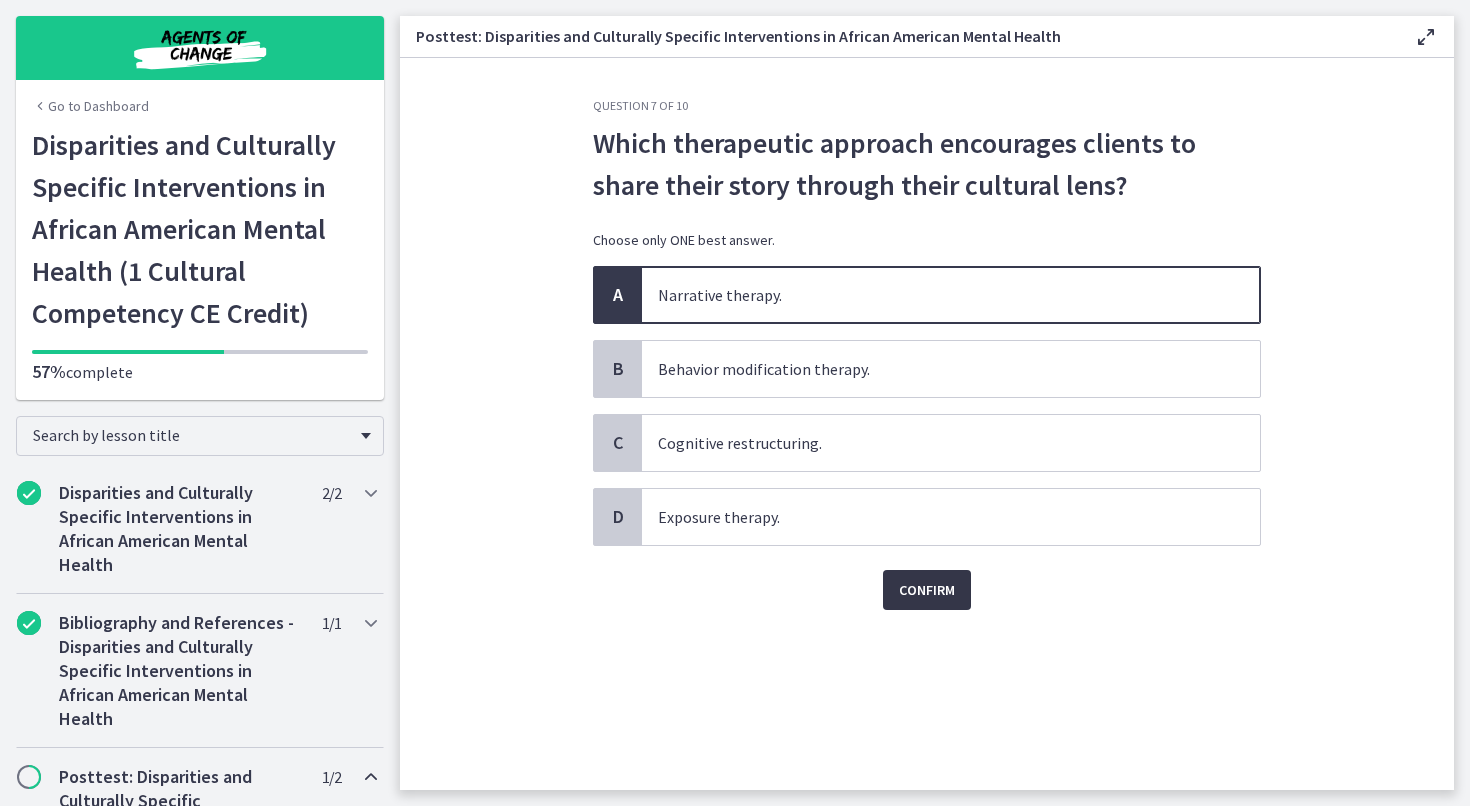 click on "Confirm" at bounding box center [927, 590] 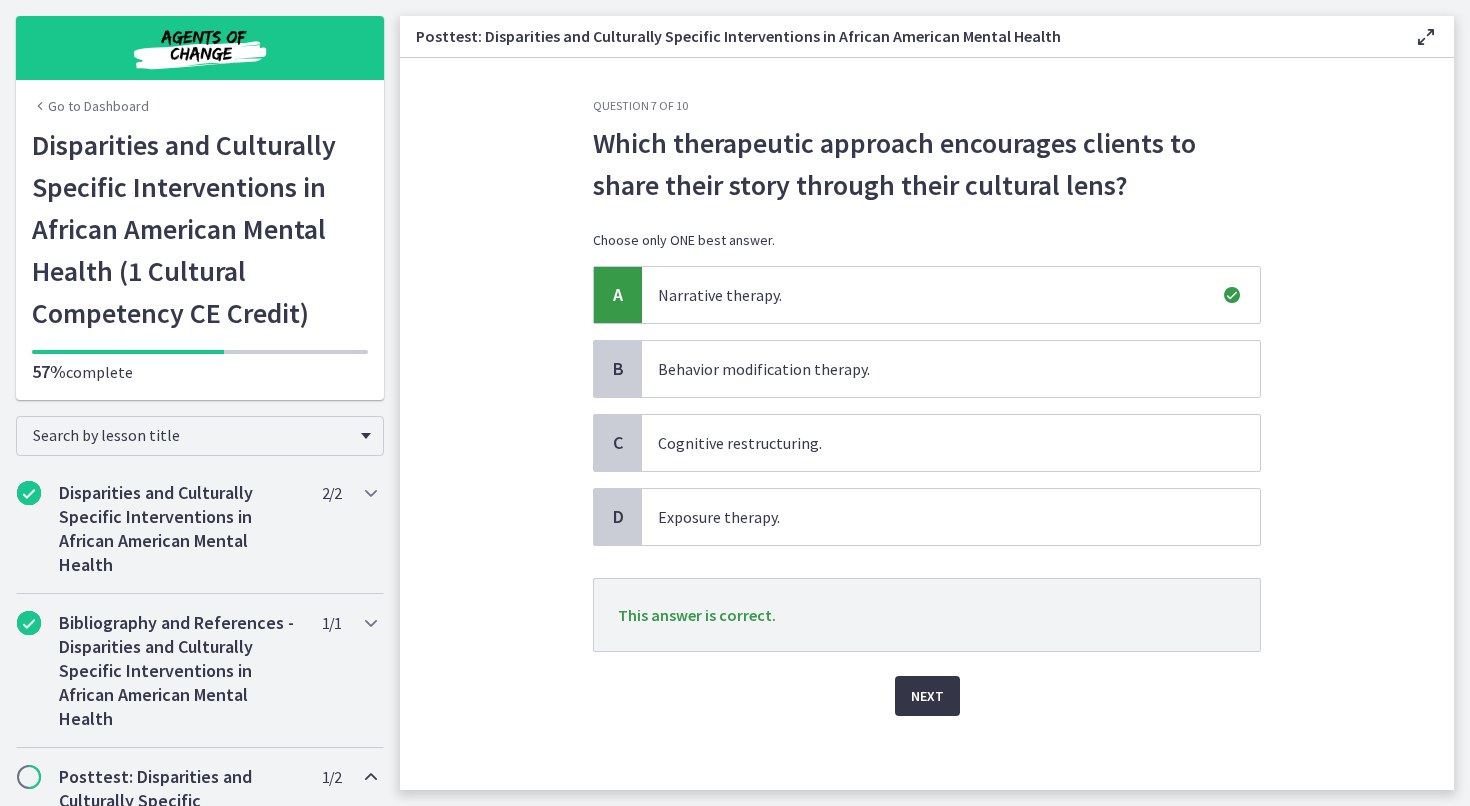 click on "Next" at bounding box center (927, 696) 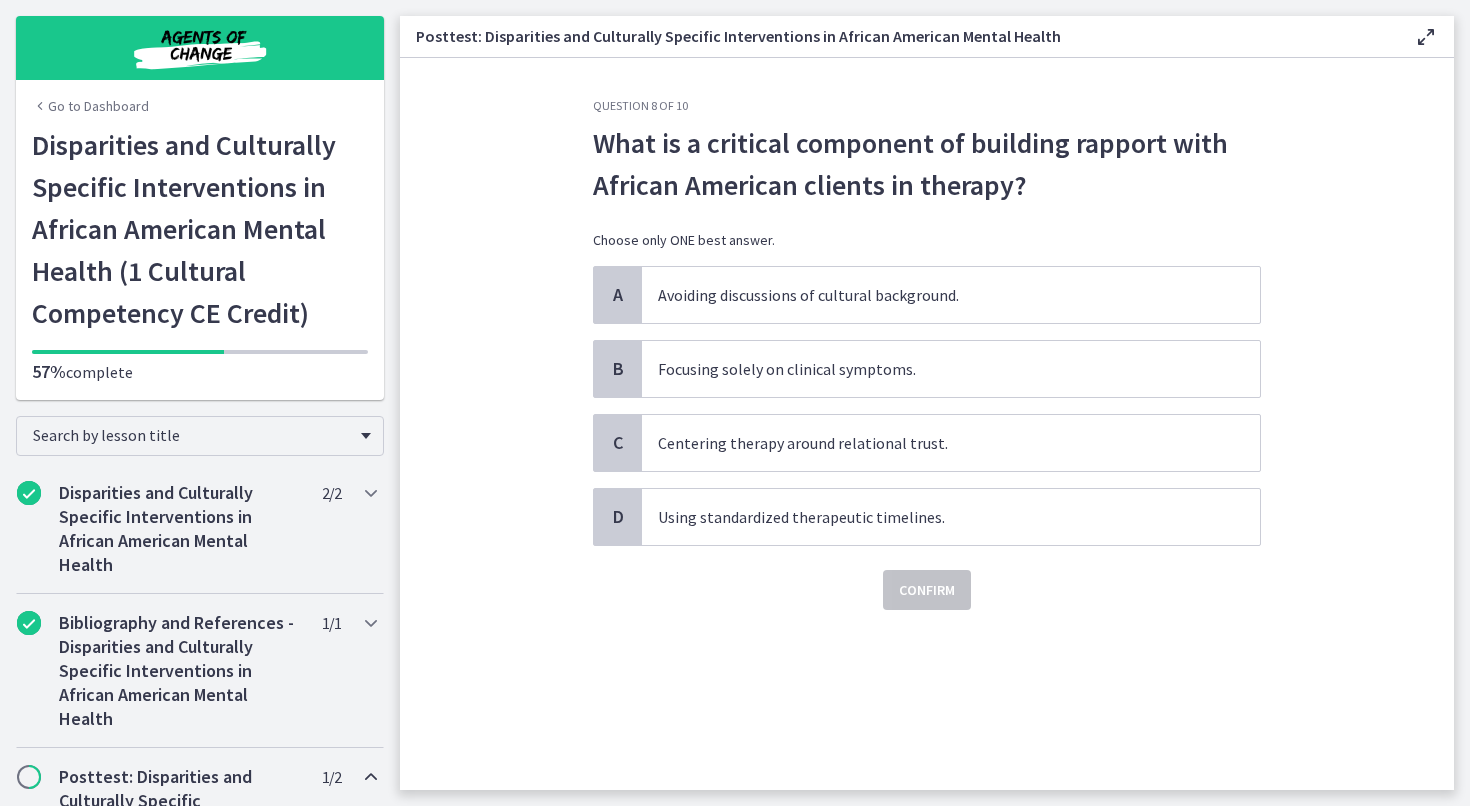click on "Question   8   of   10
What is a critical component of building rapport with African American clients in therapy?
Choose only ONE best answer.
A
Avoiding discussions of cultural background.
B
Focusing solely on clinical symptoms.
C
Centering therapy around relational trust.
D
Using standardized therapeutic timelines.
Confirm" 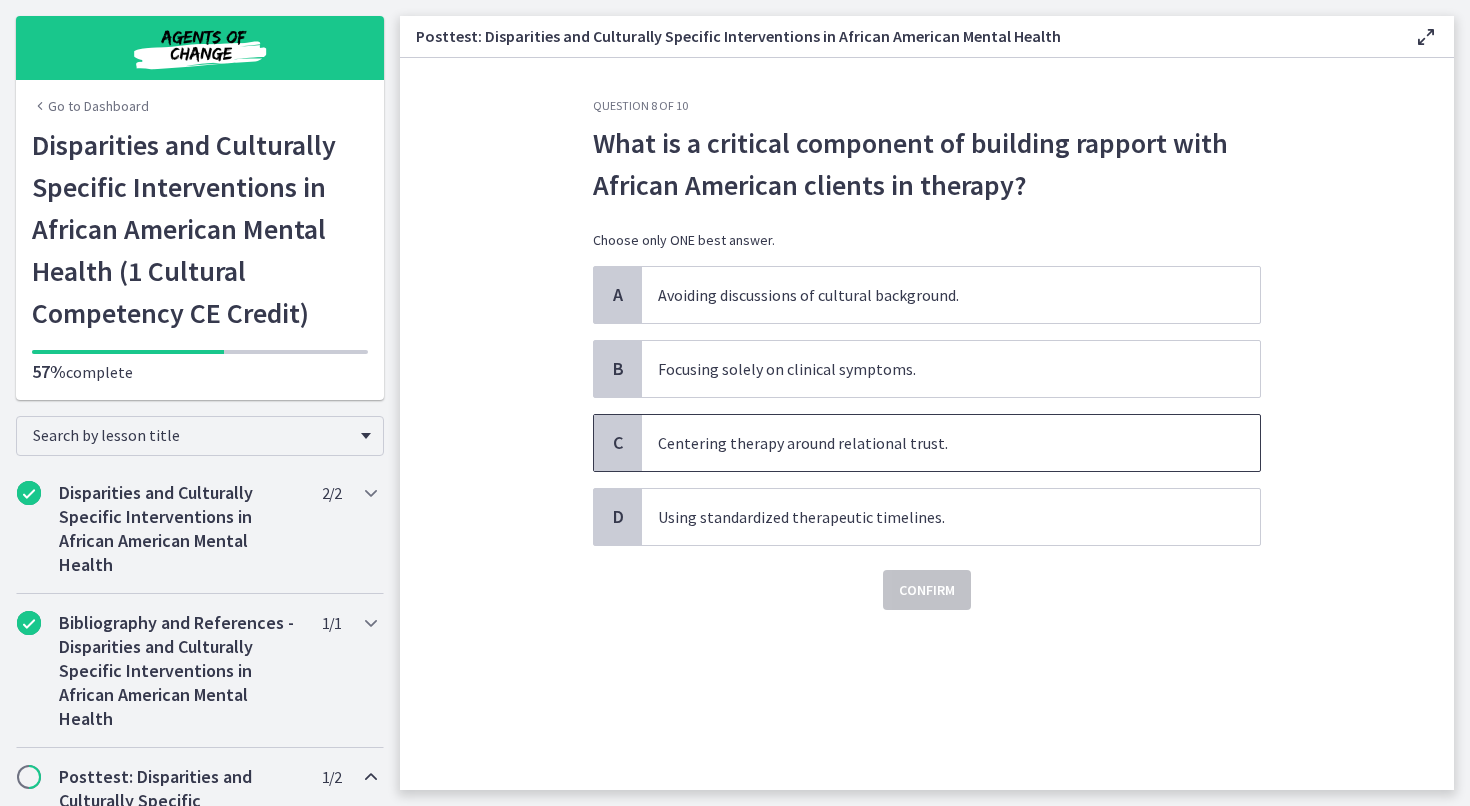 click on "Centering therapy around relational trust." at bounding box center (951, 443) 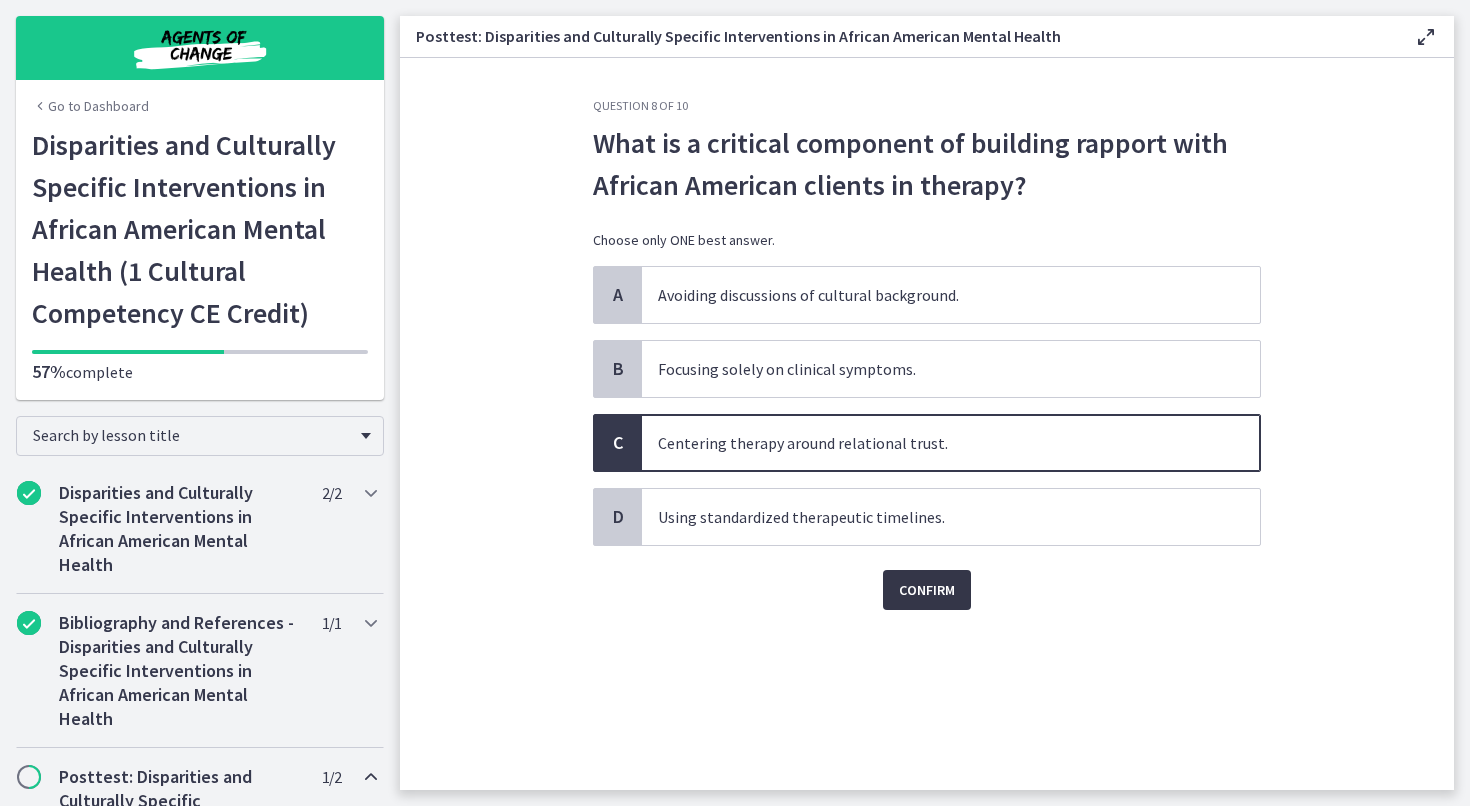 click on "Confirm" at bounding box center (927, 590) 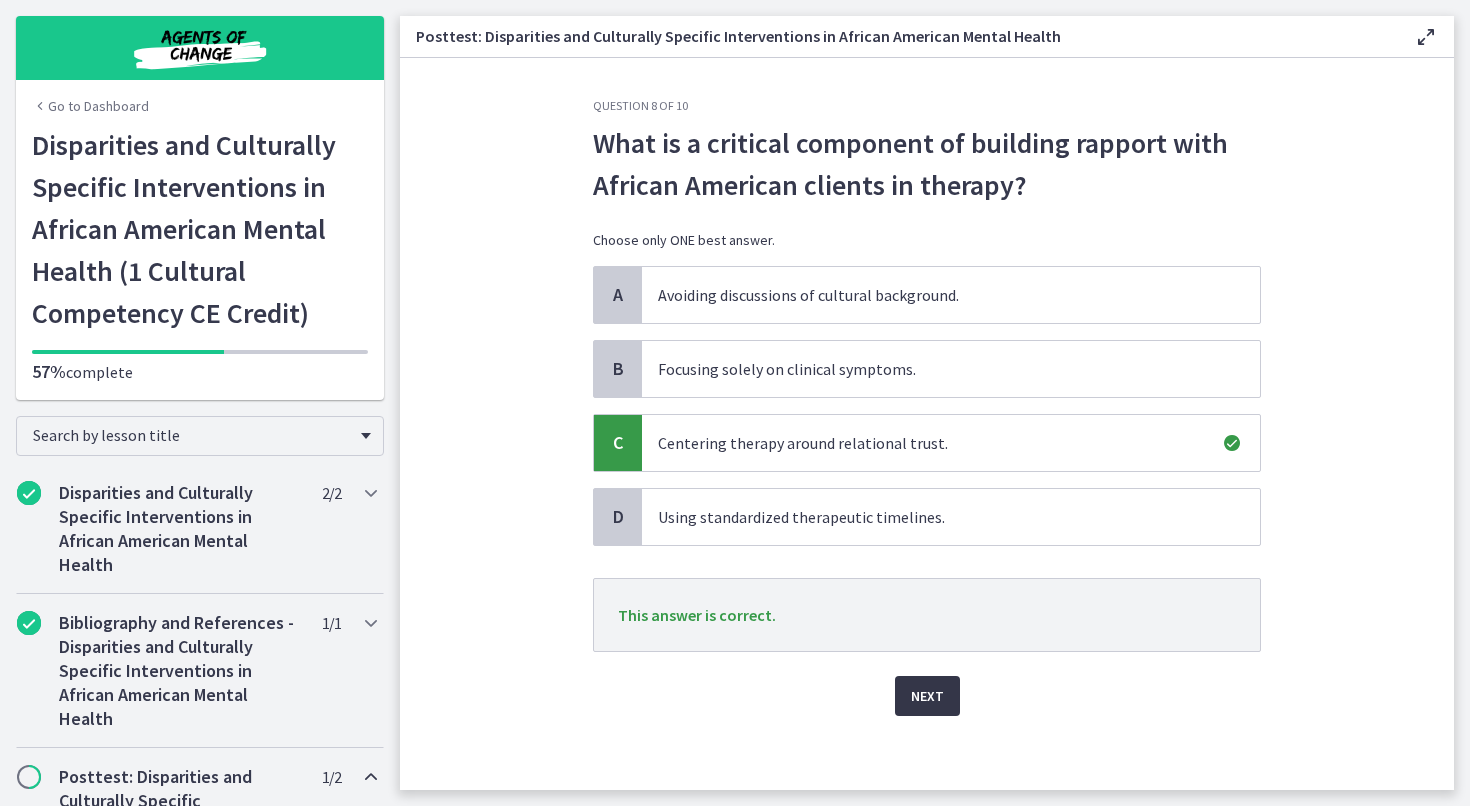 click on "Next" at bounding box center [927, 696] 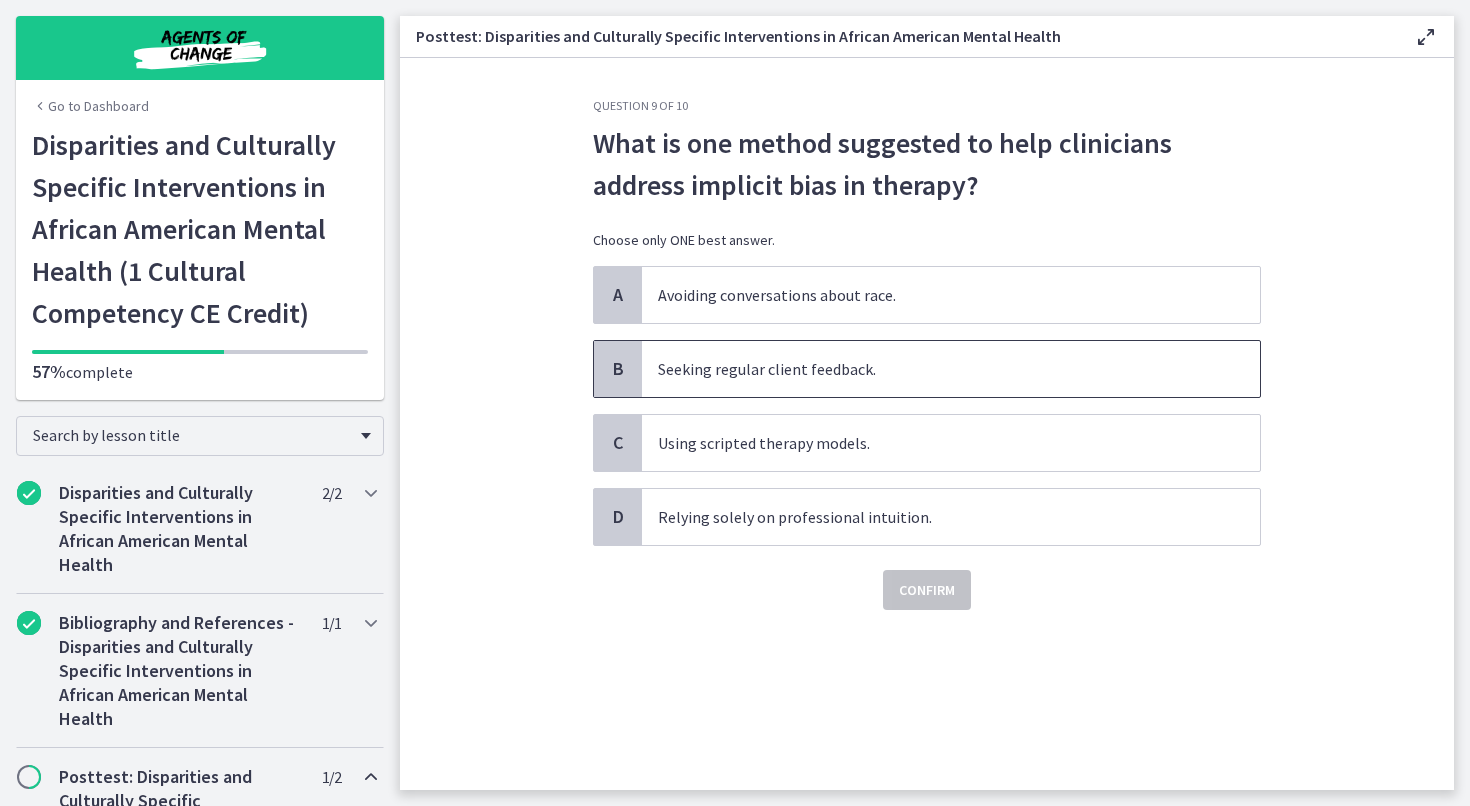 click on "Seeking regular client feedback." at bounding box center (951, 369) 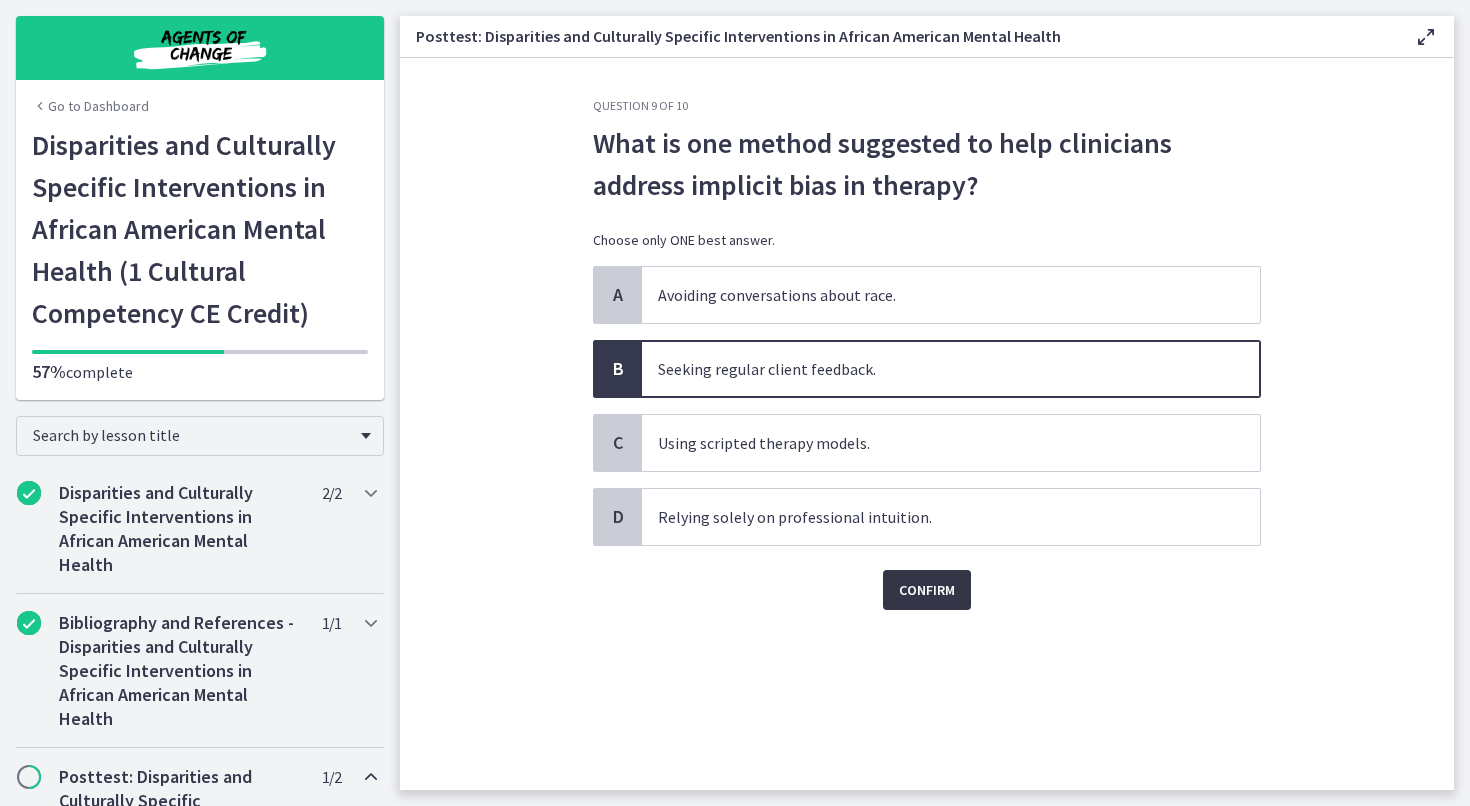 click on "Confirm" at bounding box center [927, 590] 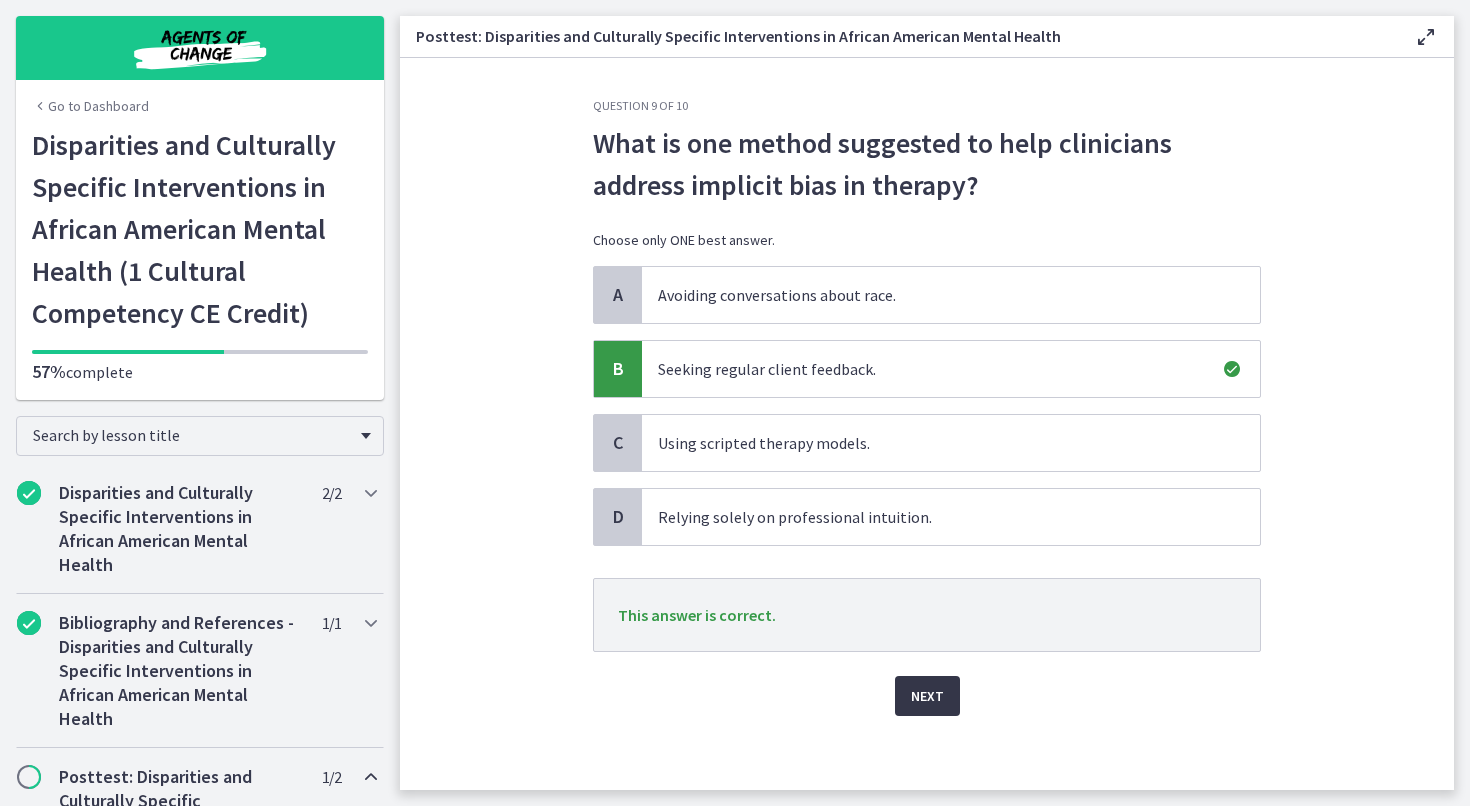 click on "Next" at bounding box center (927, 696) 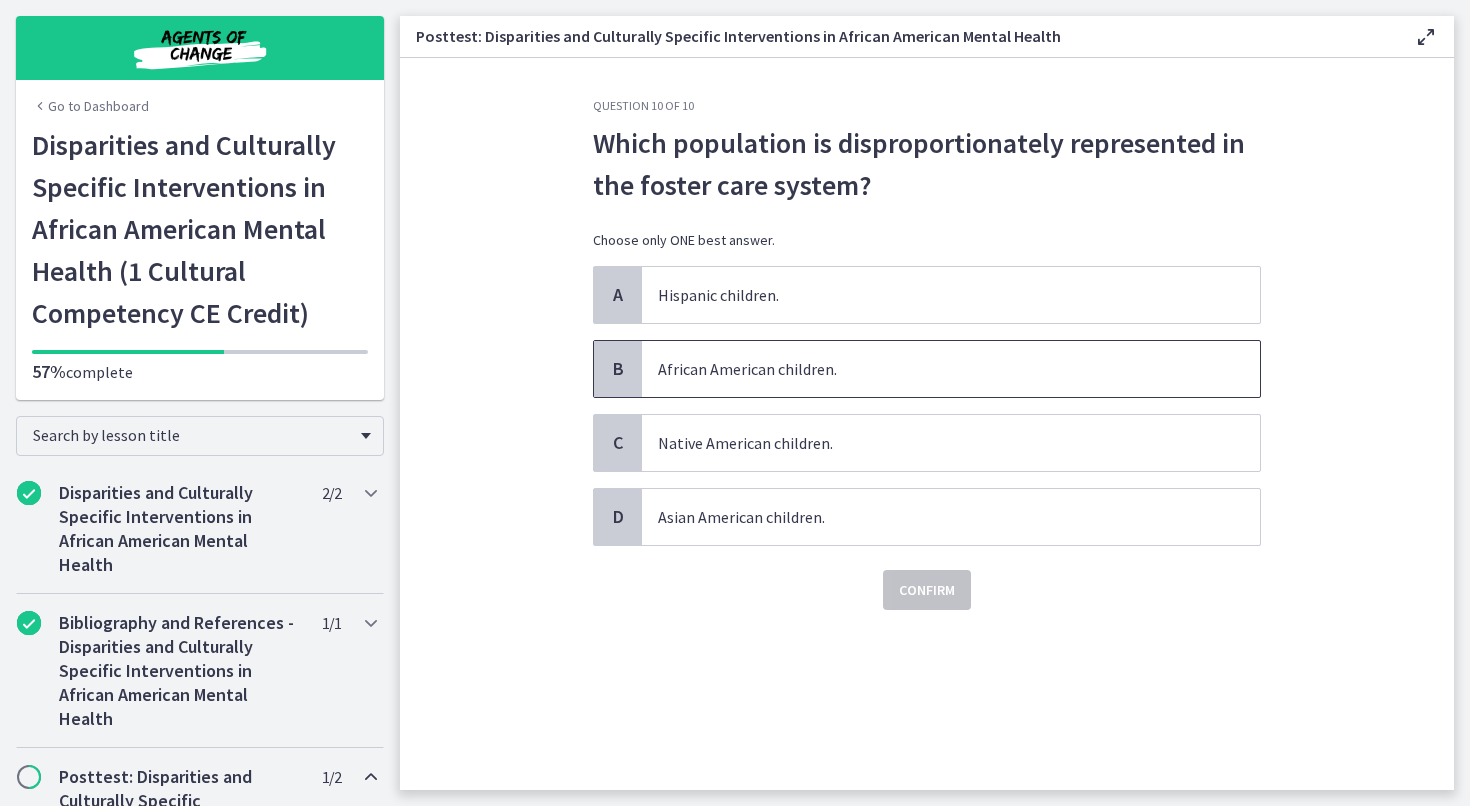 click on "African American children." at bounding box center [951, 369] 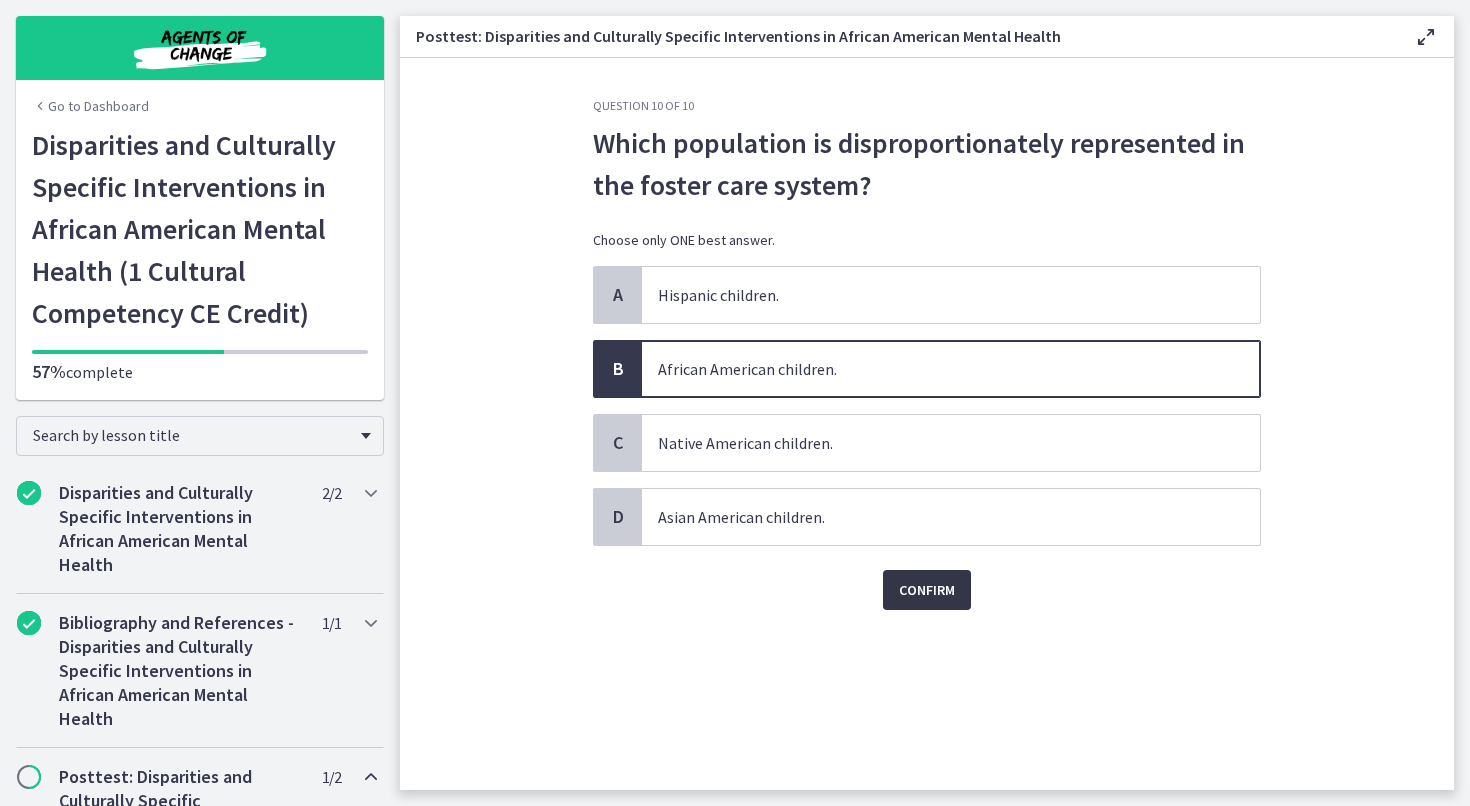 click on "Confirm" at bounding box center (927, 590) 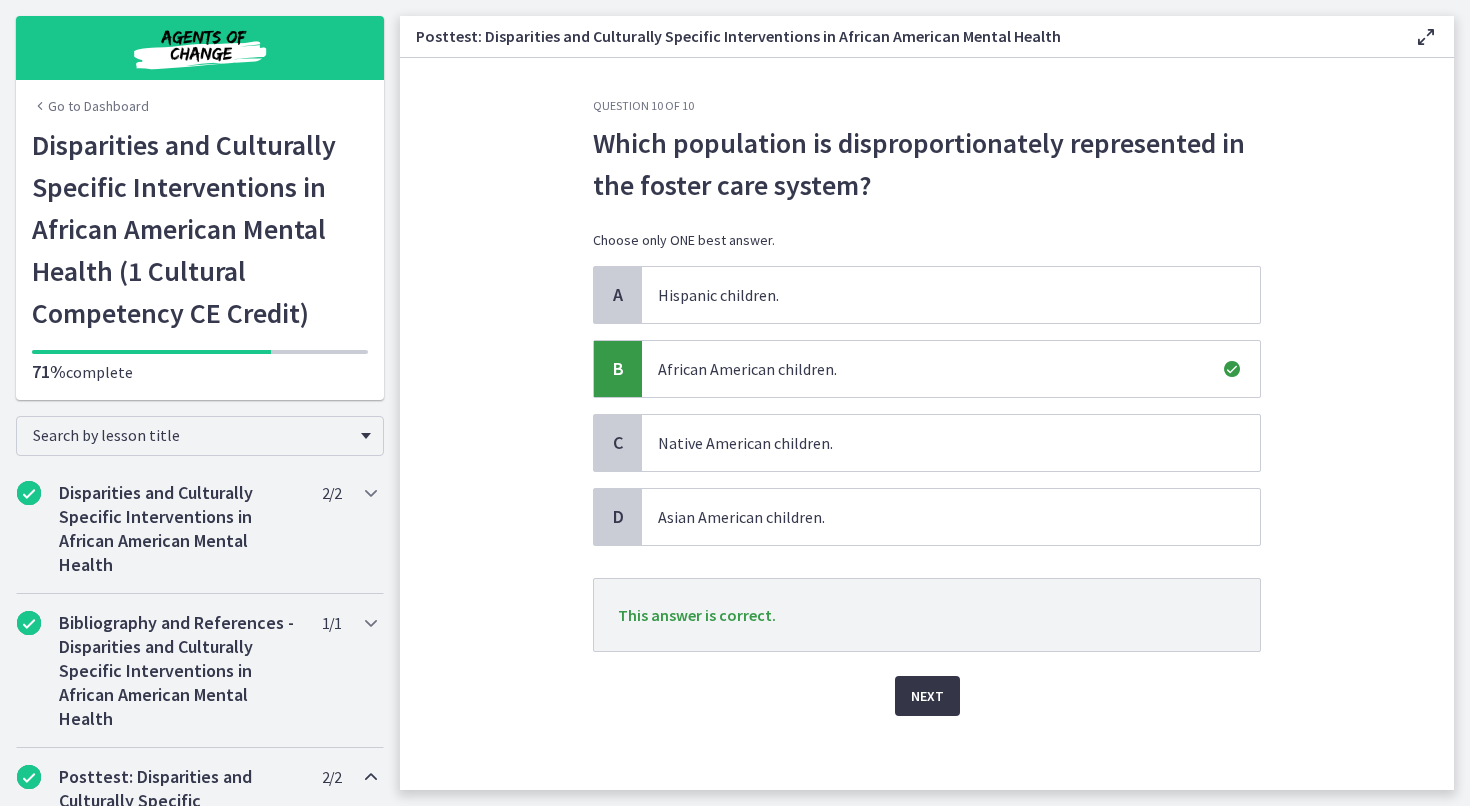 click on "Next" at bounding box center (927, 696) 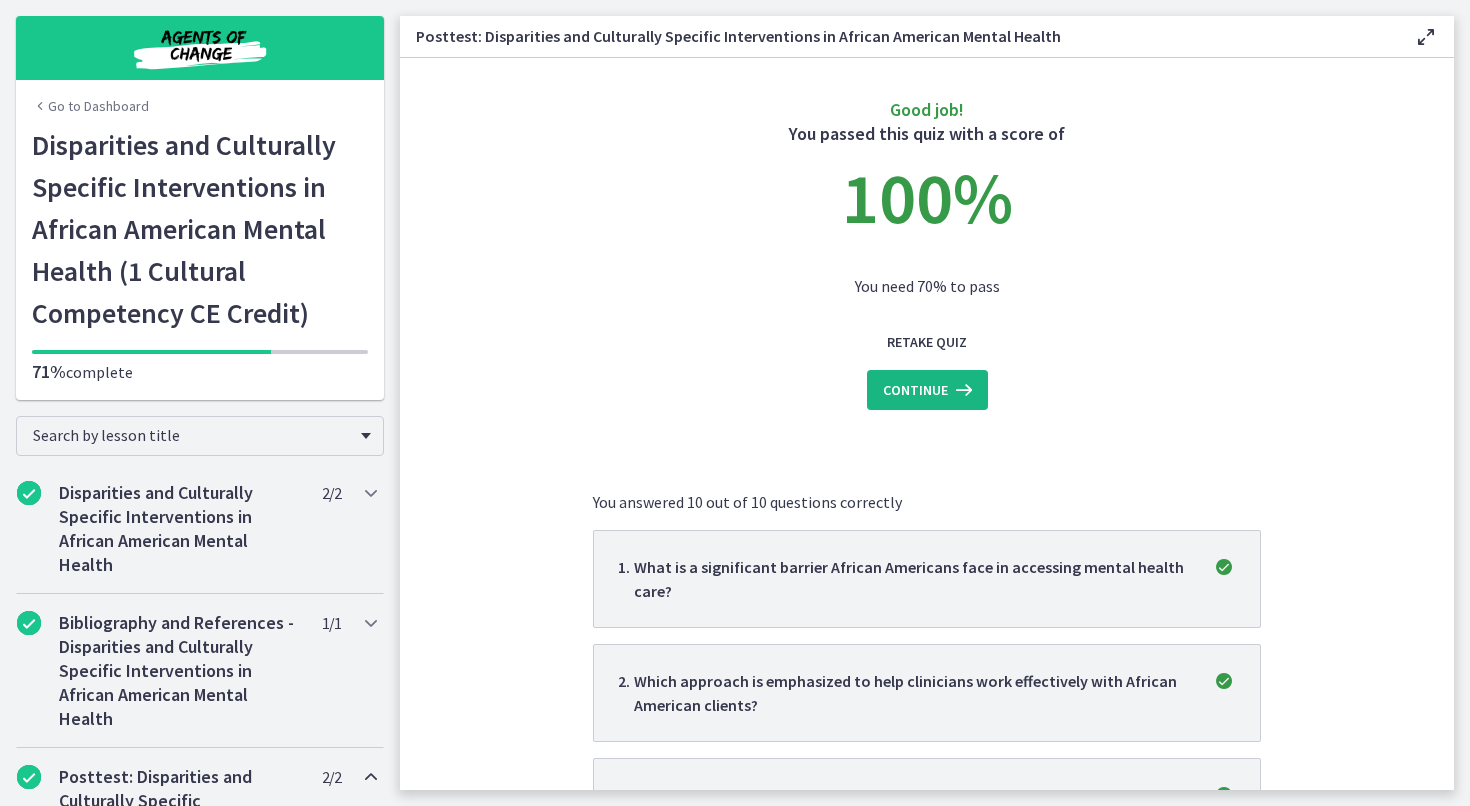 click on "Continue" at bounding box center (915, 390) 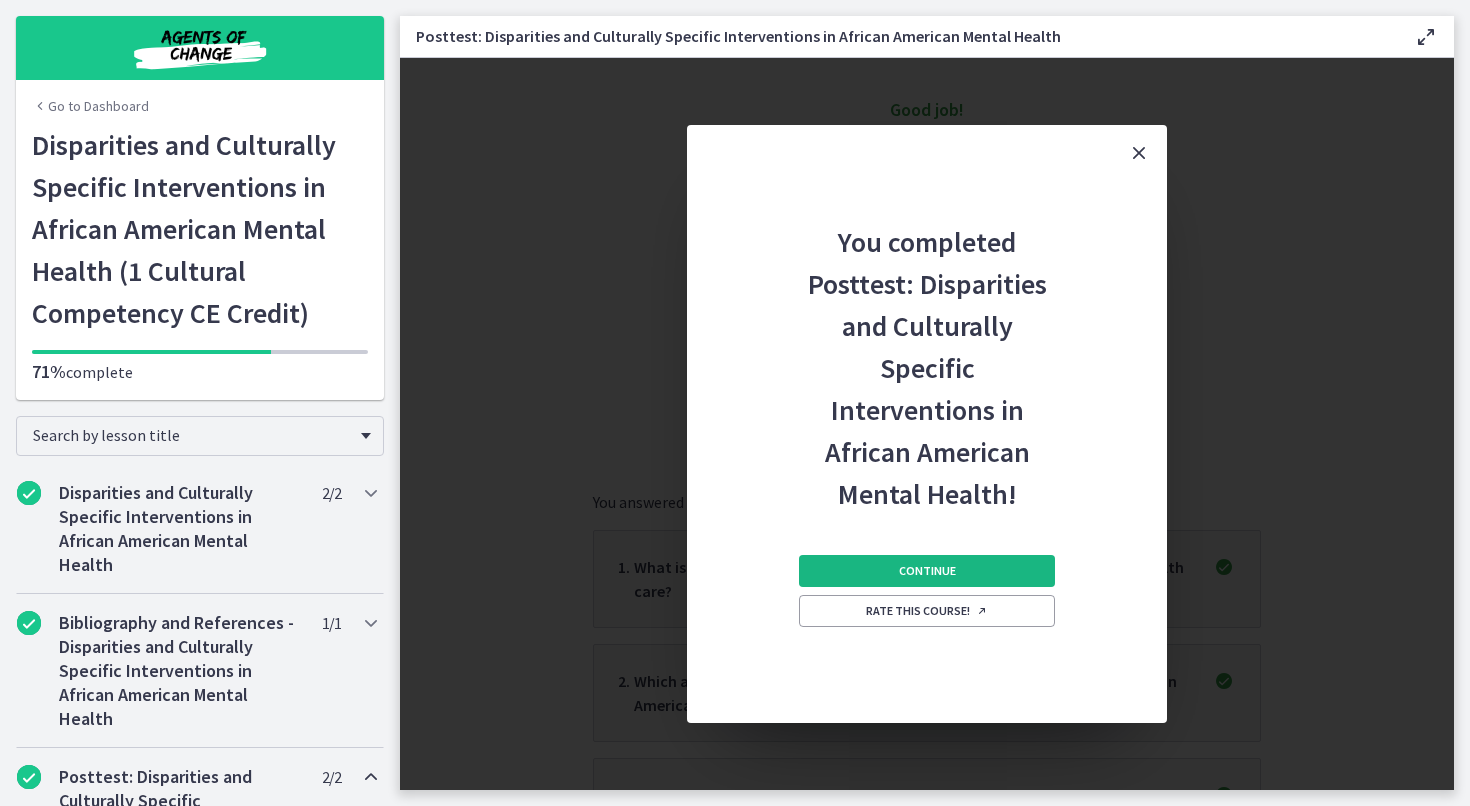 click on "Continue" at bounding box center (927, 571) 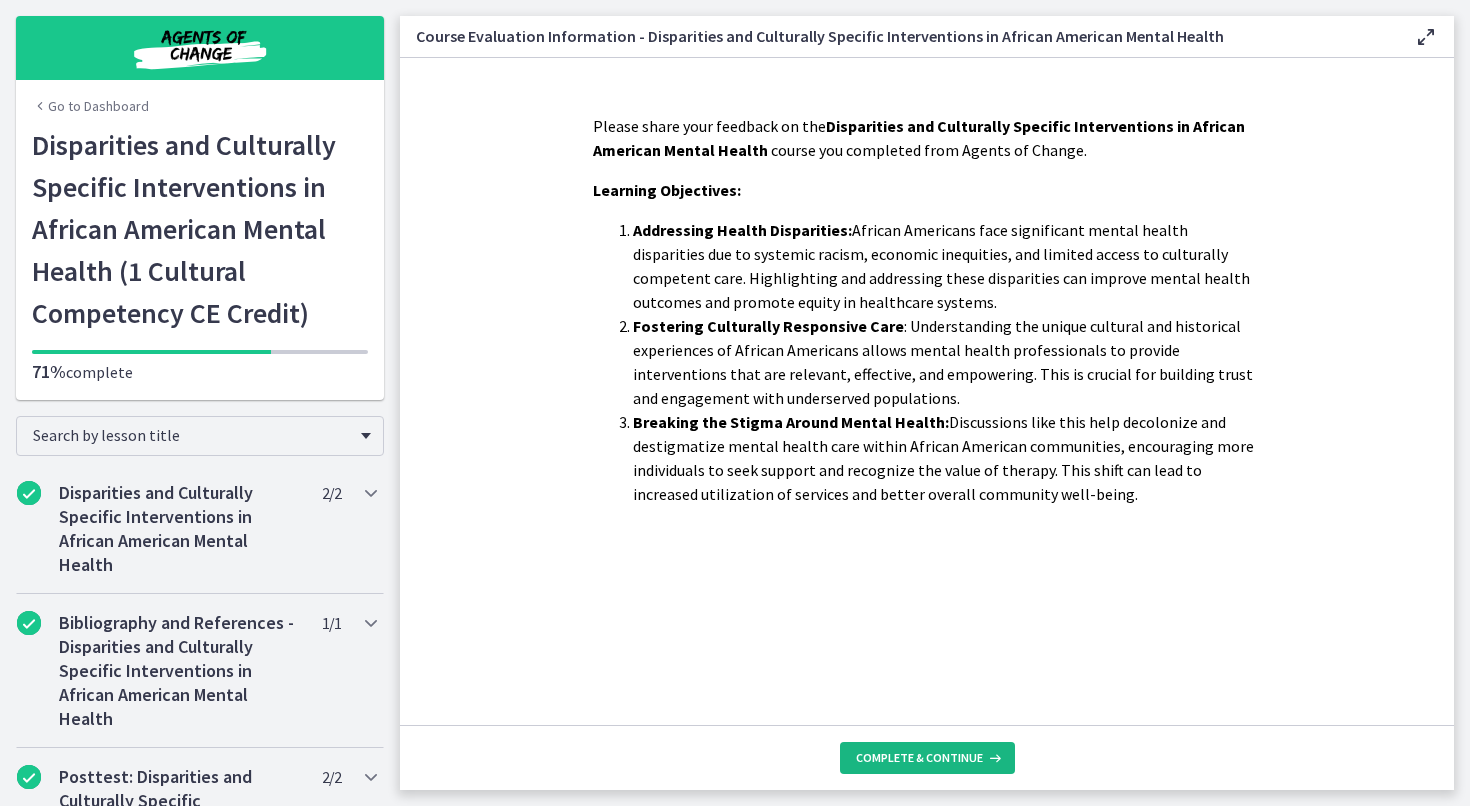 click on "Complete & continue" at bounding box center [927, 758] 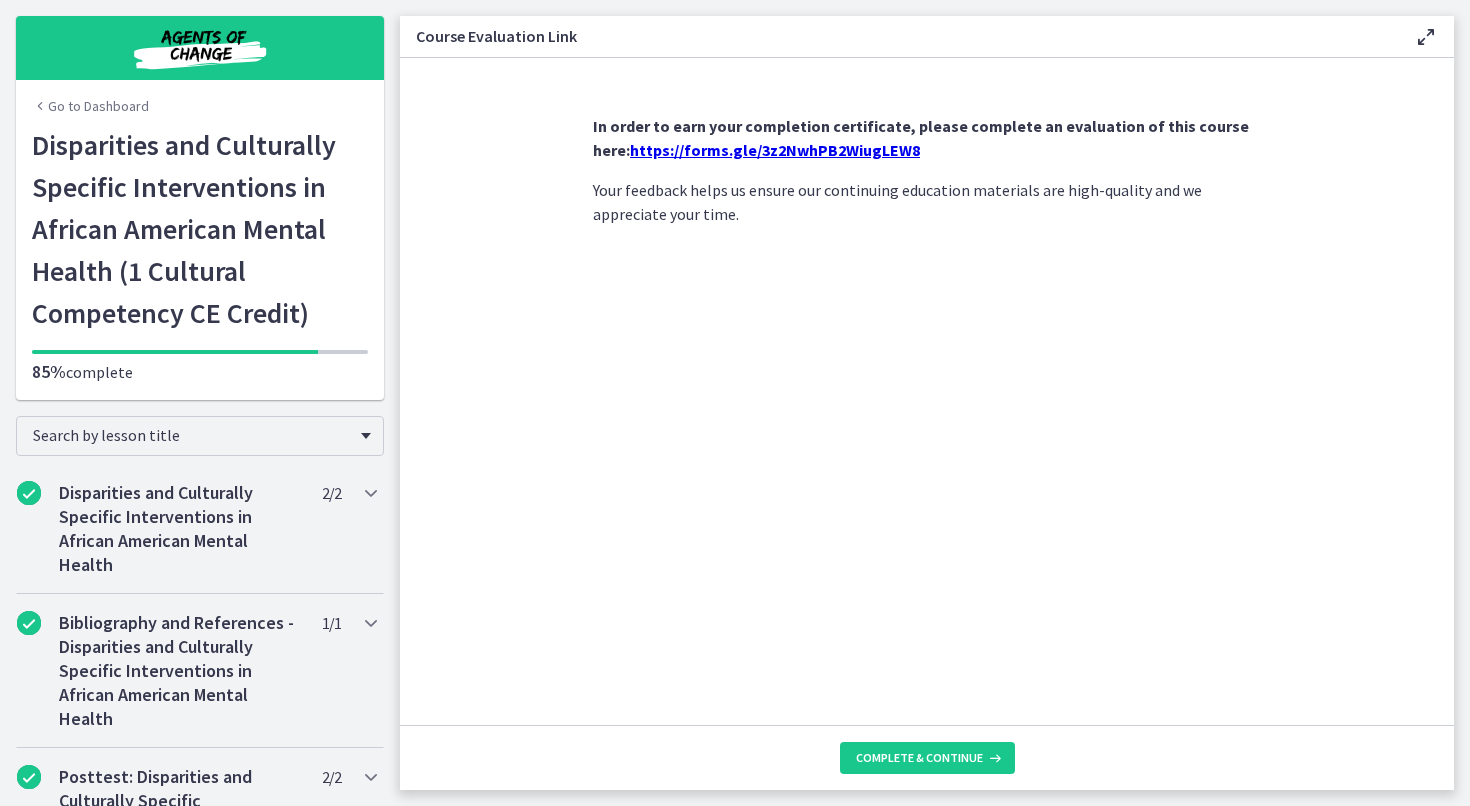 click on "https://forms.gle/3z2NwhPB2WiugLEW8" at bounding box center (775, 150) 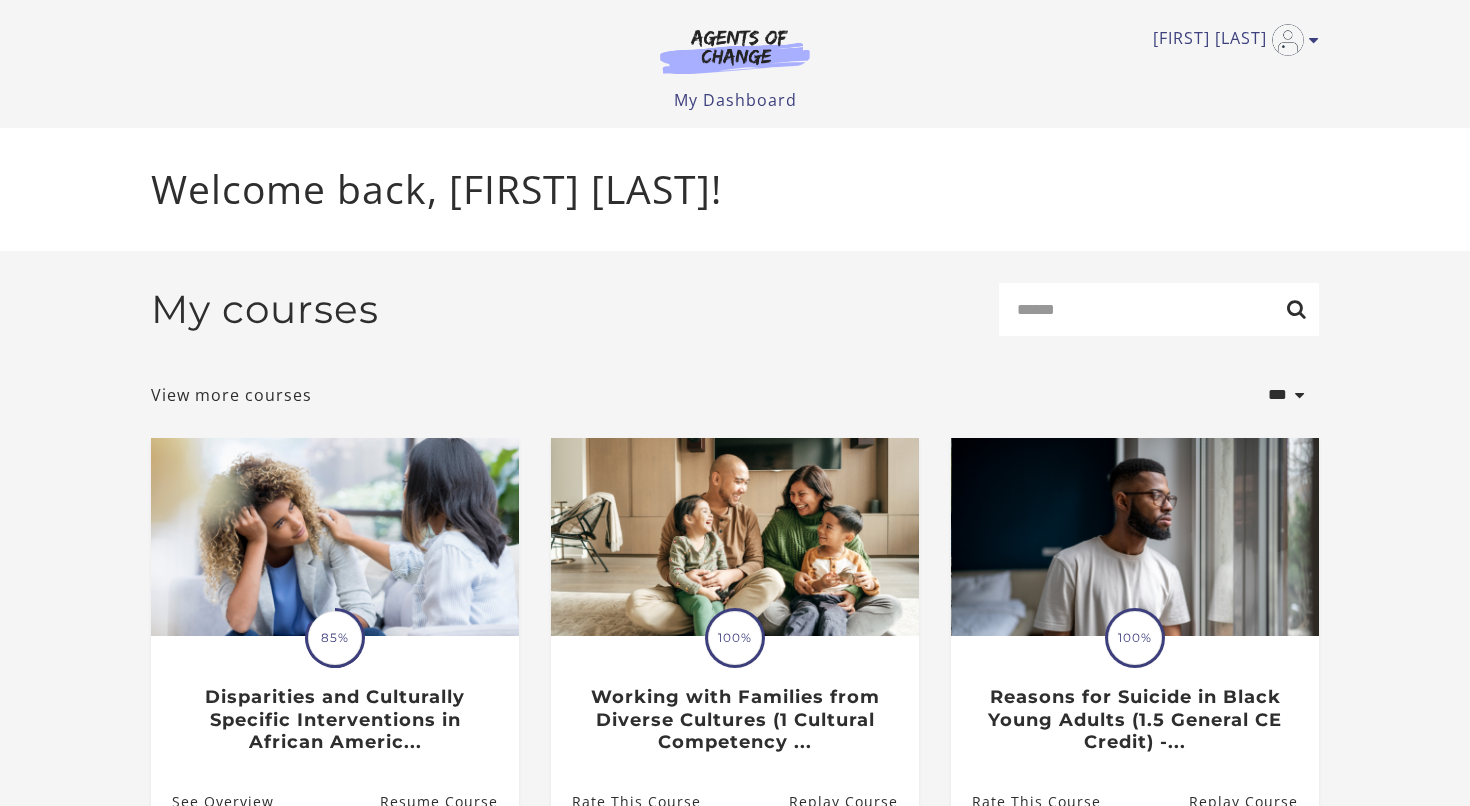 scroll, scrollTop: 0, scrollLeft: 0, axis: both 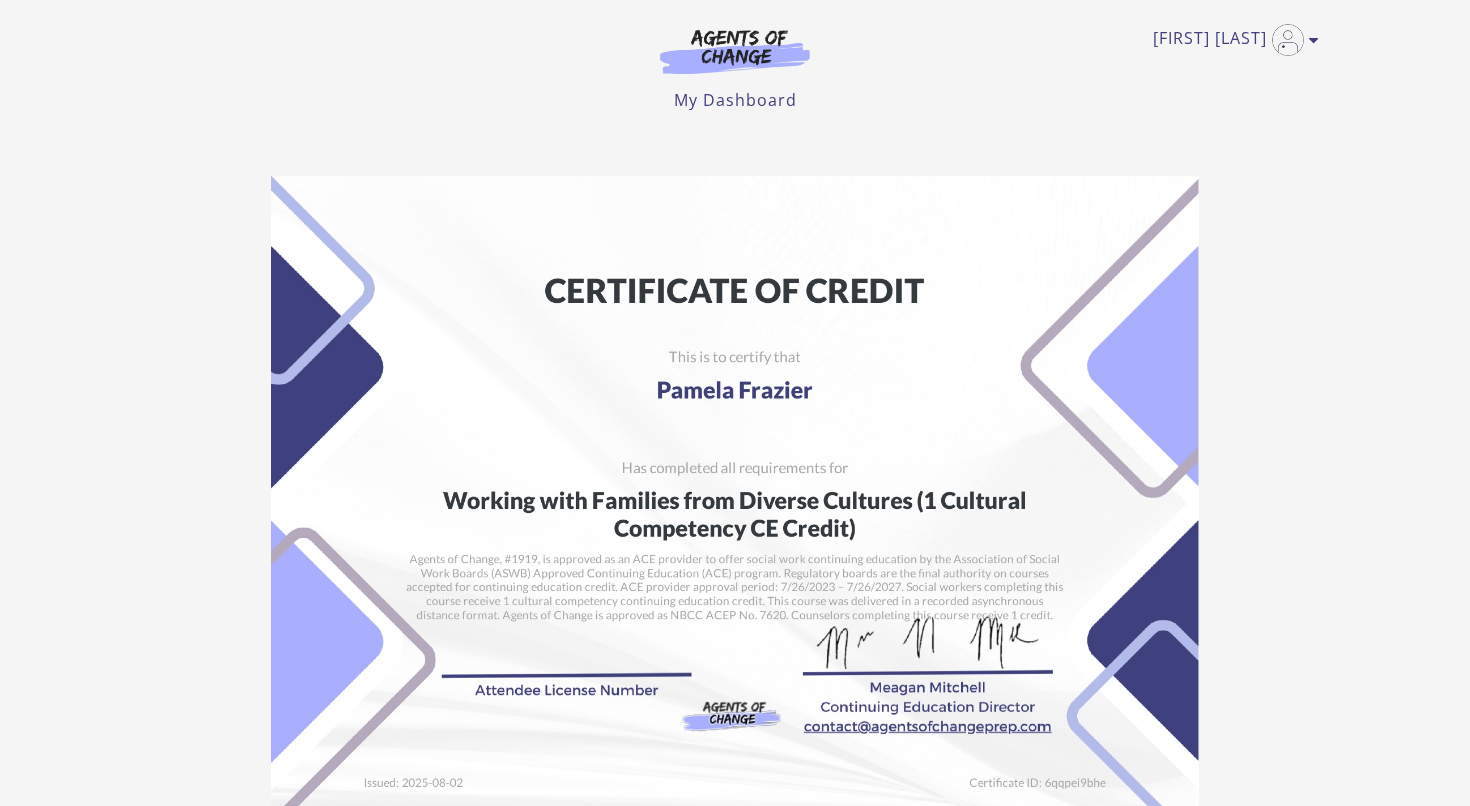 click at bounding box center [735, 503] 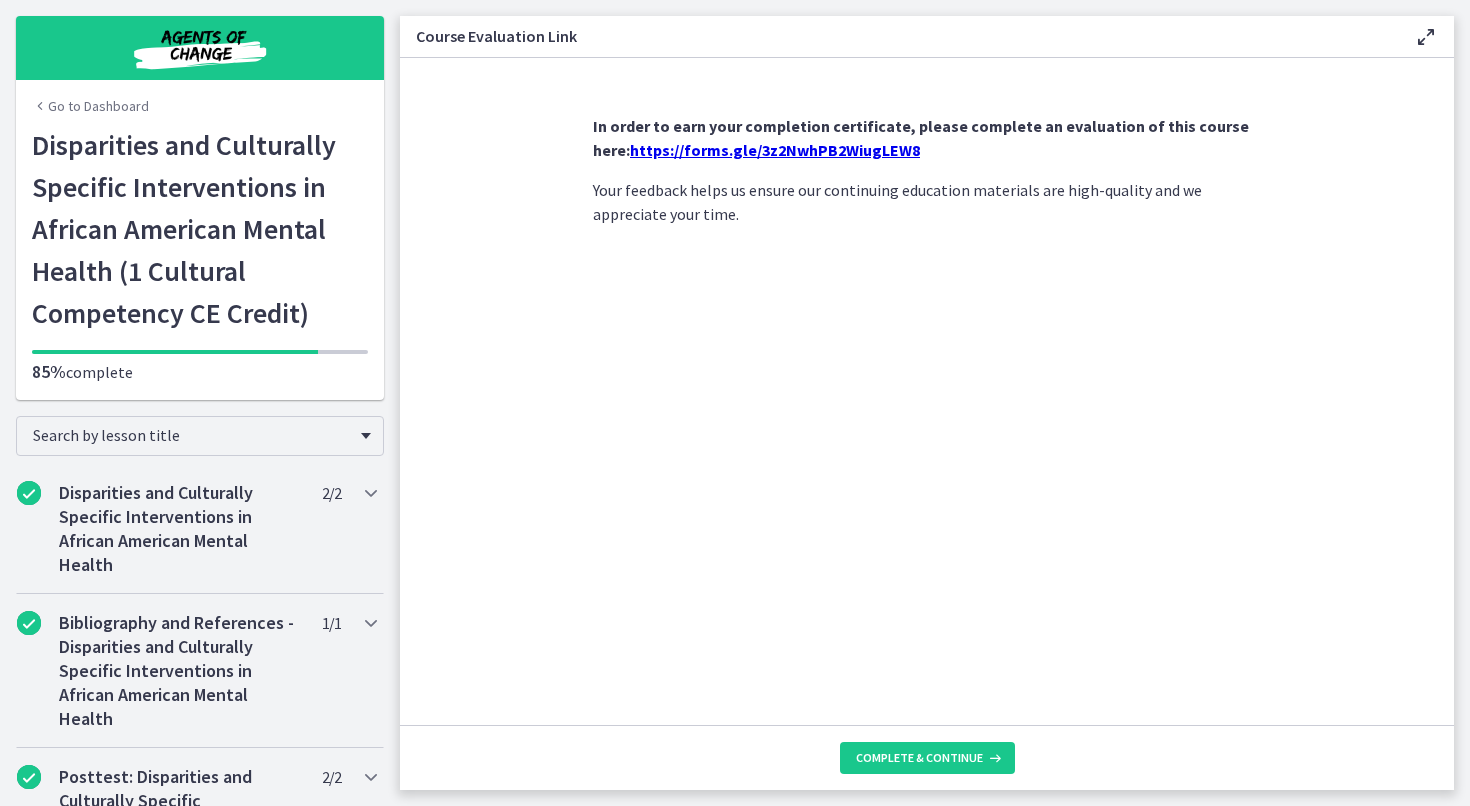scroll, scrollTop: 0, scrollLeft: 0, axis: both 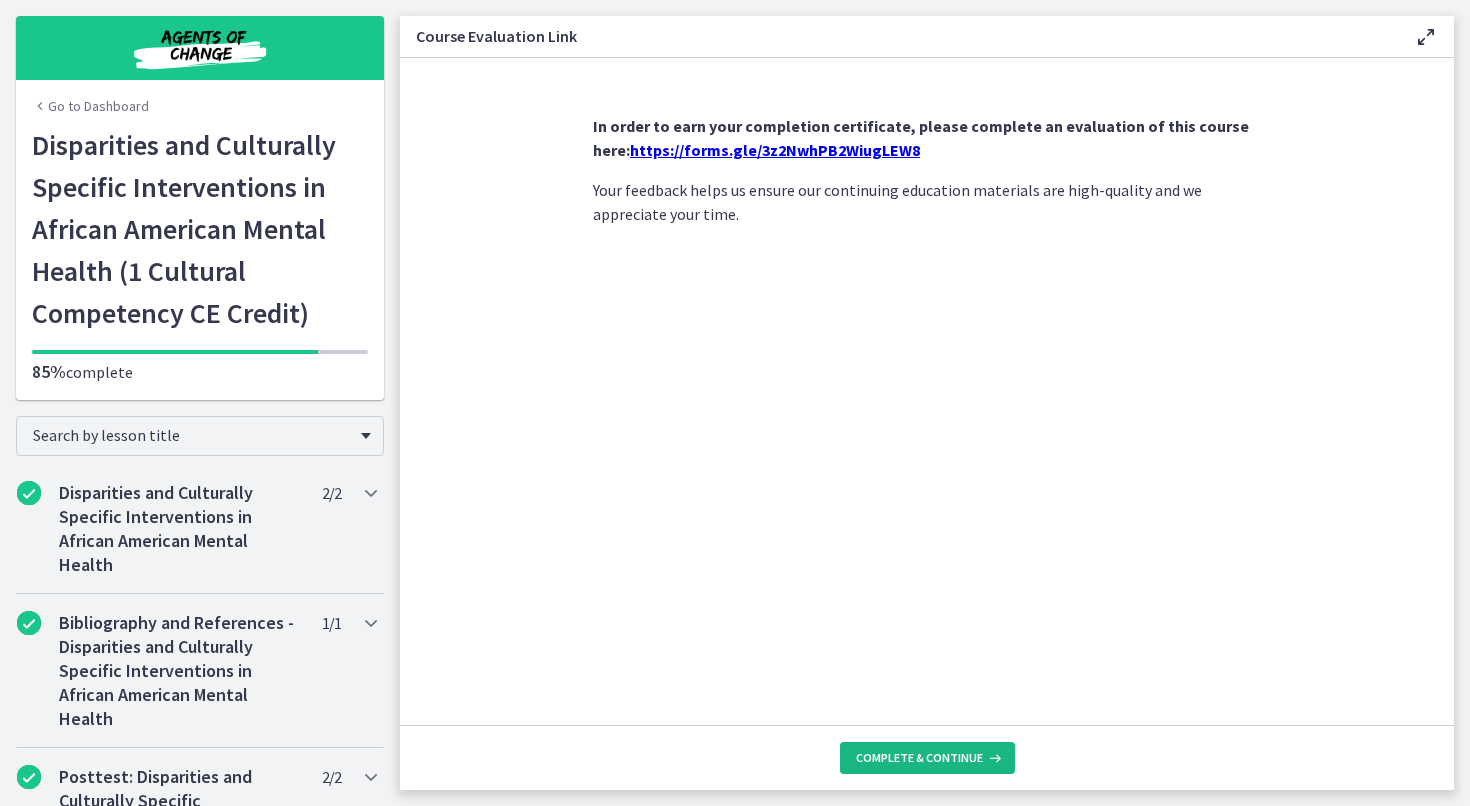 click on "Complete & continue" at bounding box center (919, 758) 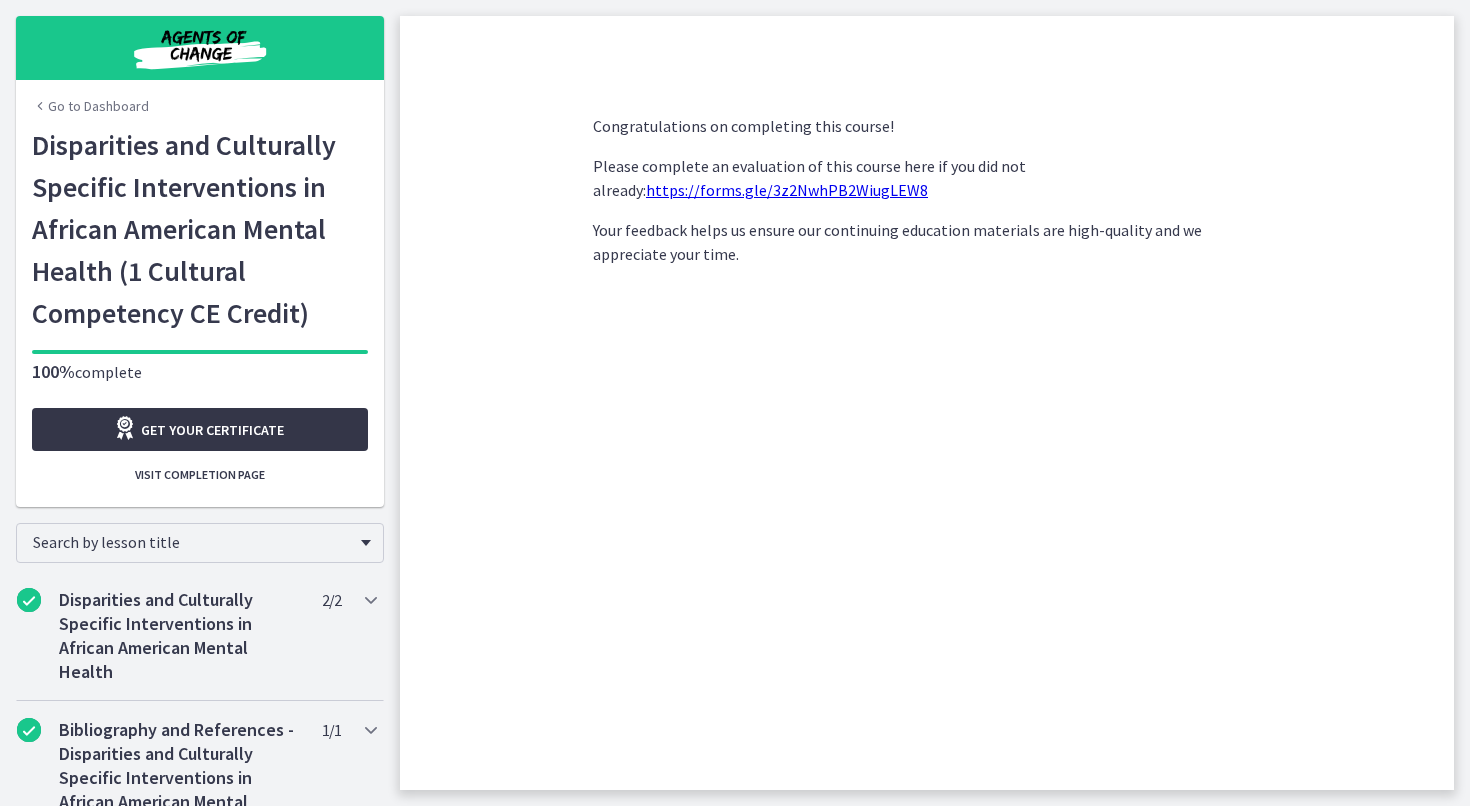 click on "Get your certificate" at bounding box center (212, 430) 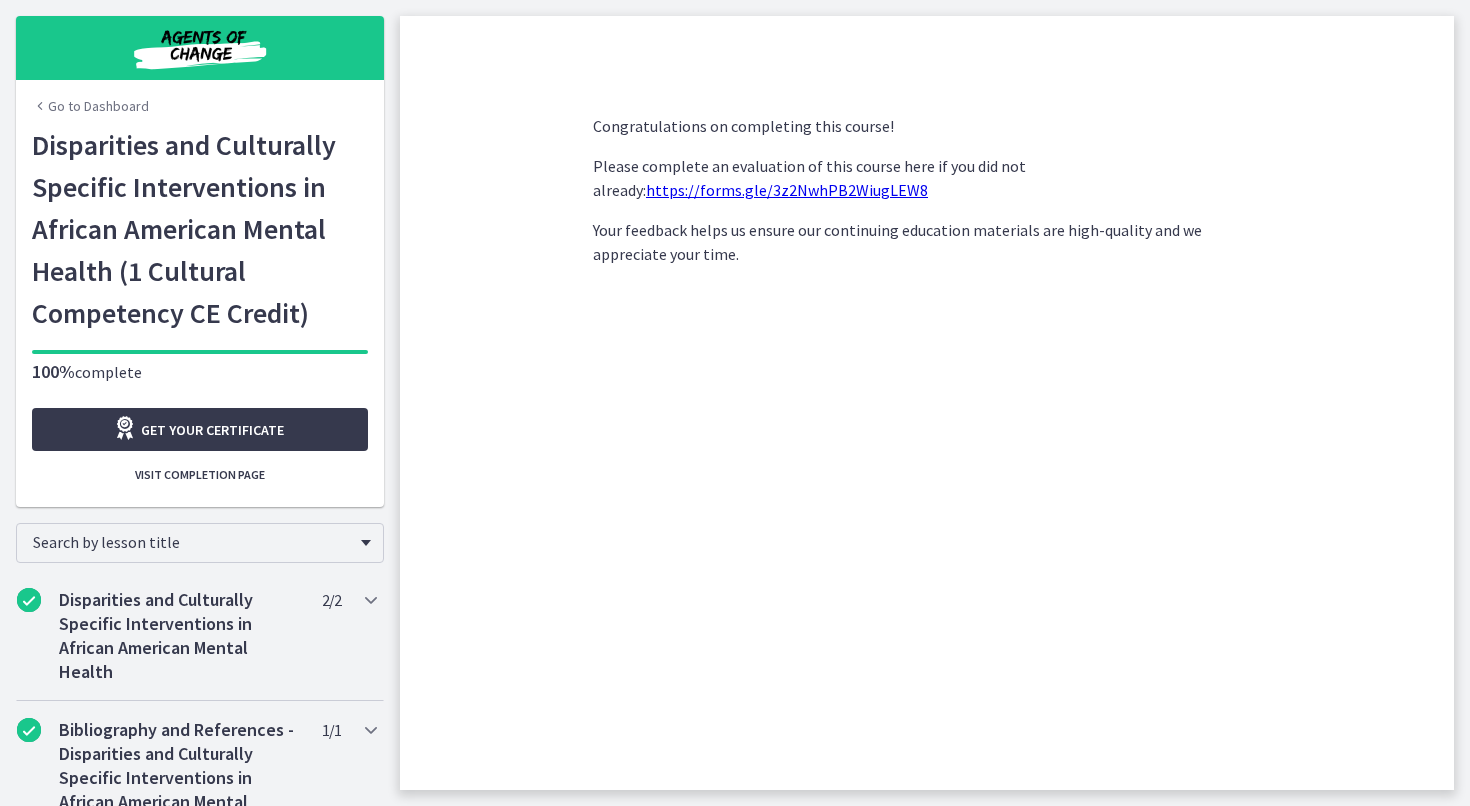click on "Go to Dashboard" at bounding box center [90, 106] 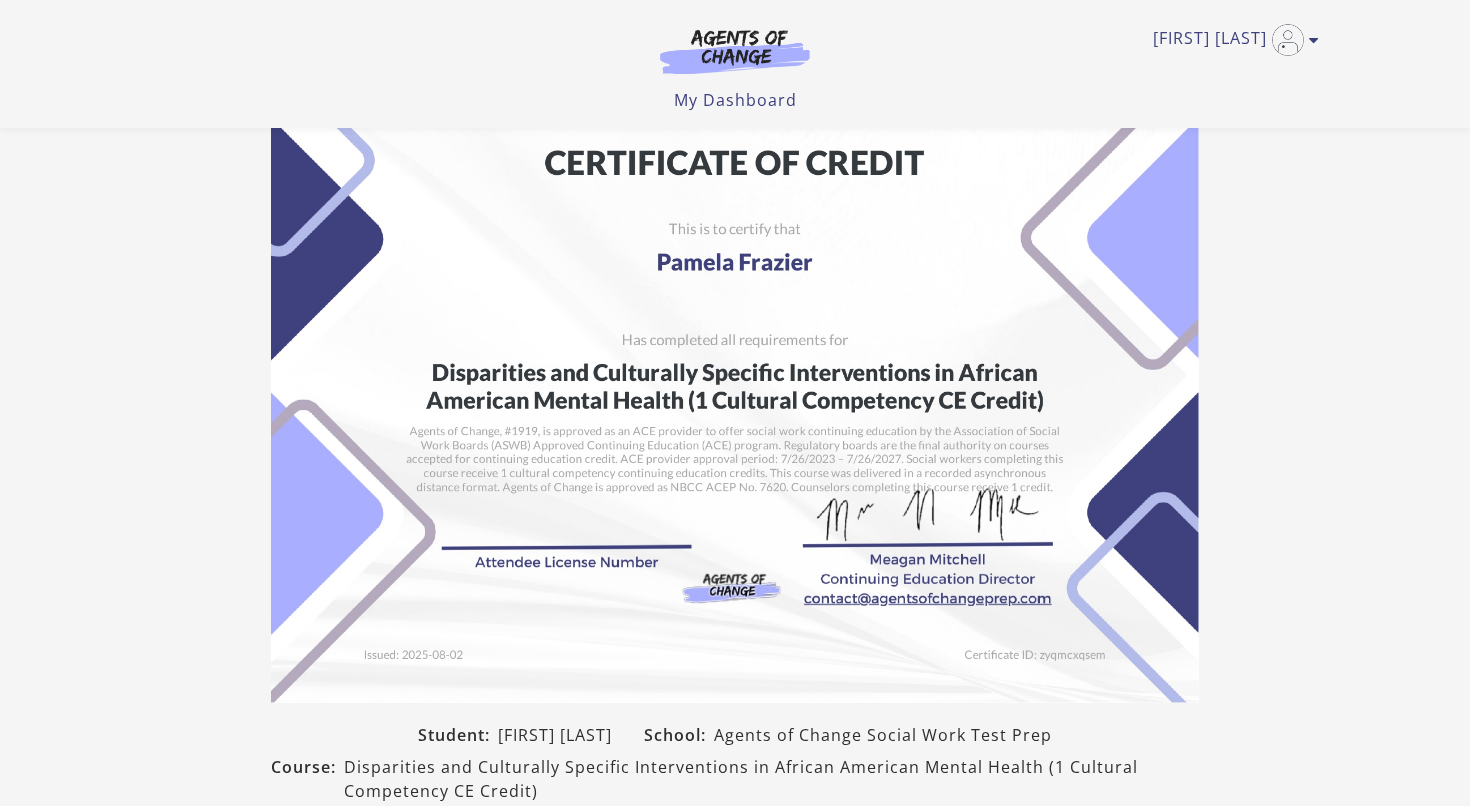 scroll, scrollTop: 339, scrollLeft: 0, axis: vertical 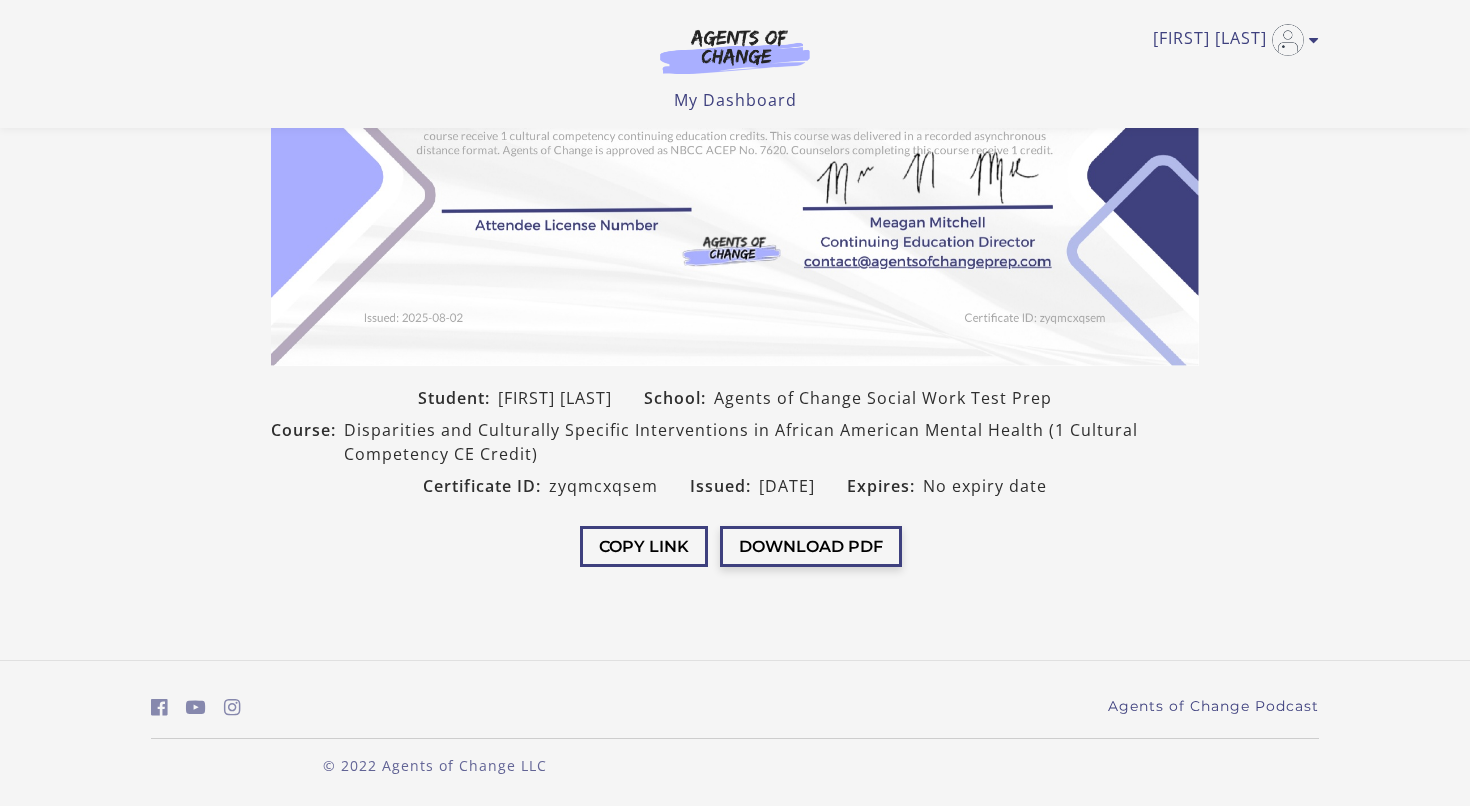 click on "Download PDF" at bounding box center (811, 546) 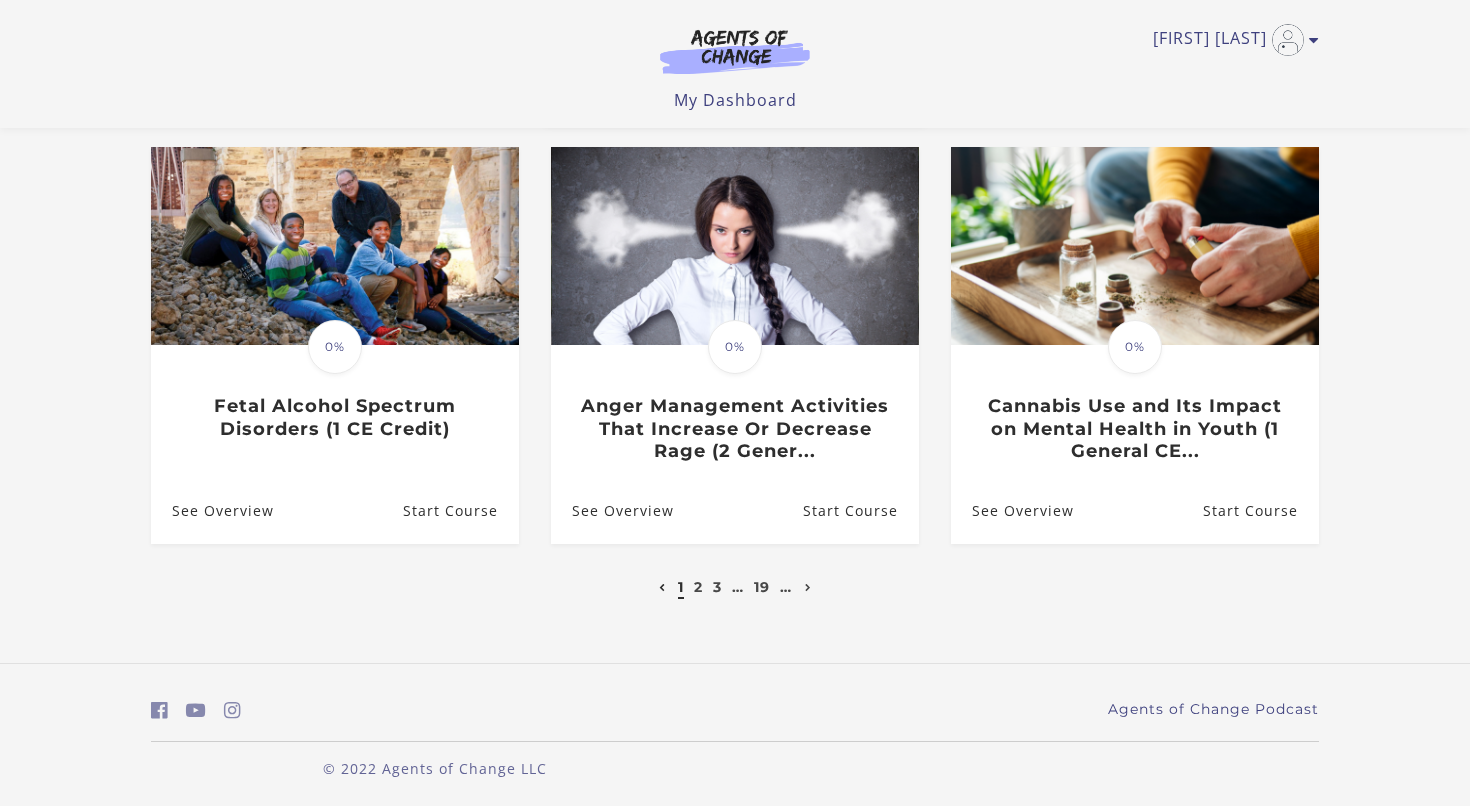 scroll, scrollTop: 601, scrollLeft: 0, axis: vertical 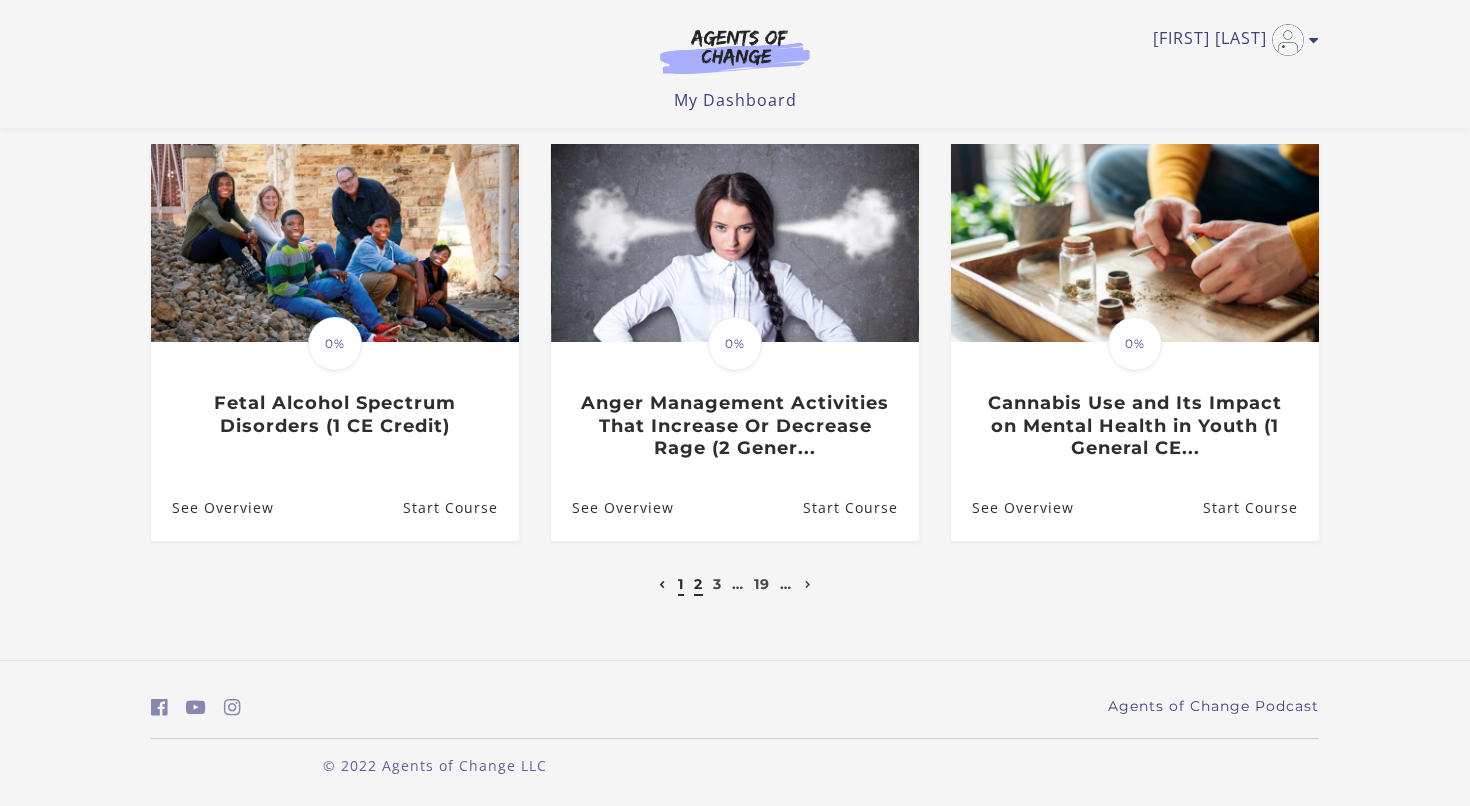 click on "2" at bounding box center [698, 584] 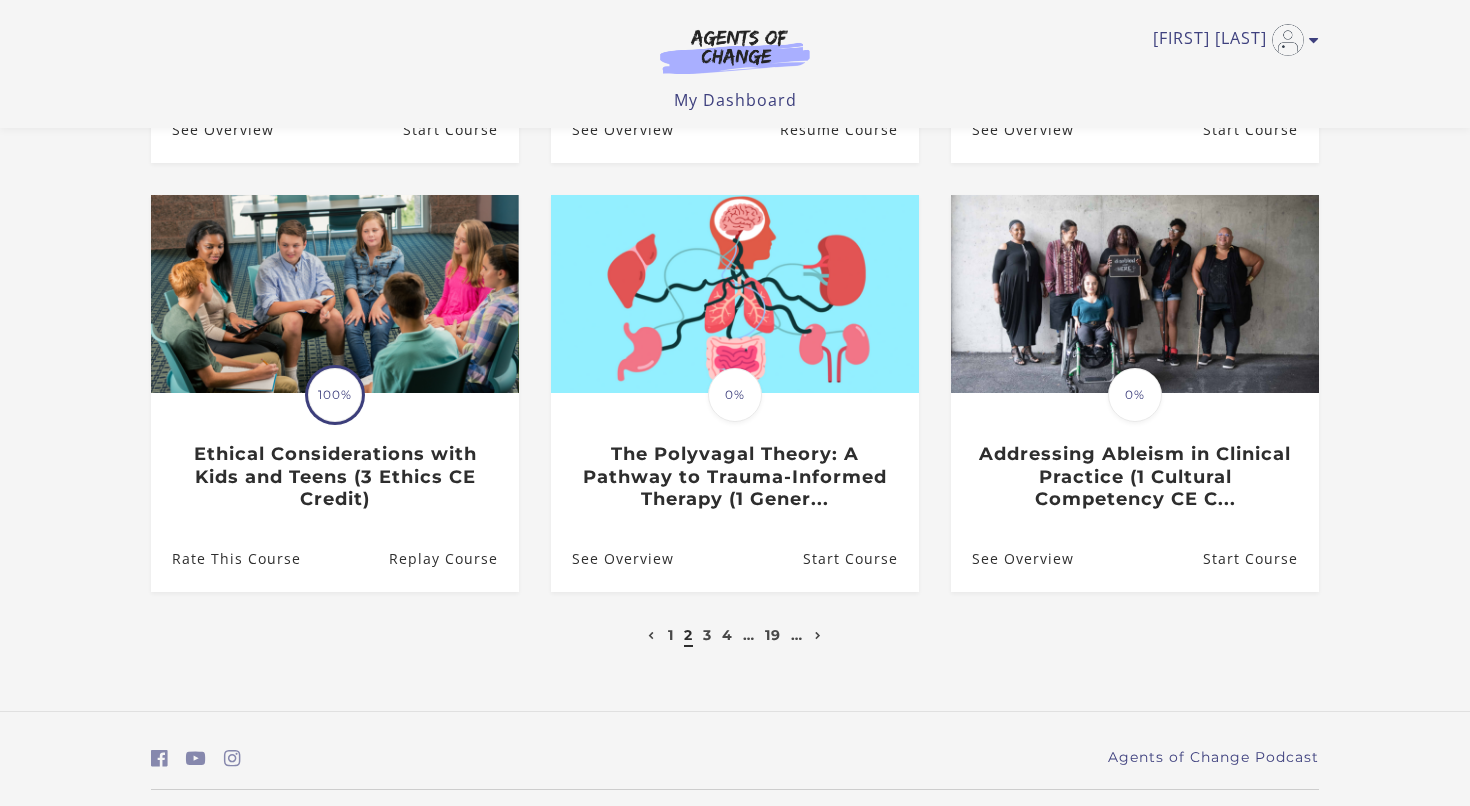 scroll, scrollTop: 546, scrollLeft: 0, axis: vertical 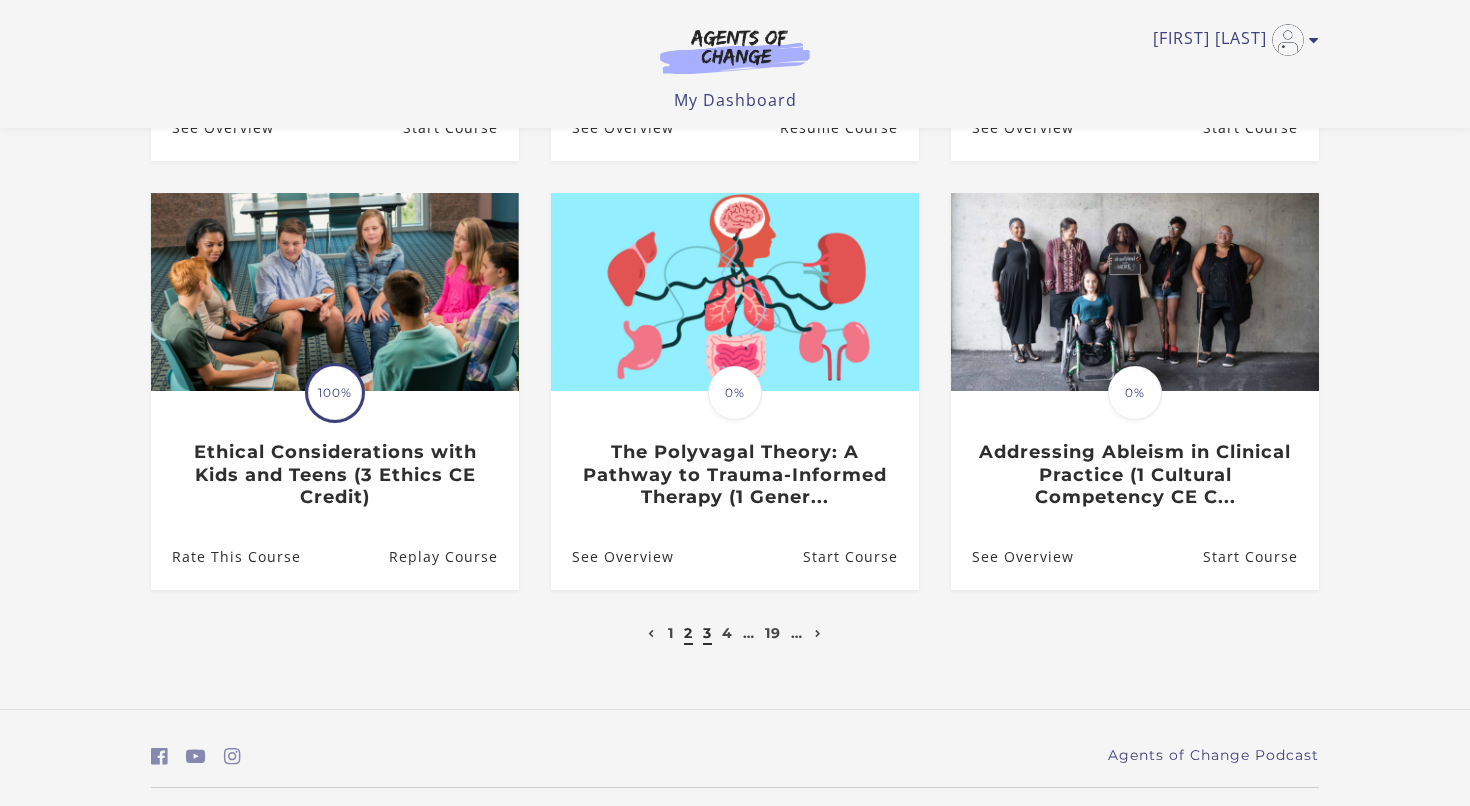 click on "3" at bounding box center [707, 633] 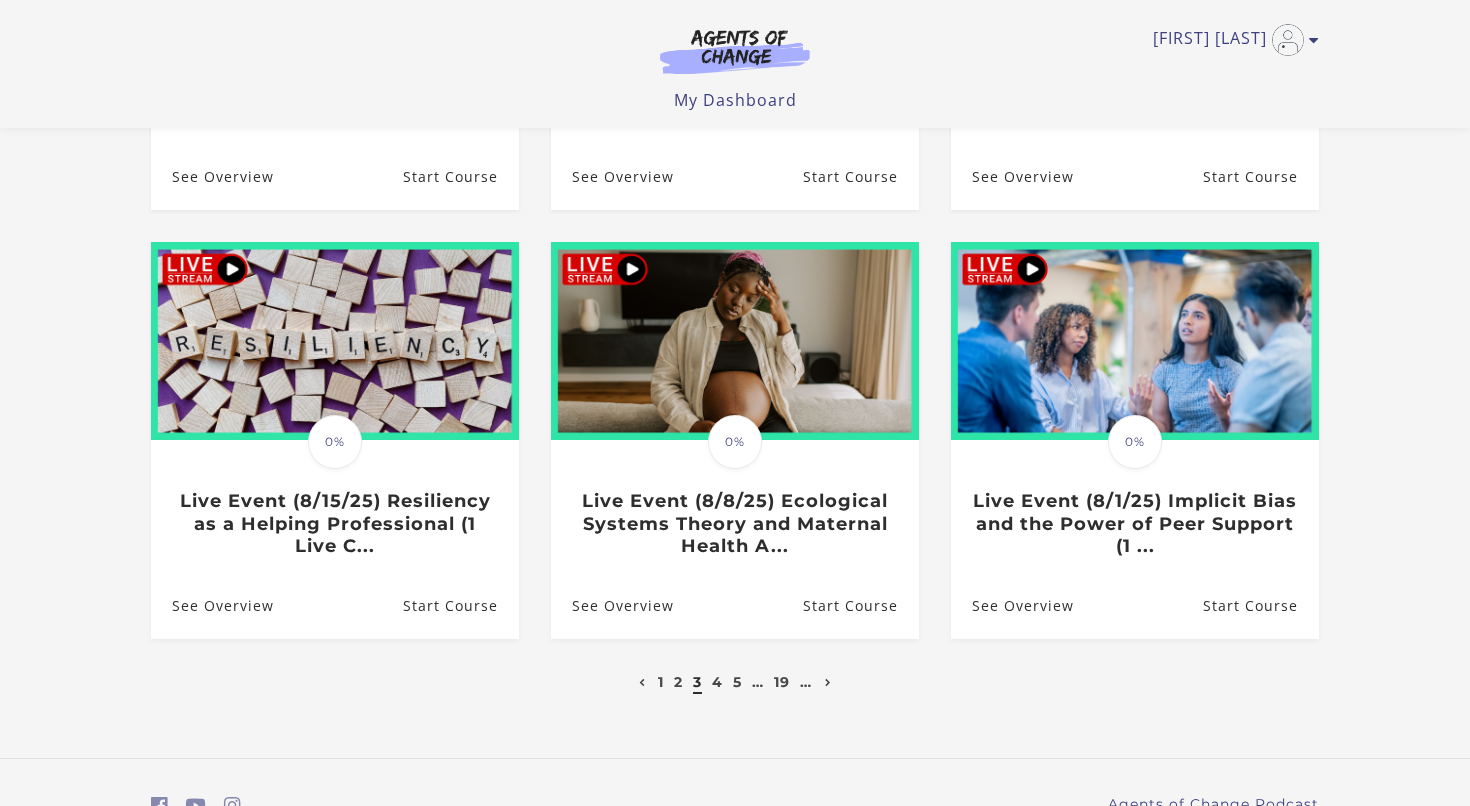 scroll, scrollTop: 500, scrollLeft: 0, axis: vertical 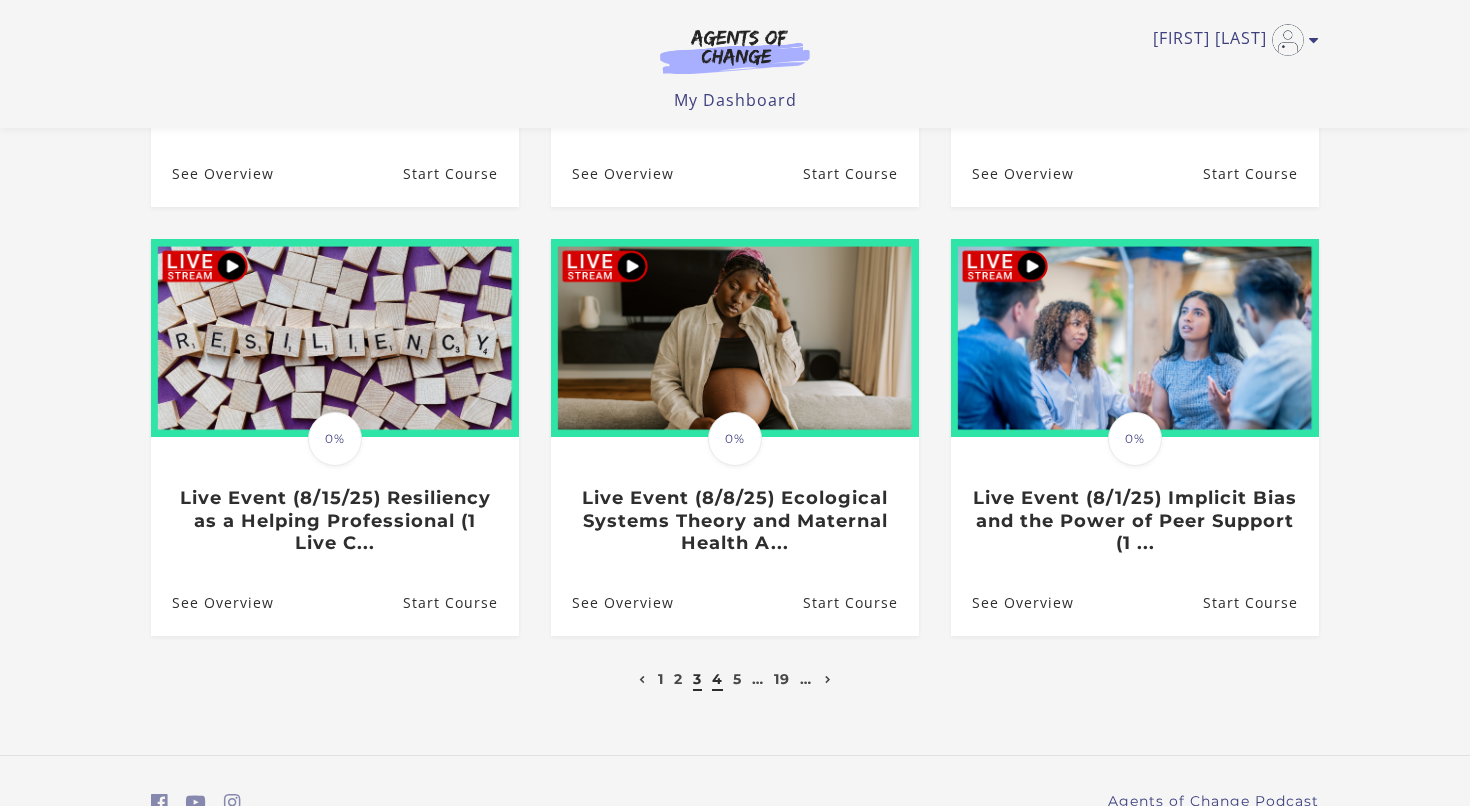 click on "4" at bounding box center (717, 679) 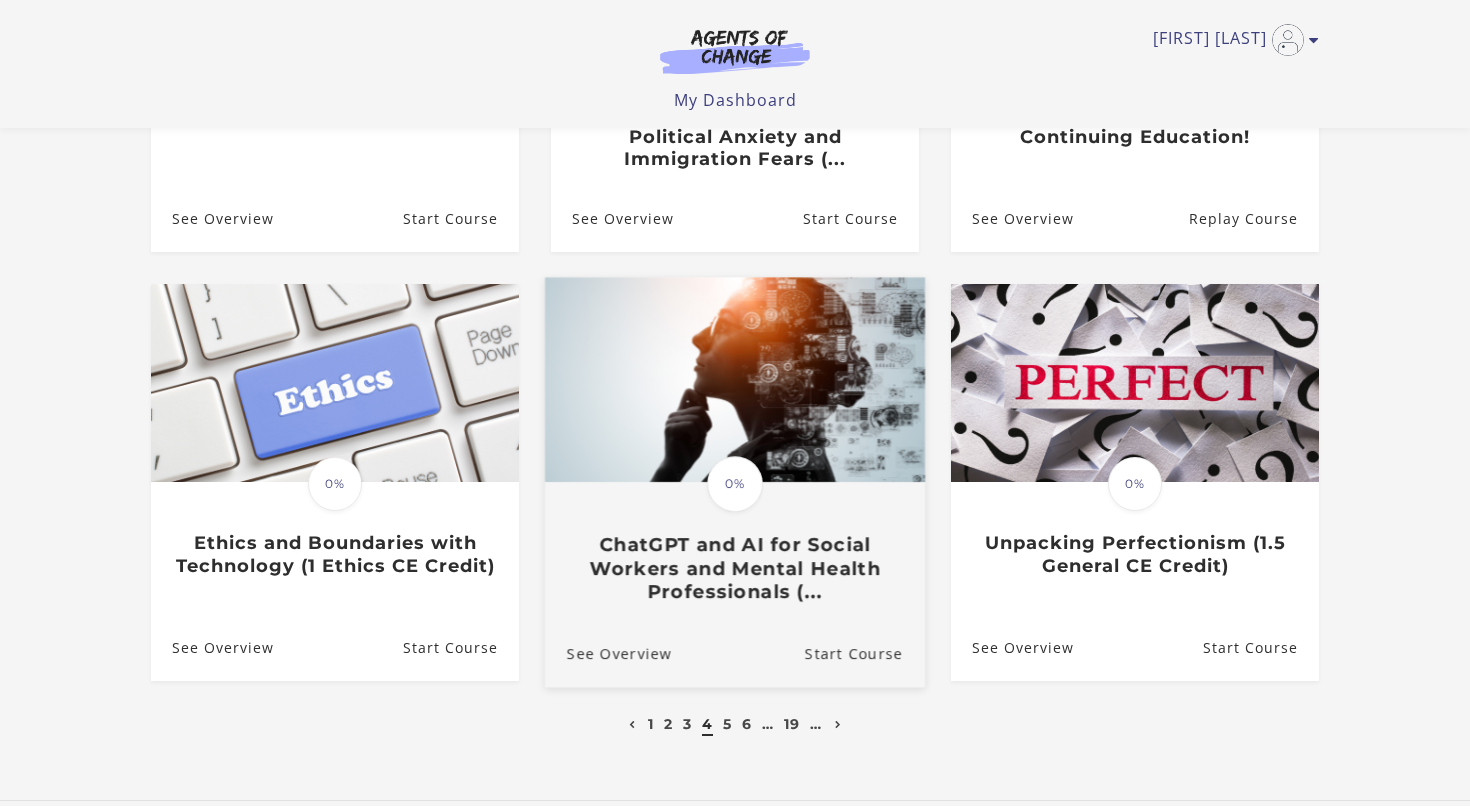 scroll, scrollTop: 464, scrollLeft: 0, axis: vertical 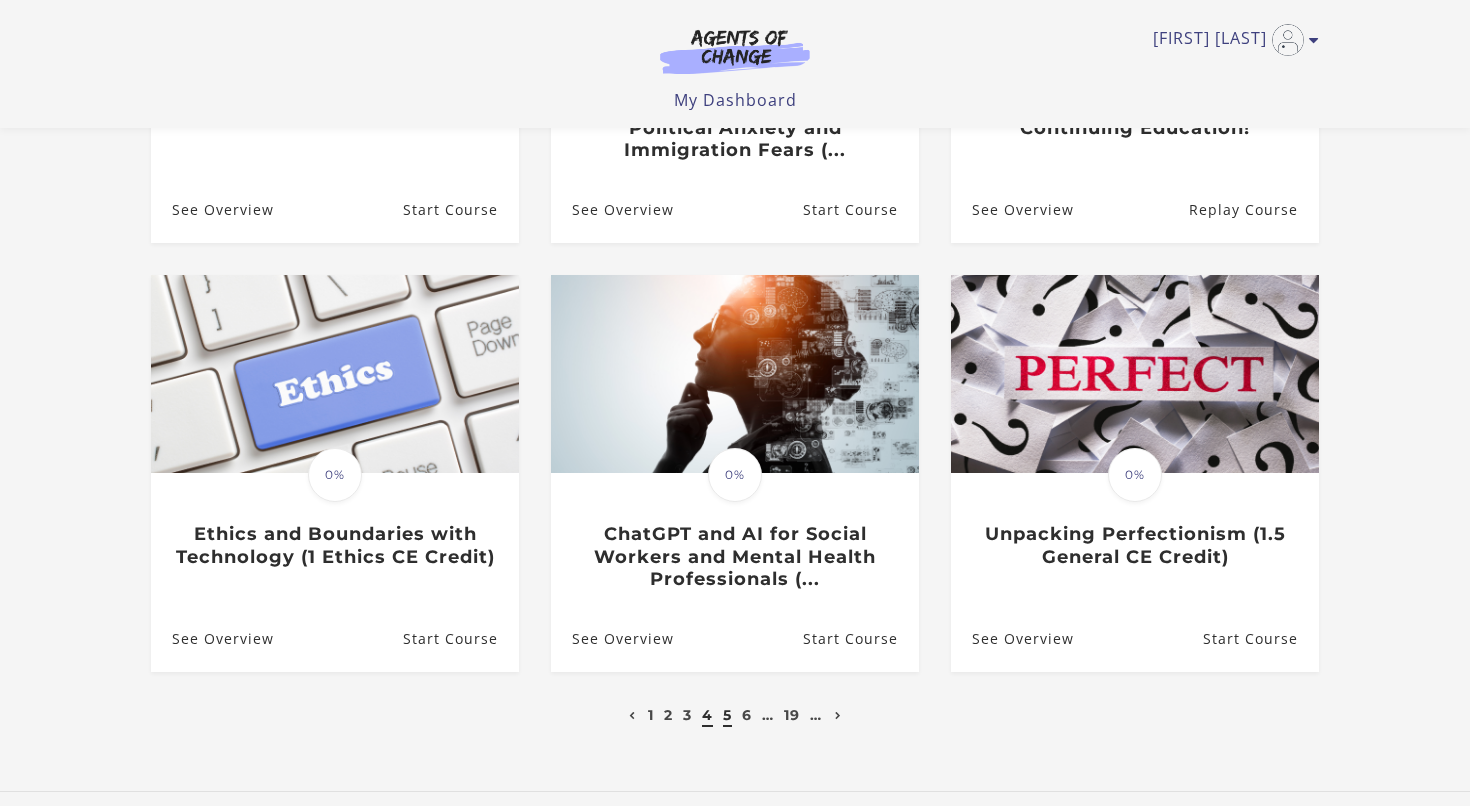 click on "5" at bounding box center [727, 715] 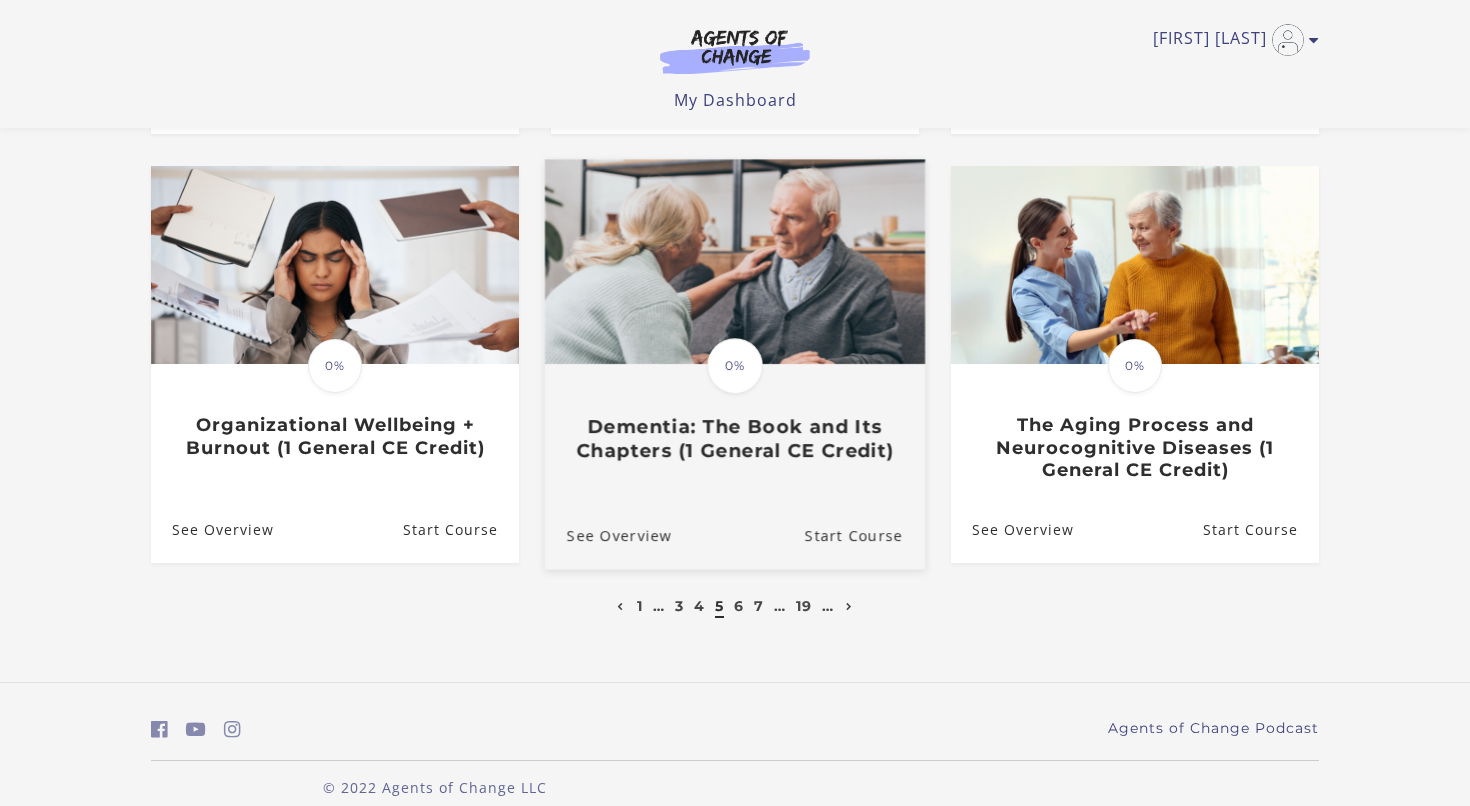 scroll, scrollTop: 574, scrollLeft: 0, axis: vertical 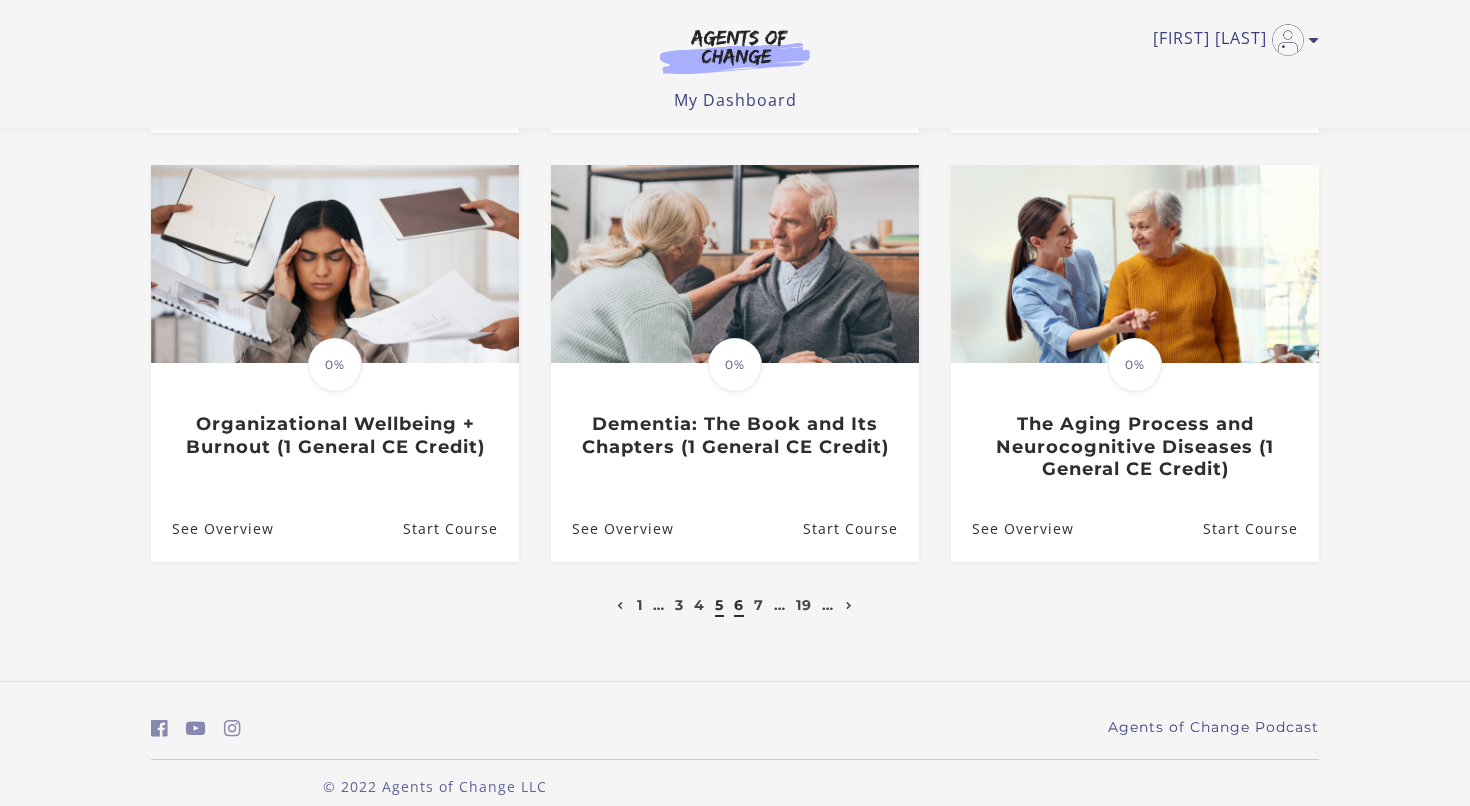 click on "6" at bounding box center [739, 605] 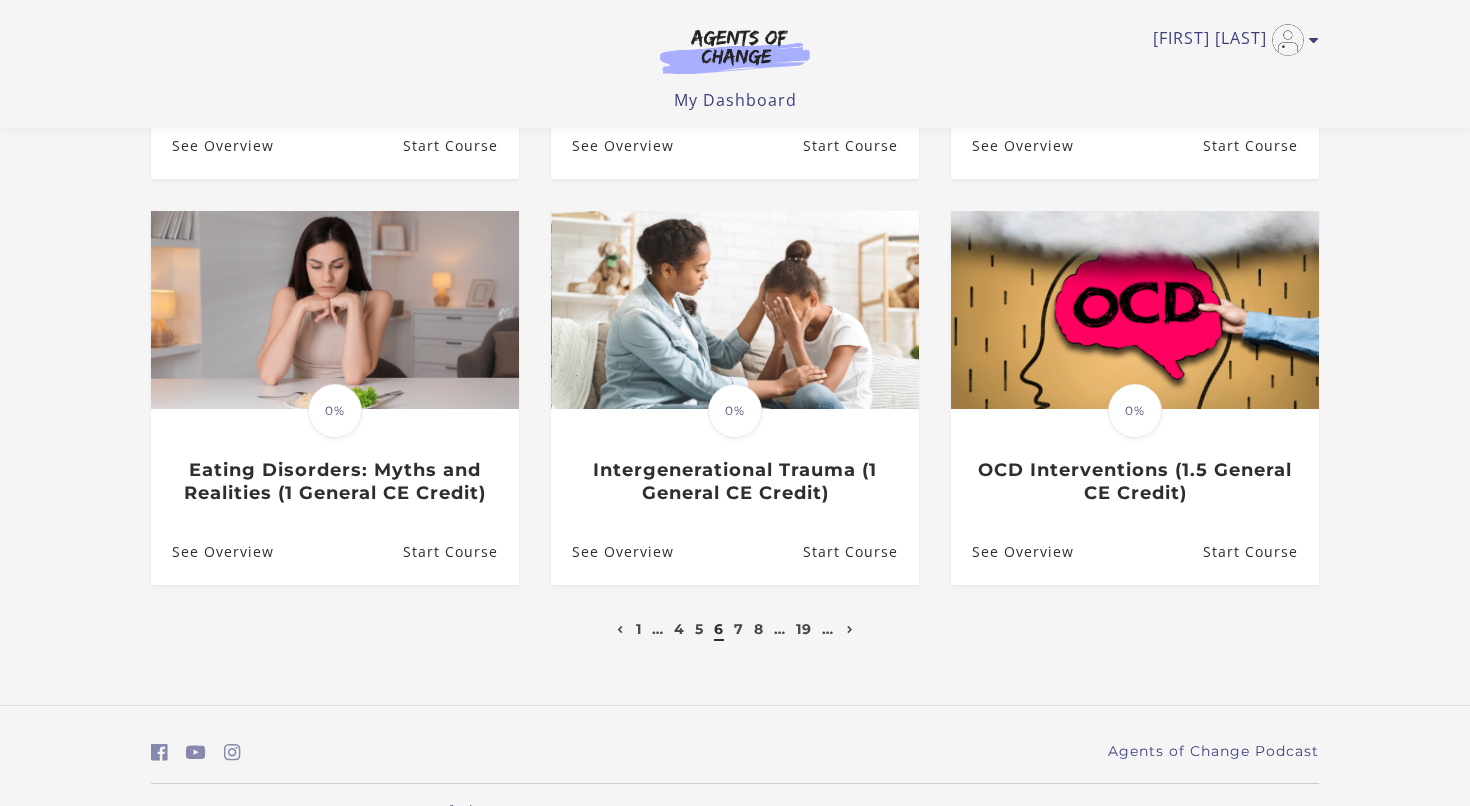 scroll, scrollTop: 556, scrollLeft: 0, axis: vertical 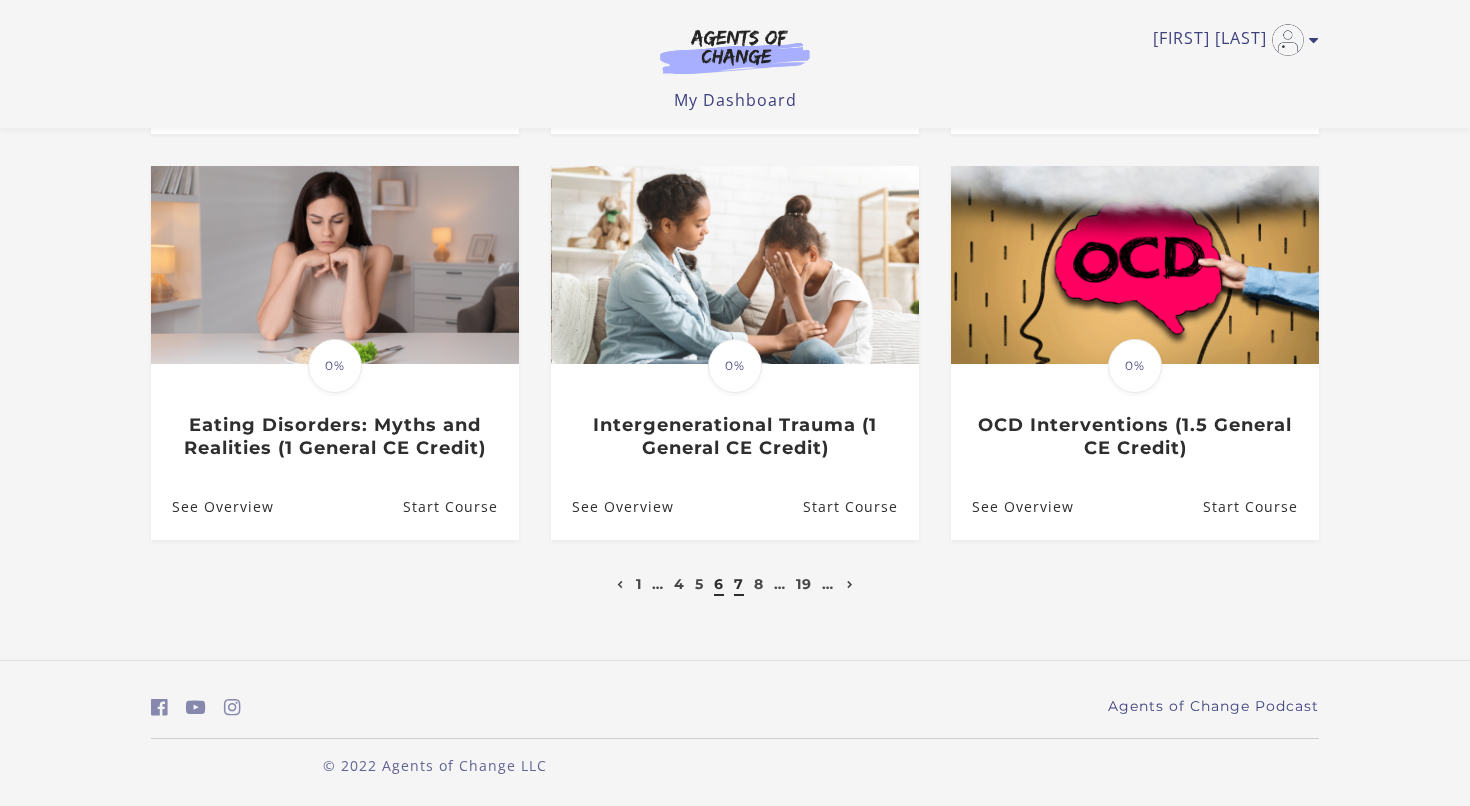 click on "7" at bounding box center [739, 584] 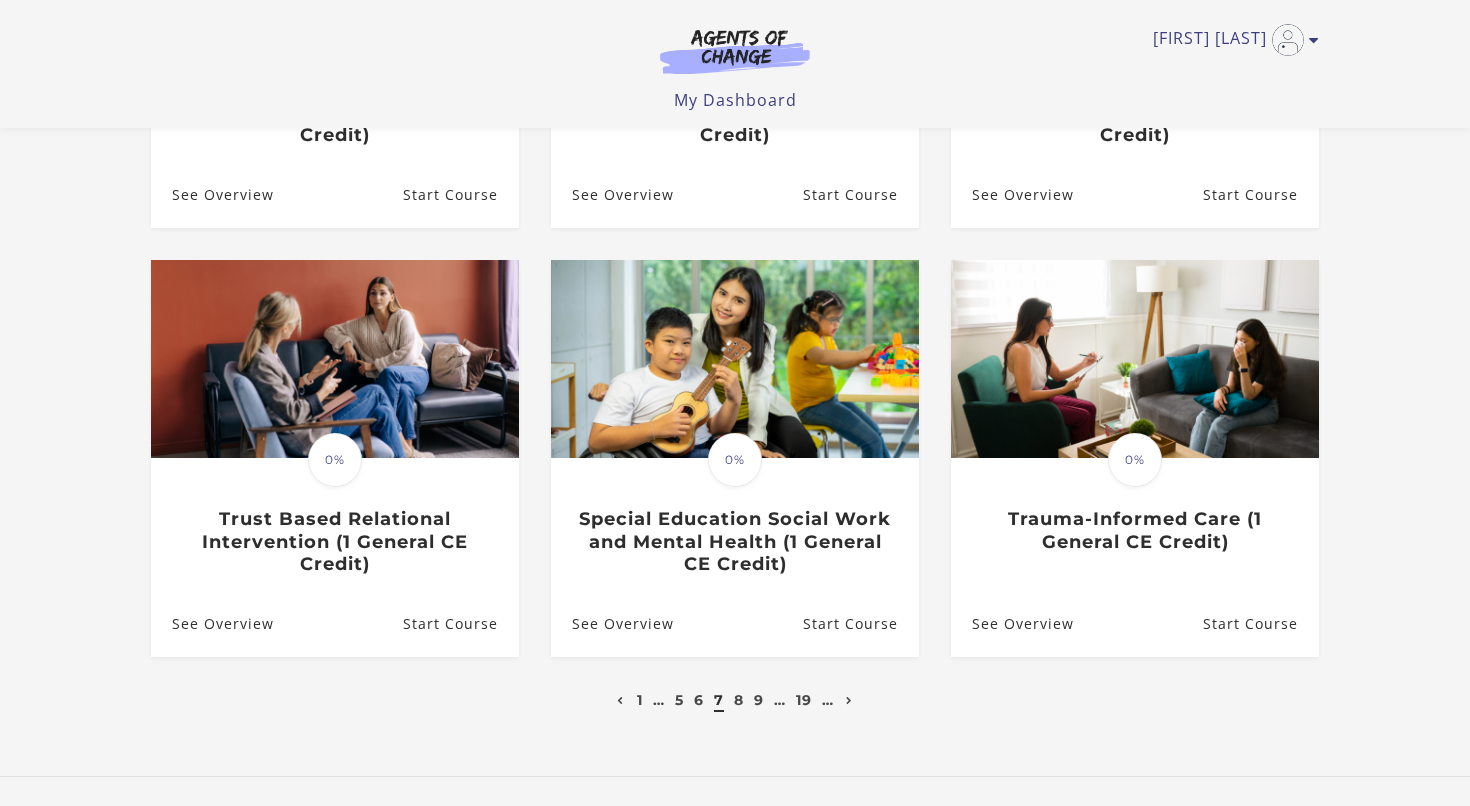 scroll, scrollTop: 490, scrollLeft: 0, axis: vertical 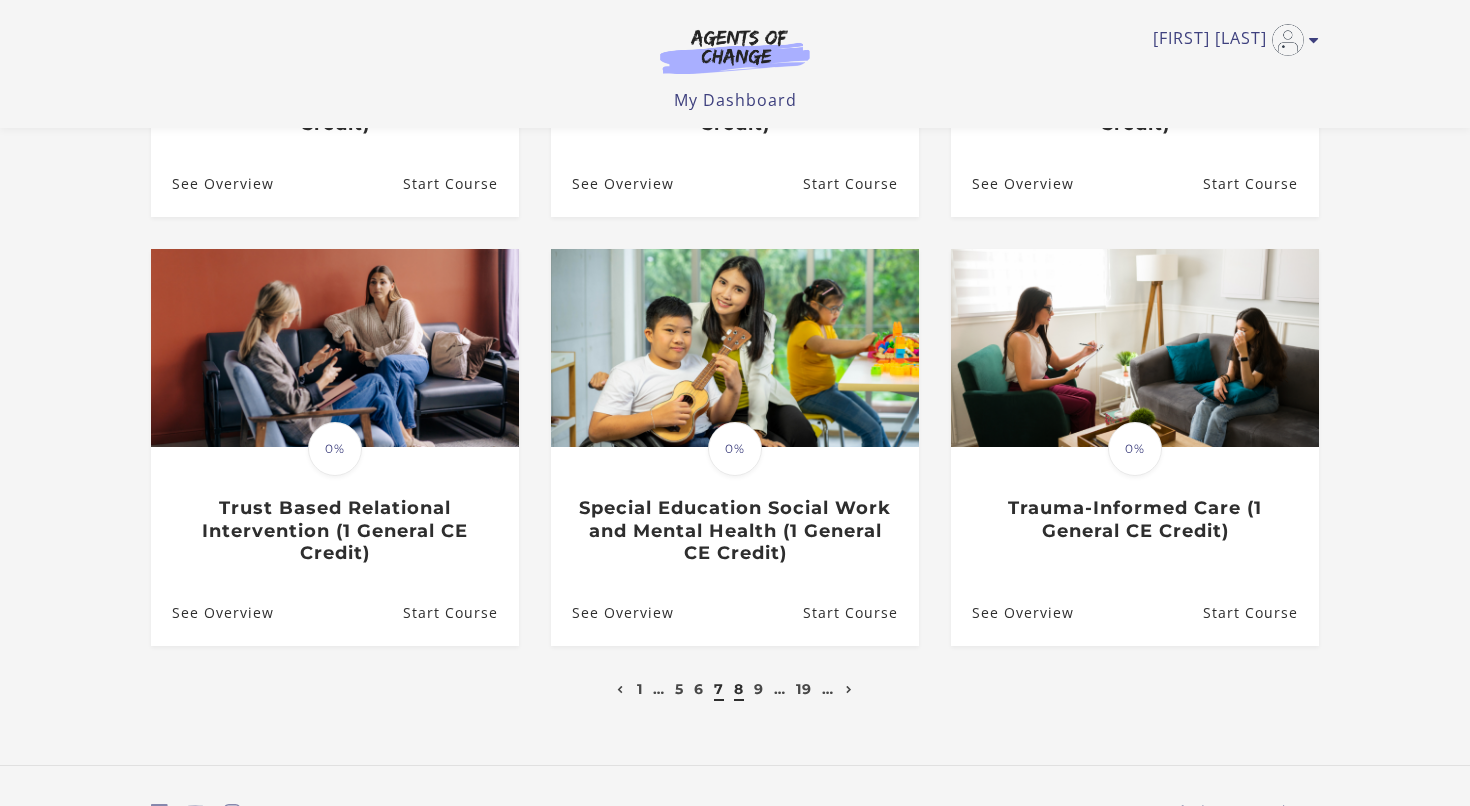 click on "8" at bounding box center (739, 689) 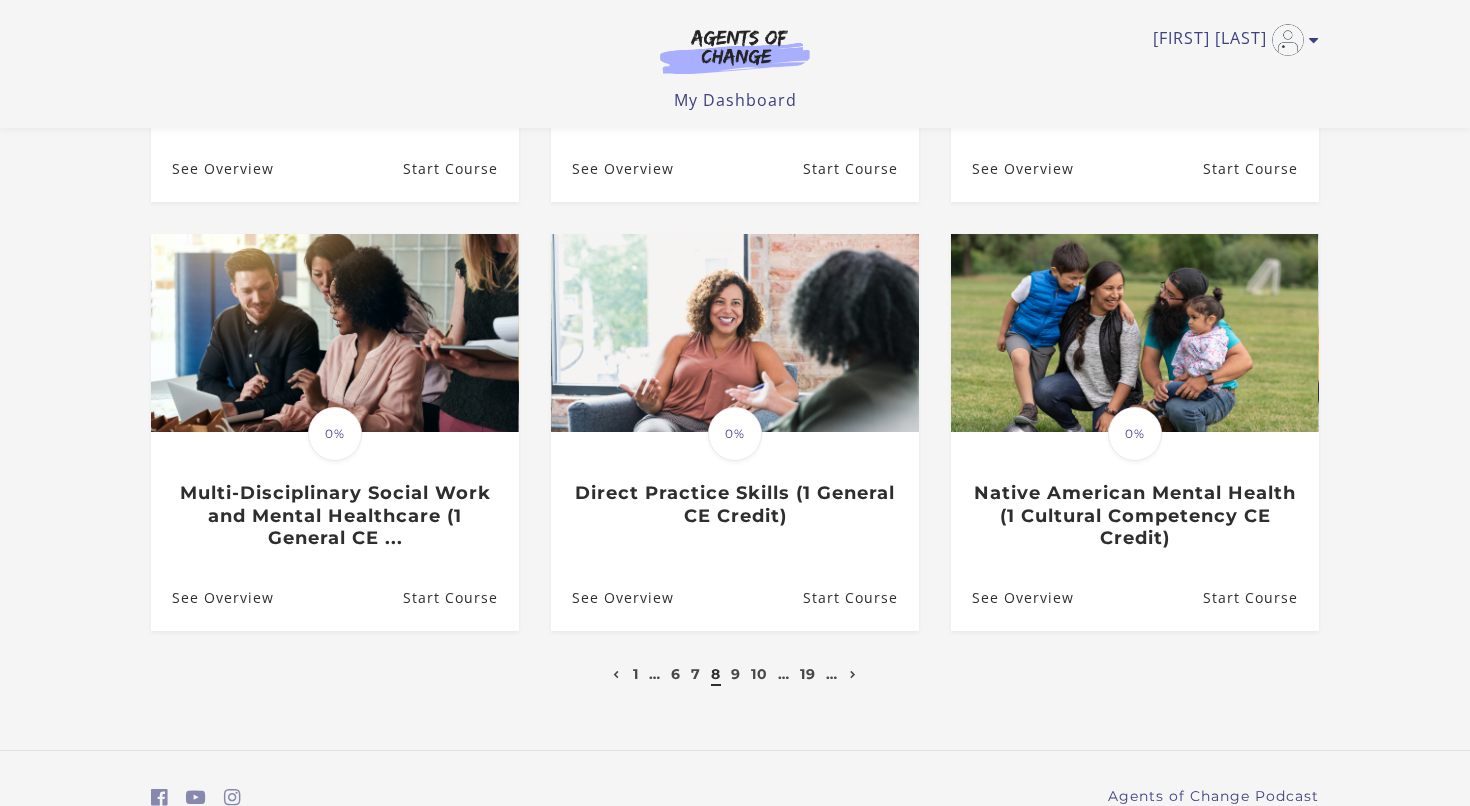 scroll, scrollTop: 507, scrollLeft: 0, axis: vertical 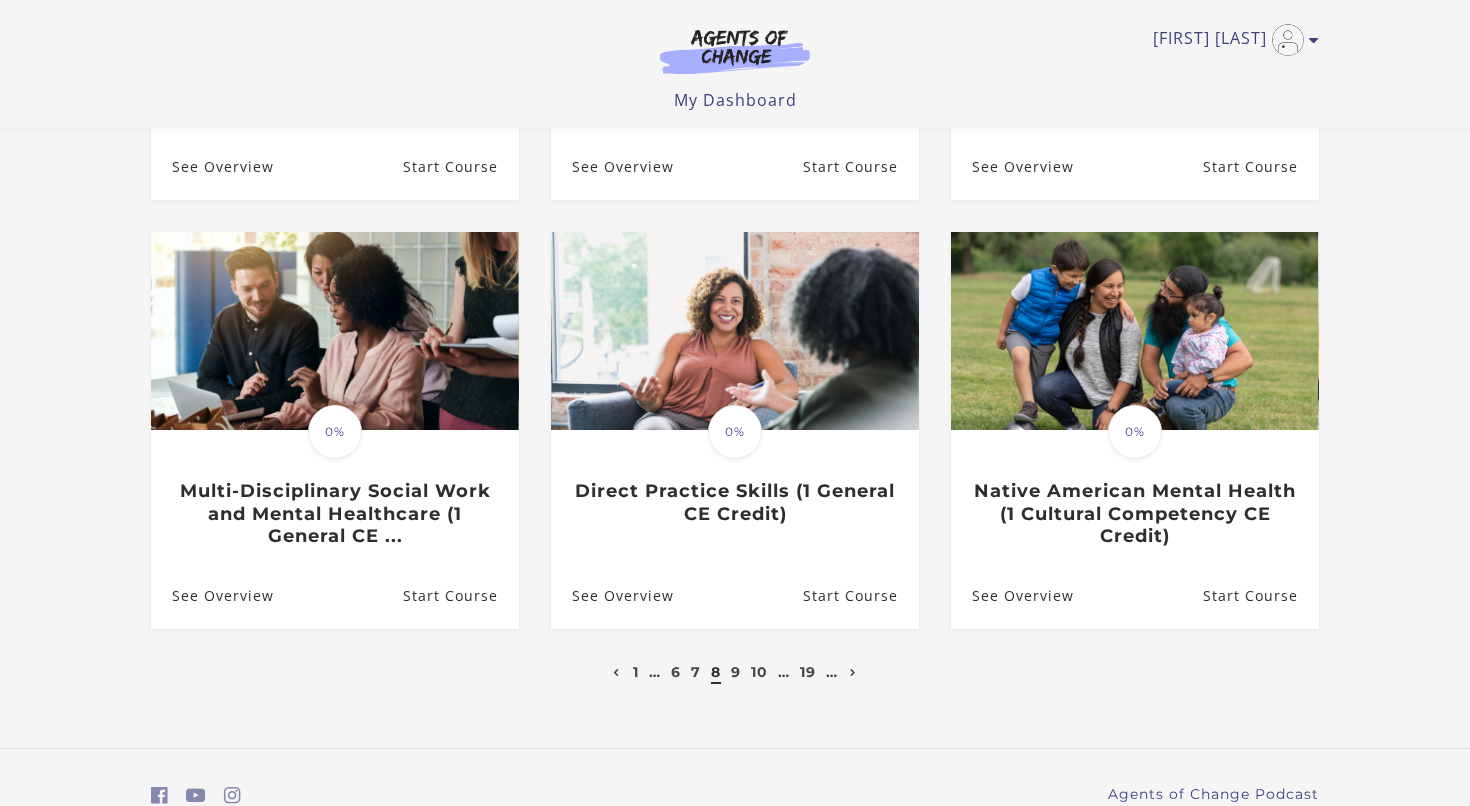 click on "9" at bounding box center (735, 672) 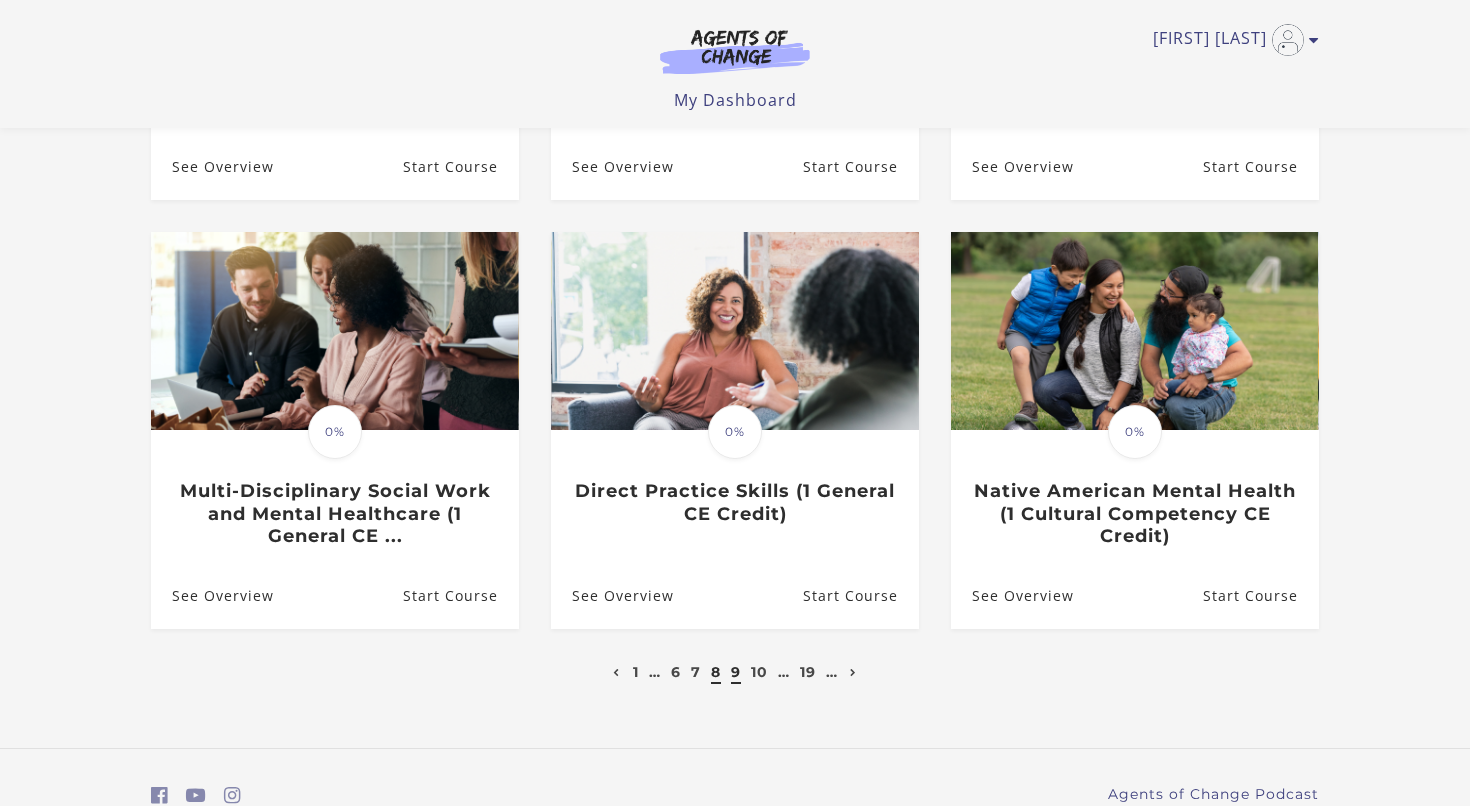 click on "9" at bounding box center [736, 672] 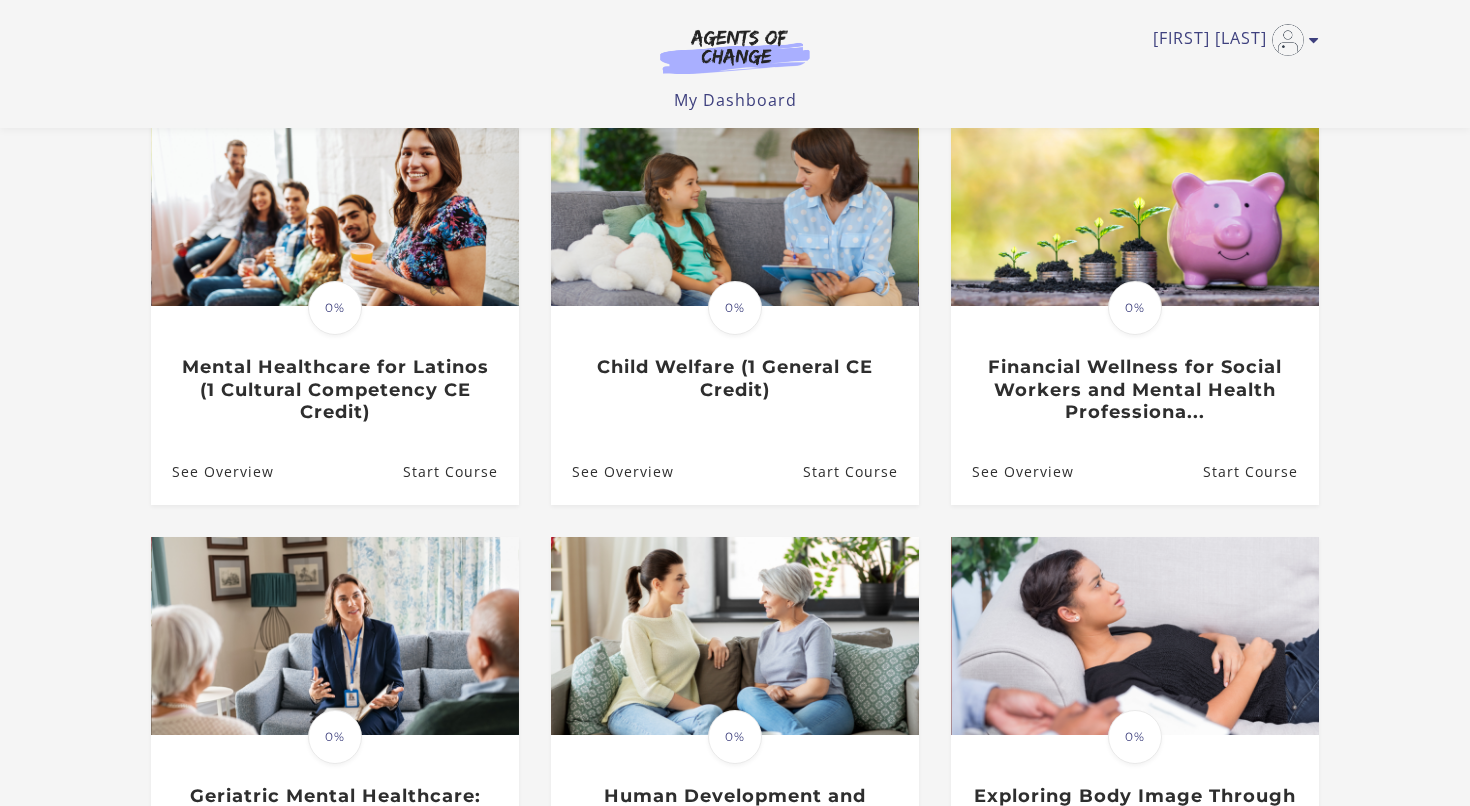 scroll, scrollTop: 205, scrollLeft: 0, axis: vertical 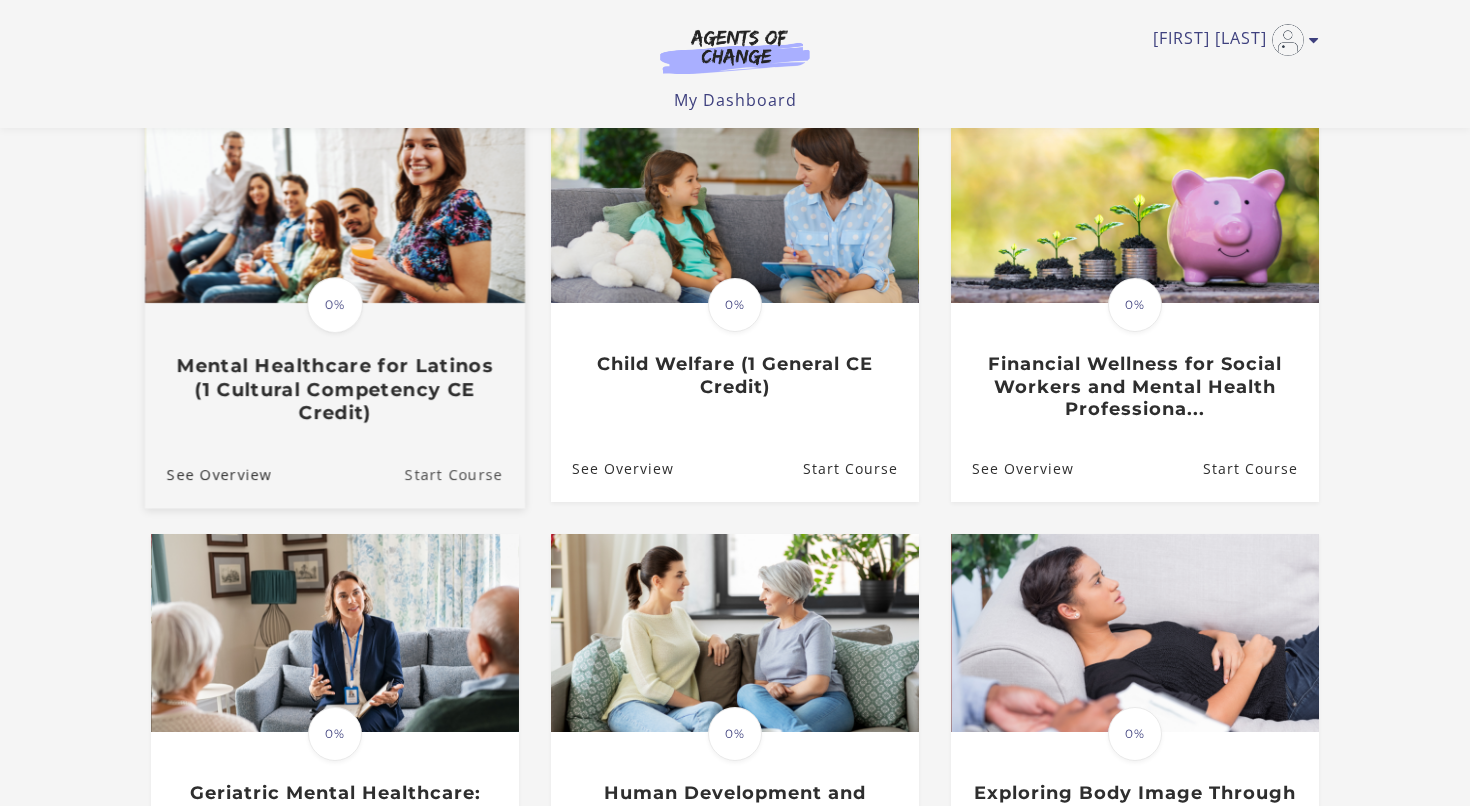click on "Start Course" at bounding box center (465, 474) 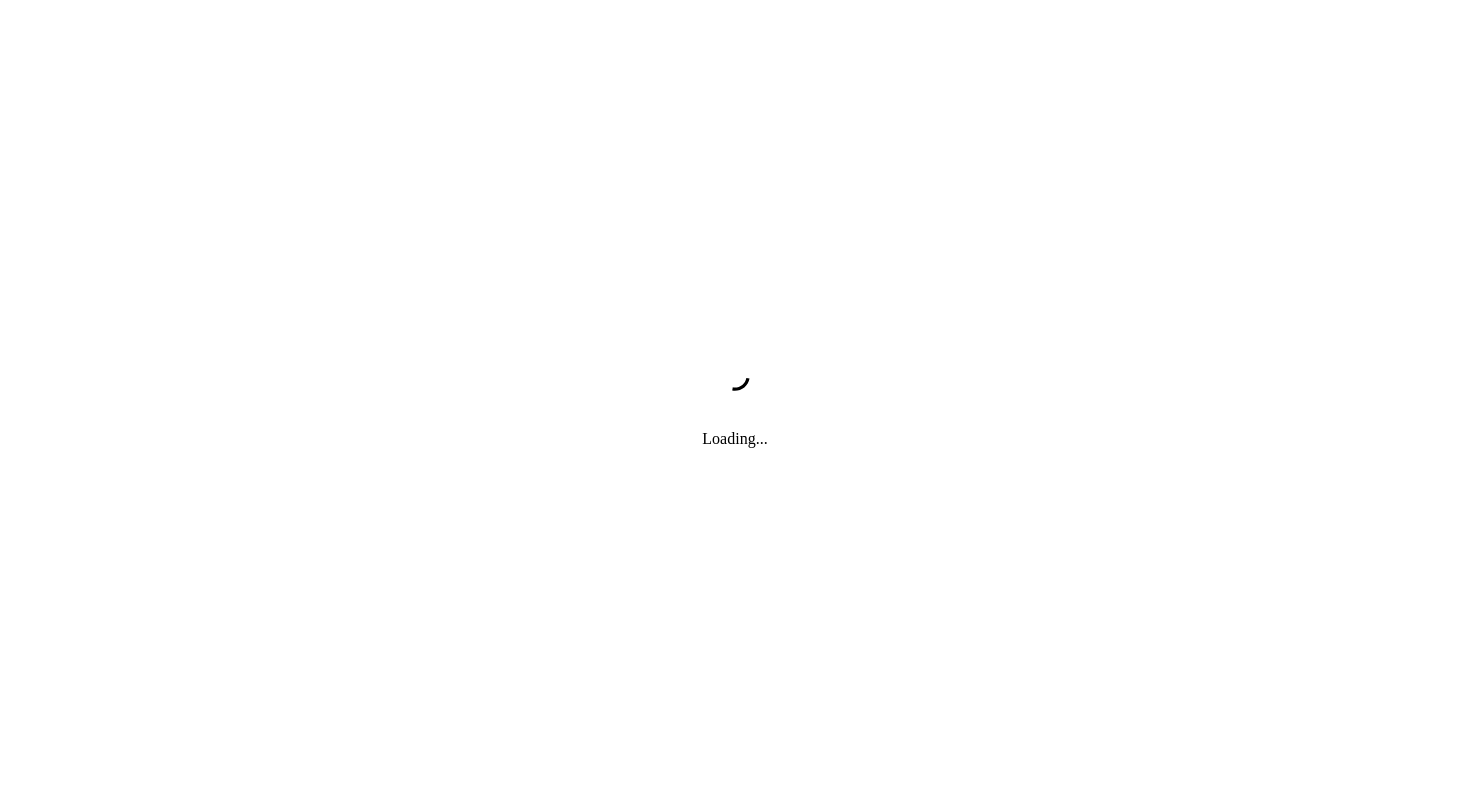 scroll, scrollTop: 0, scrollLeft: 0, axis: both 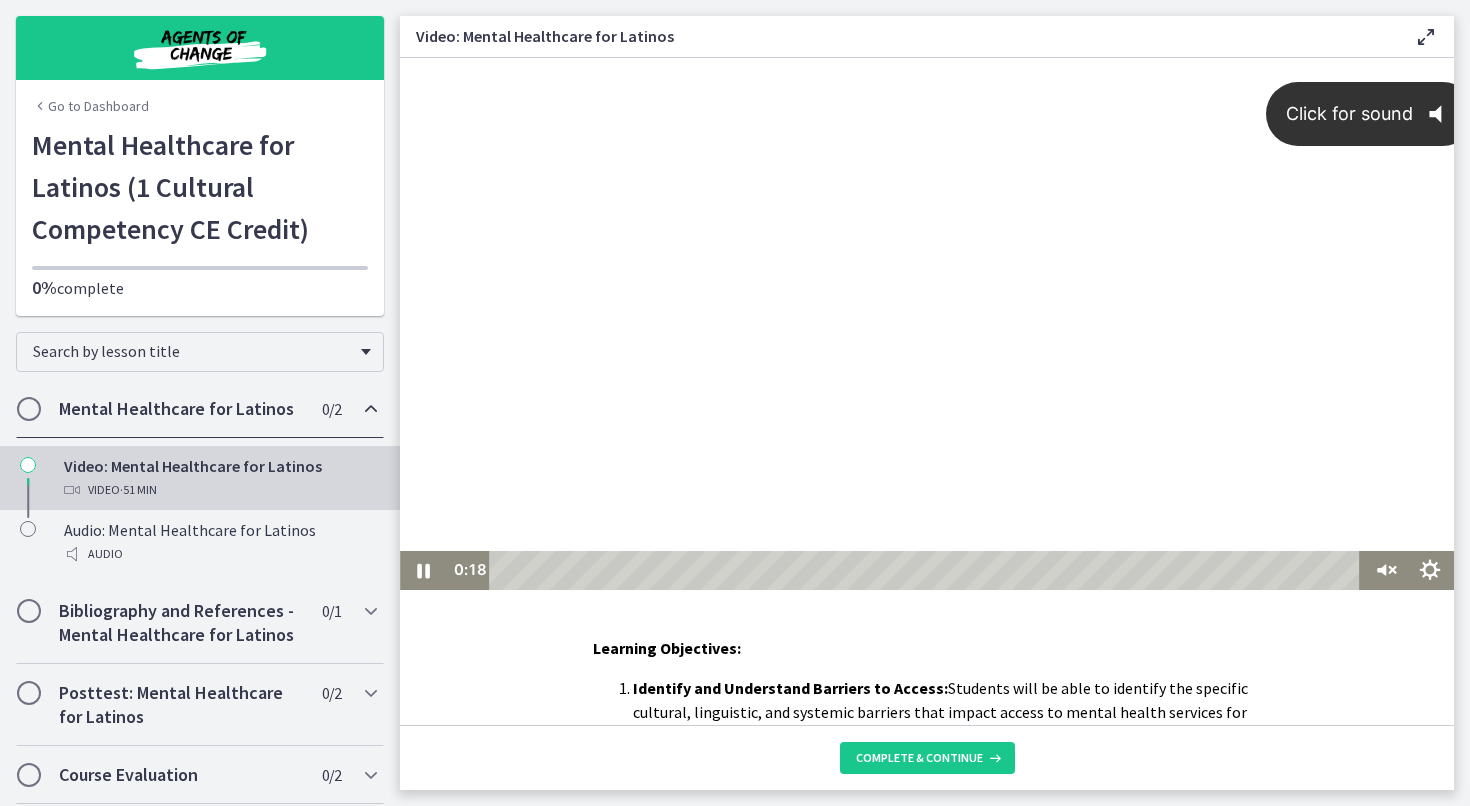 click 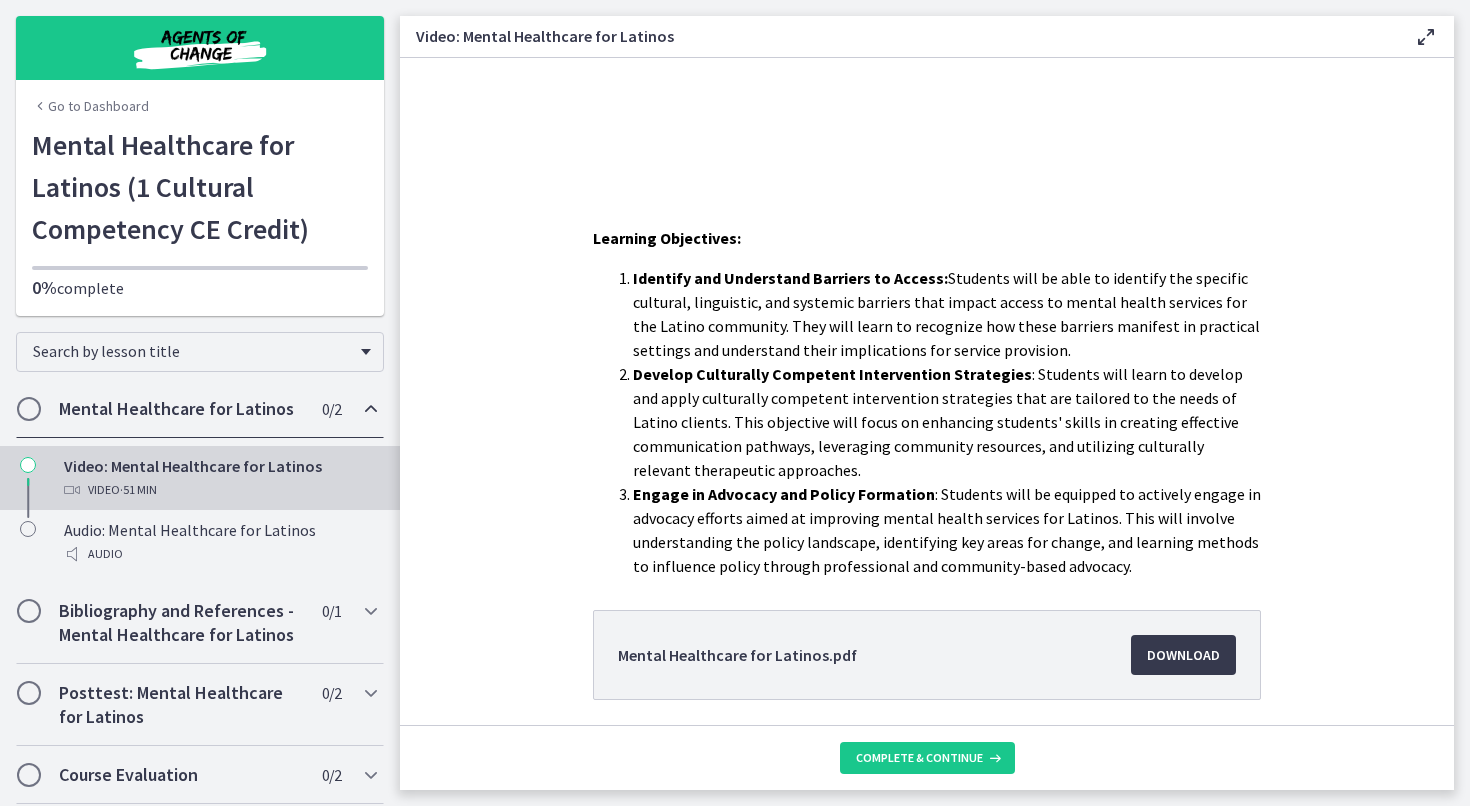 scroll, scrollTop: 448, scrollLeft: 0, axis: vertical 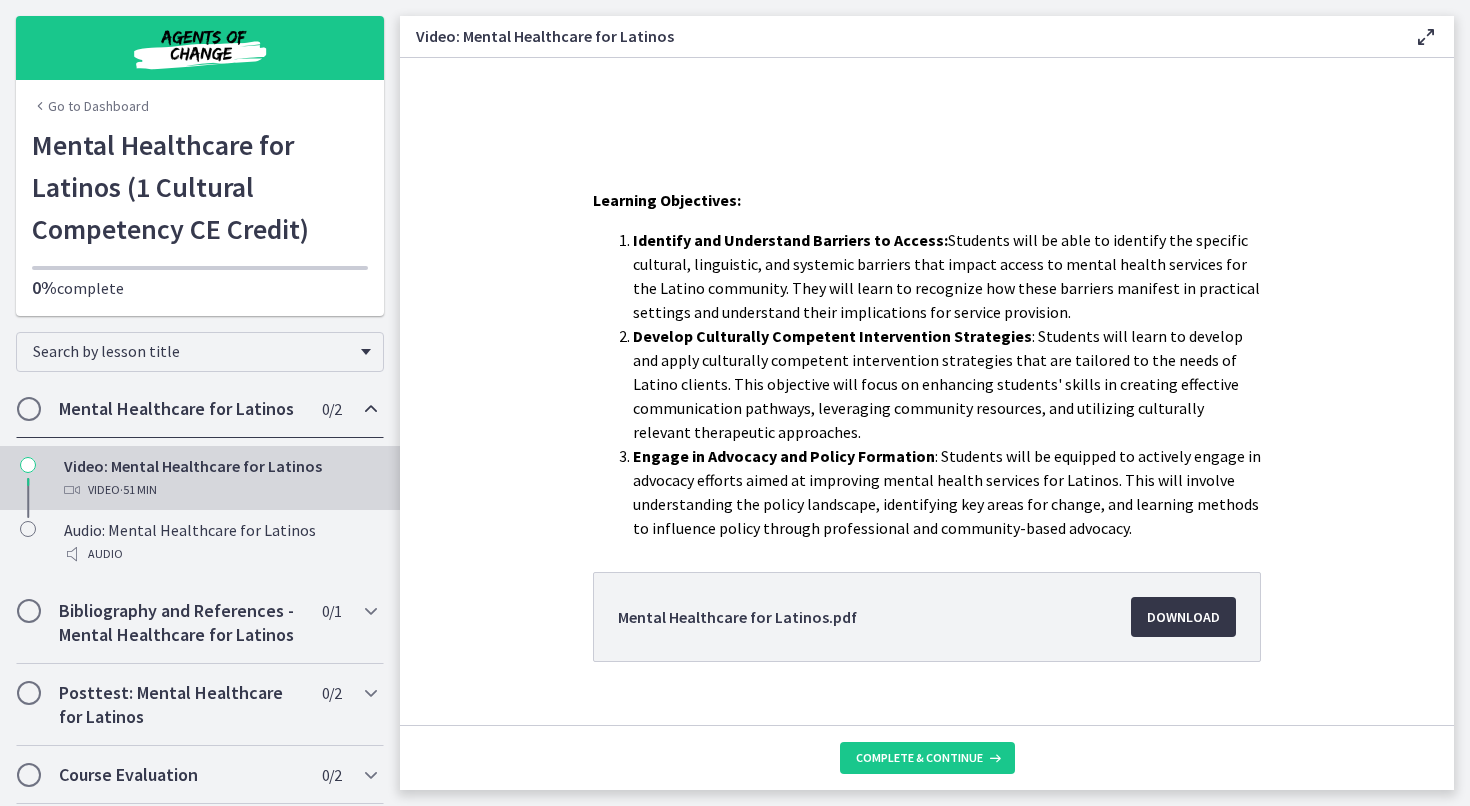 click on "Download
Opens in a new window" at bounding box center (1183, 617) 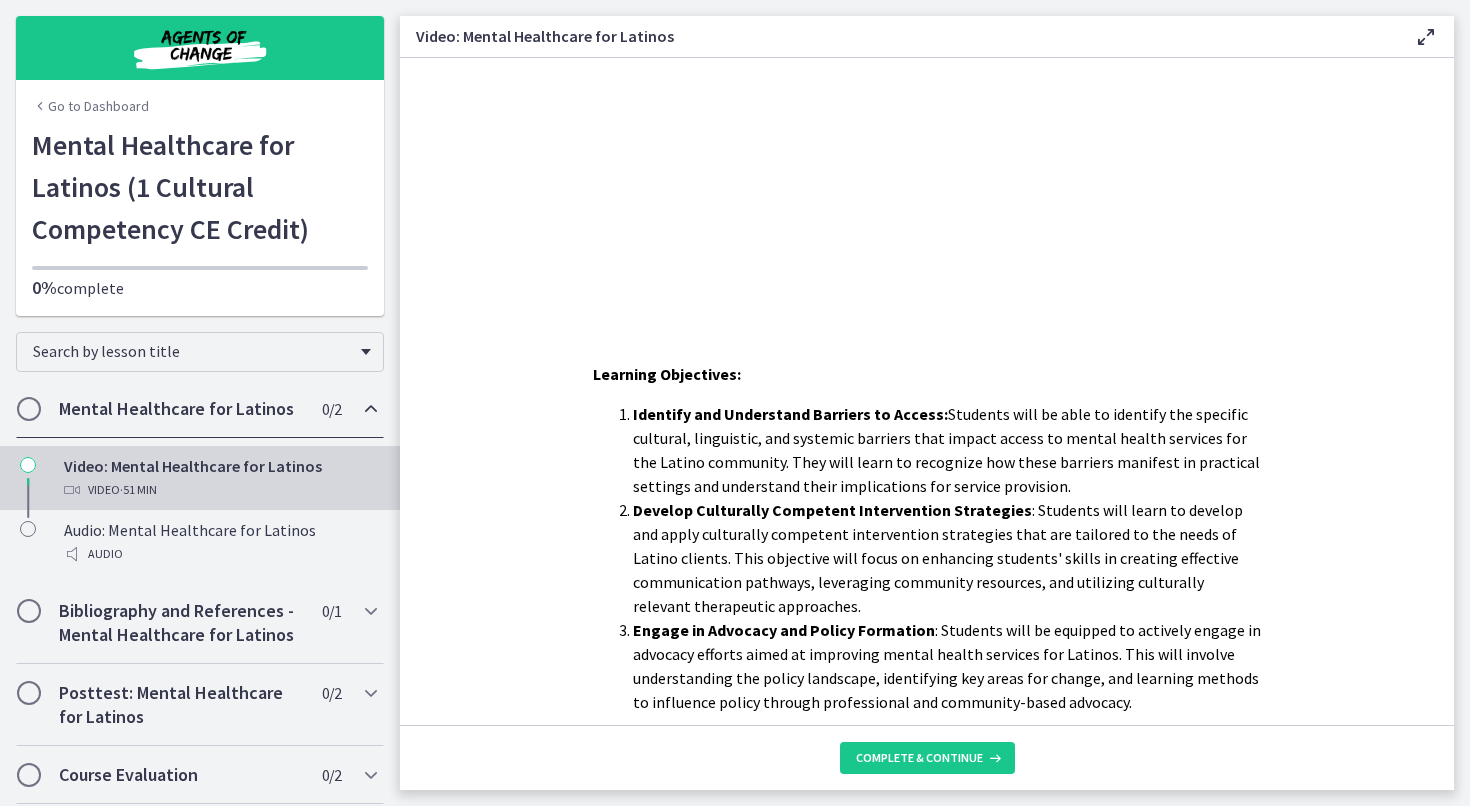 scroll, scrollTop: 278, scrollLeft: 0, axis: vertical 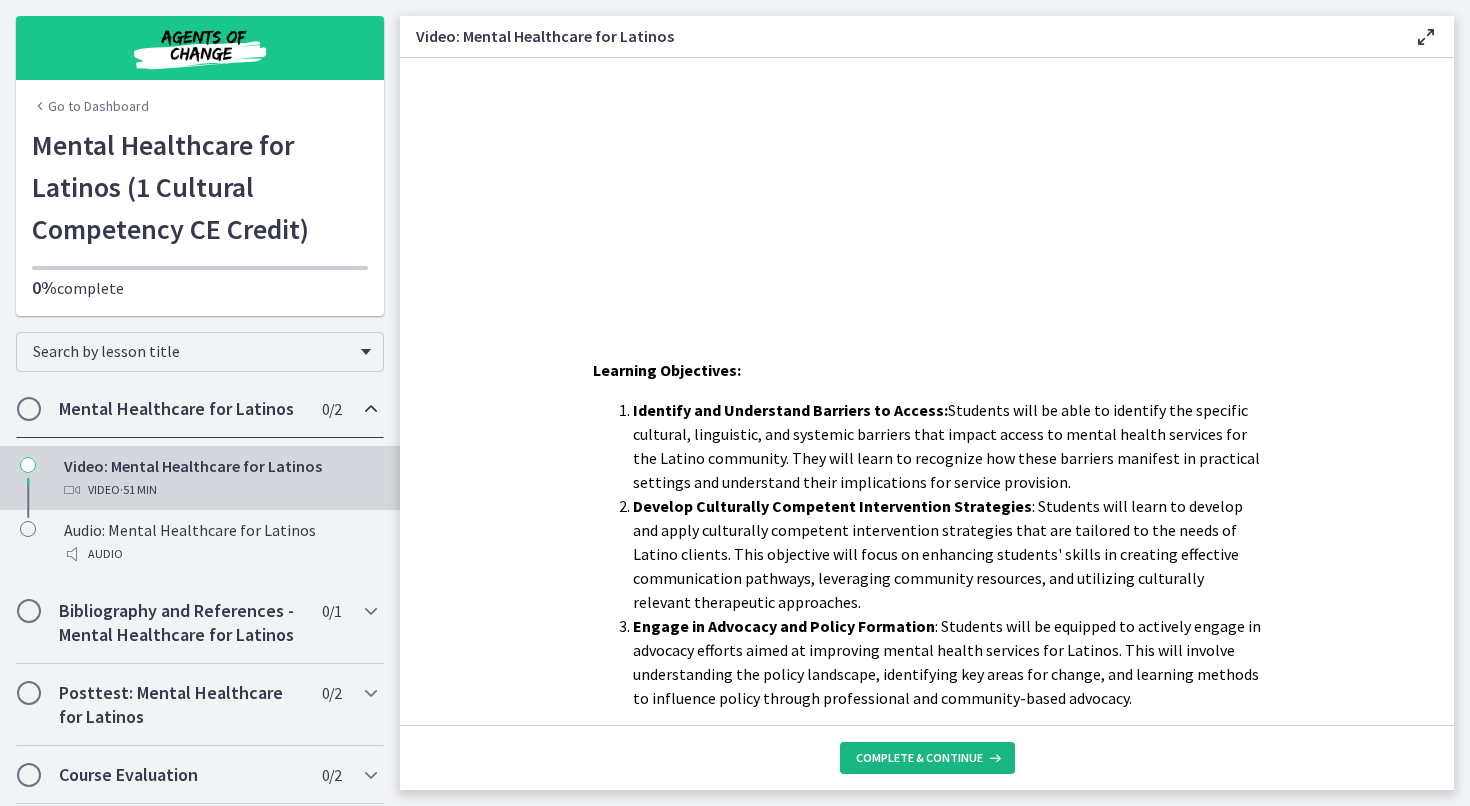 click on "Complete & continue" at bounding box center [919, 758] 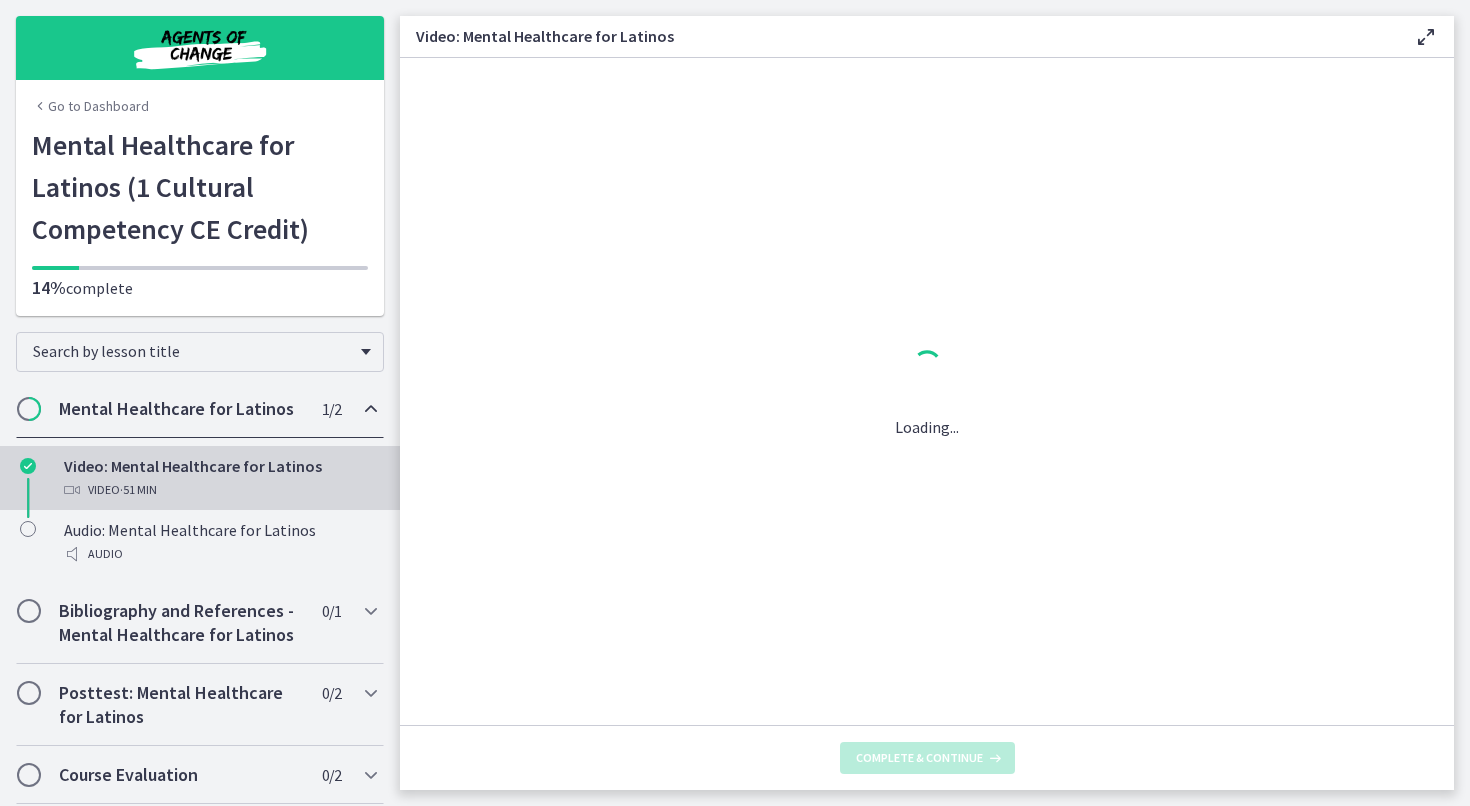 scroll, scrollTop: 0, scrollLeft: 0, axis: both 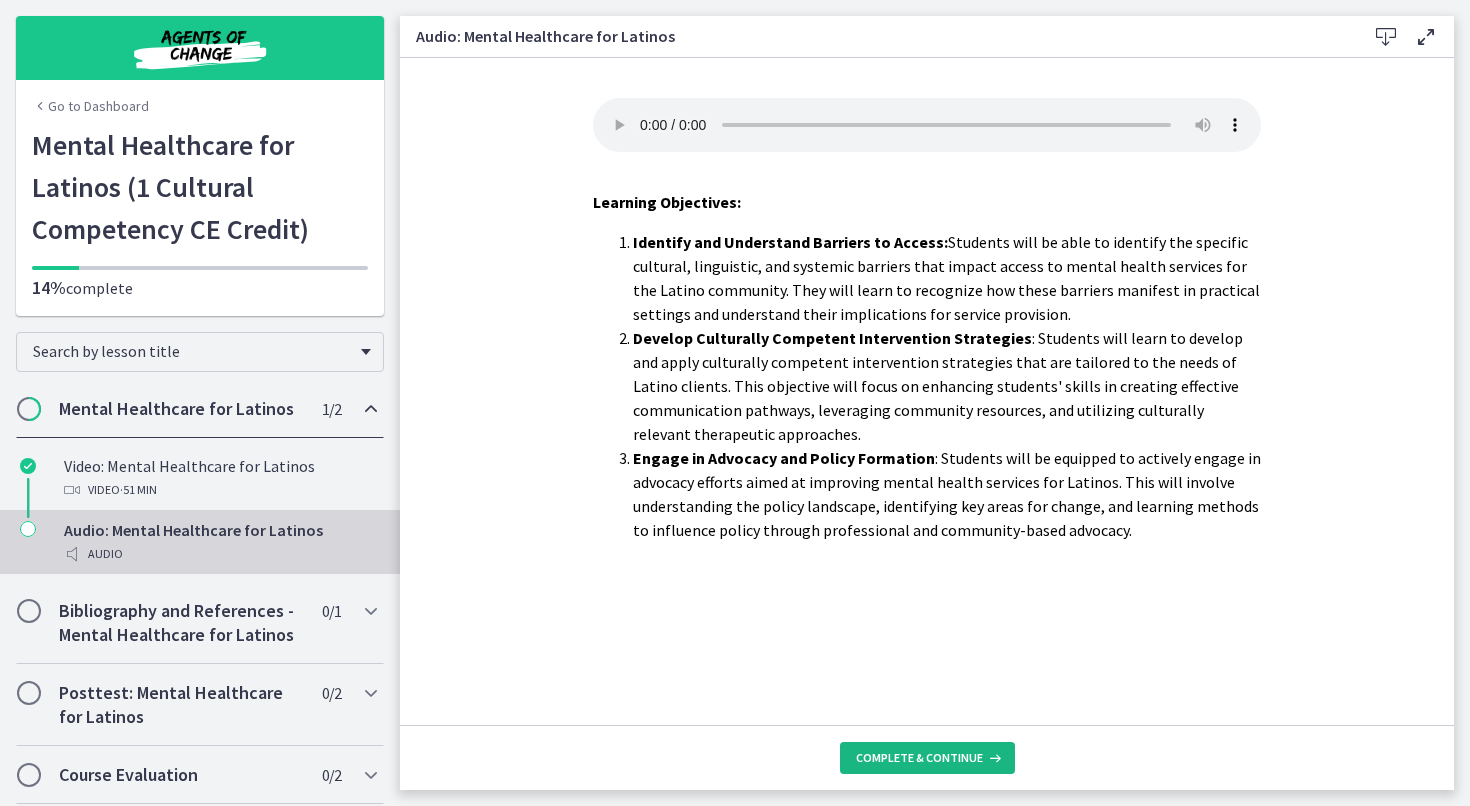 click on "Complete & continue" at bounding box center [919, 758] 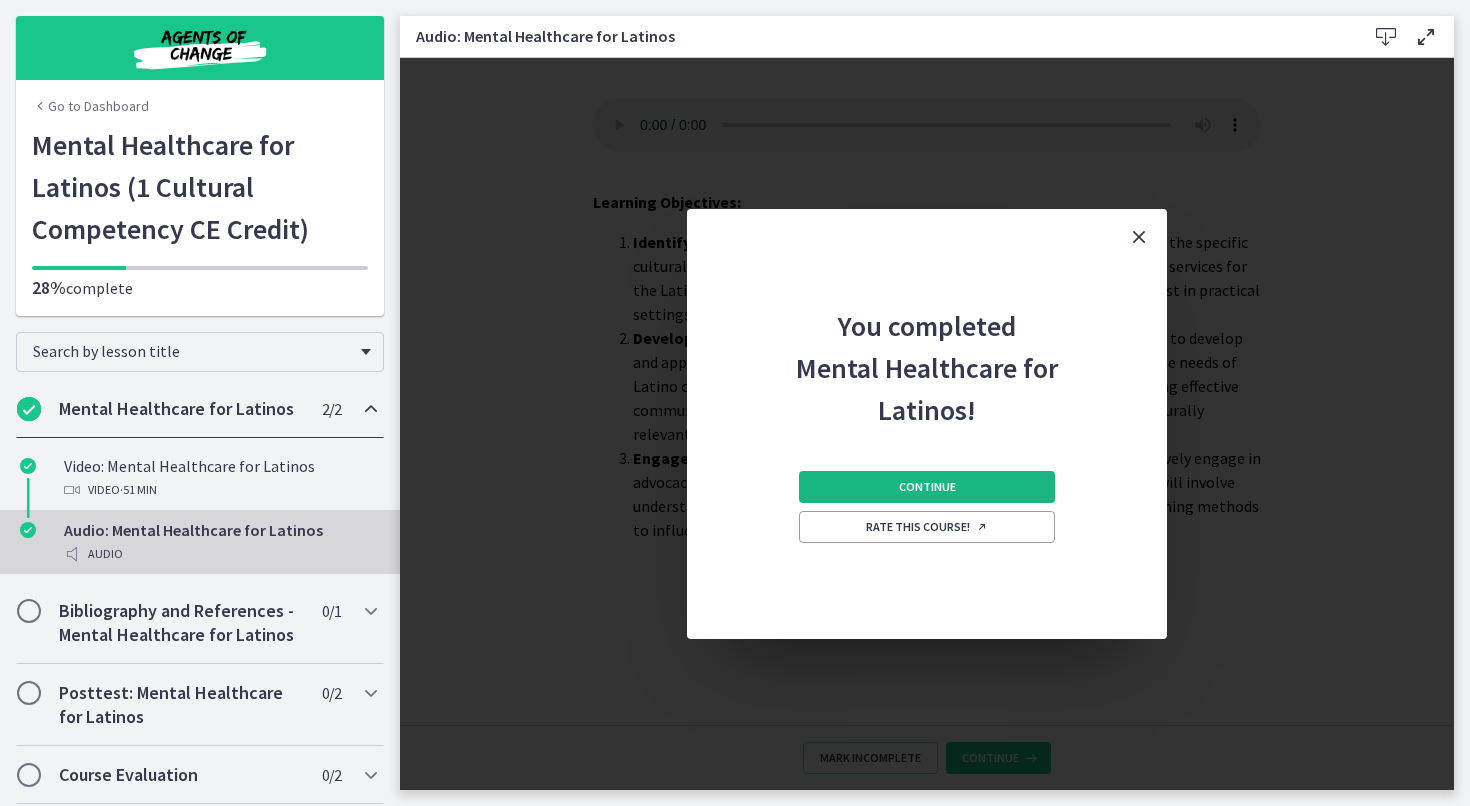 click on "Continue" at bounding box center [927, 487] 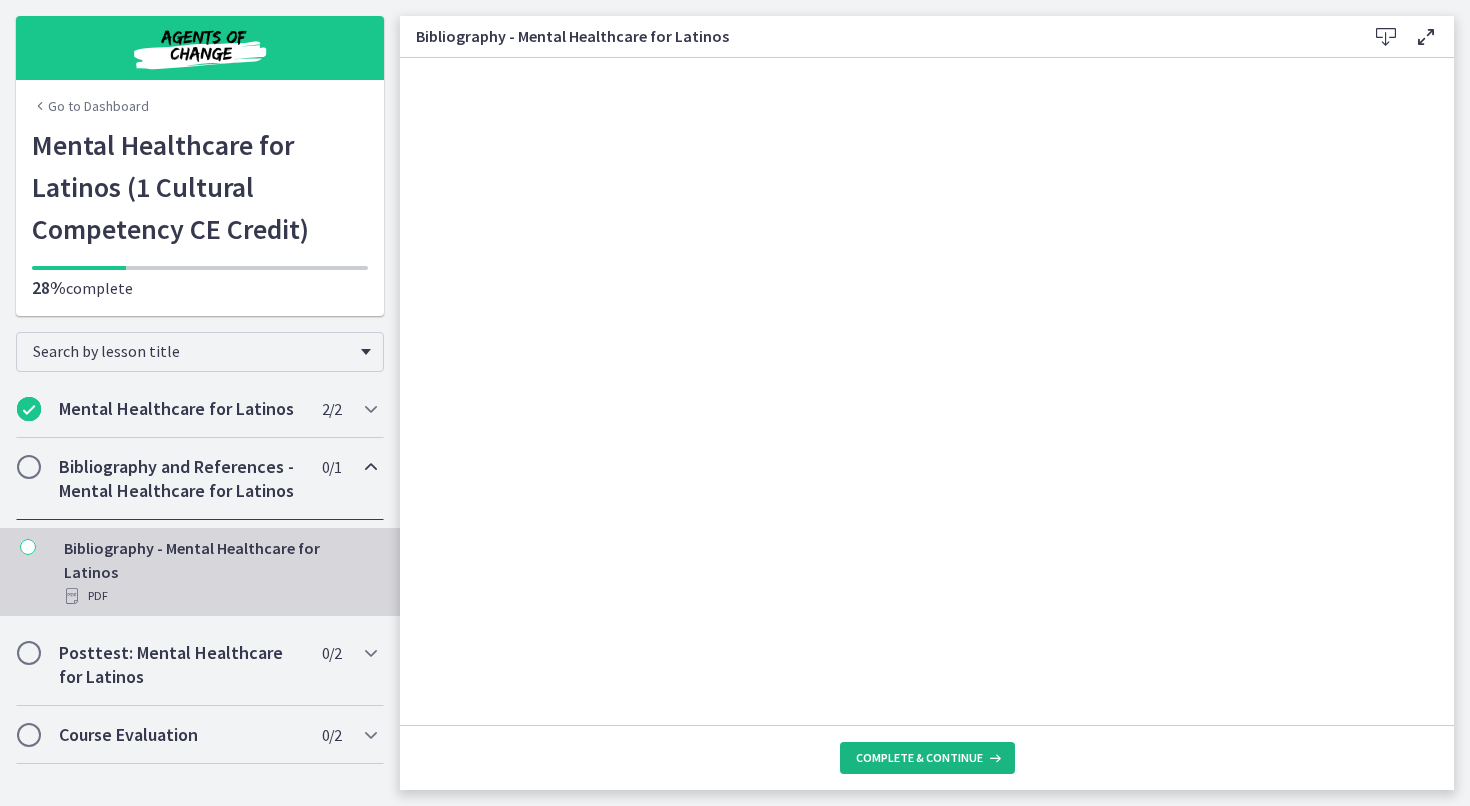 click on "Complete & continue" at bounding box center (919, 758) 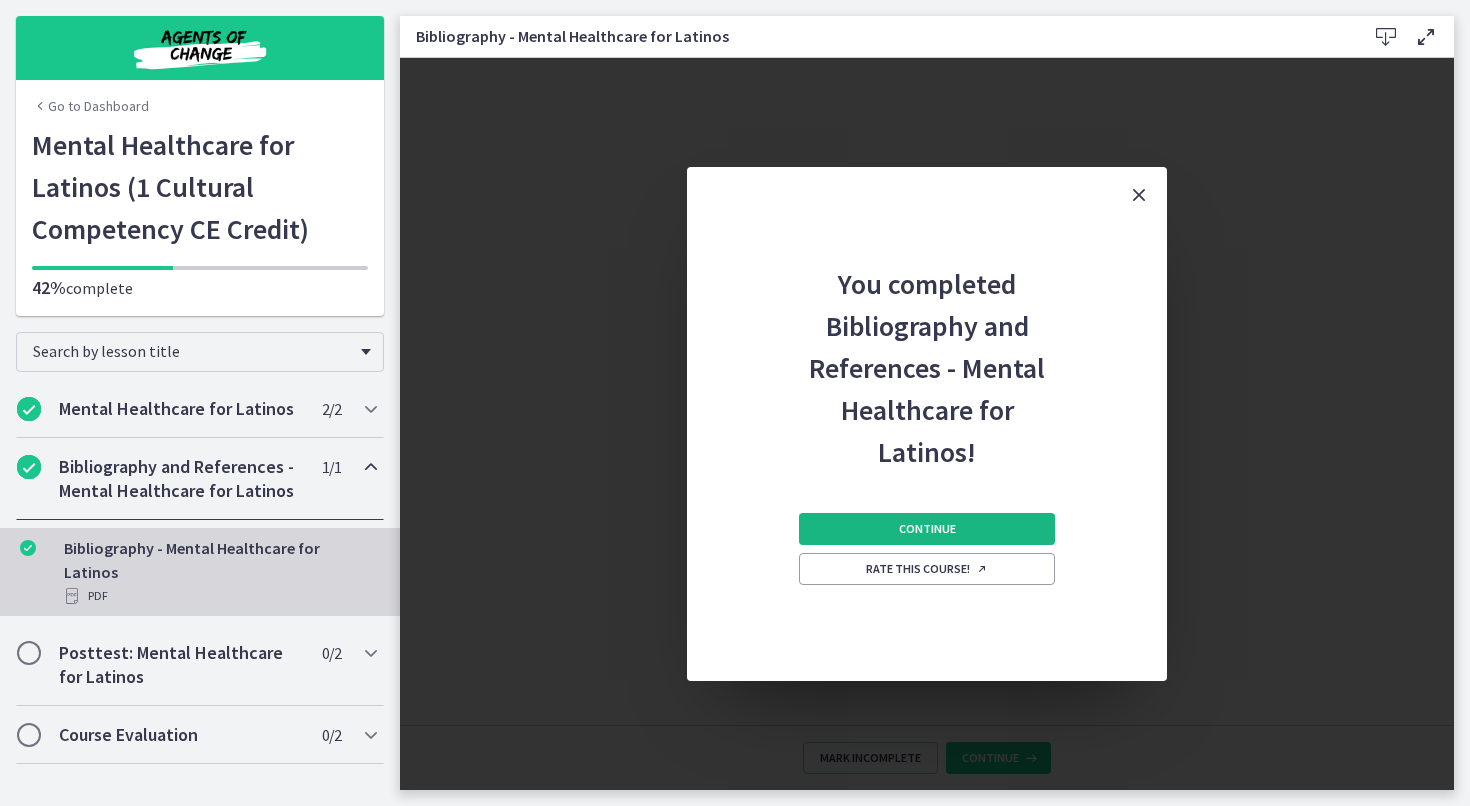 click on "Continue" at bounding box center (927, 529) 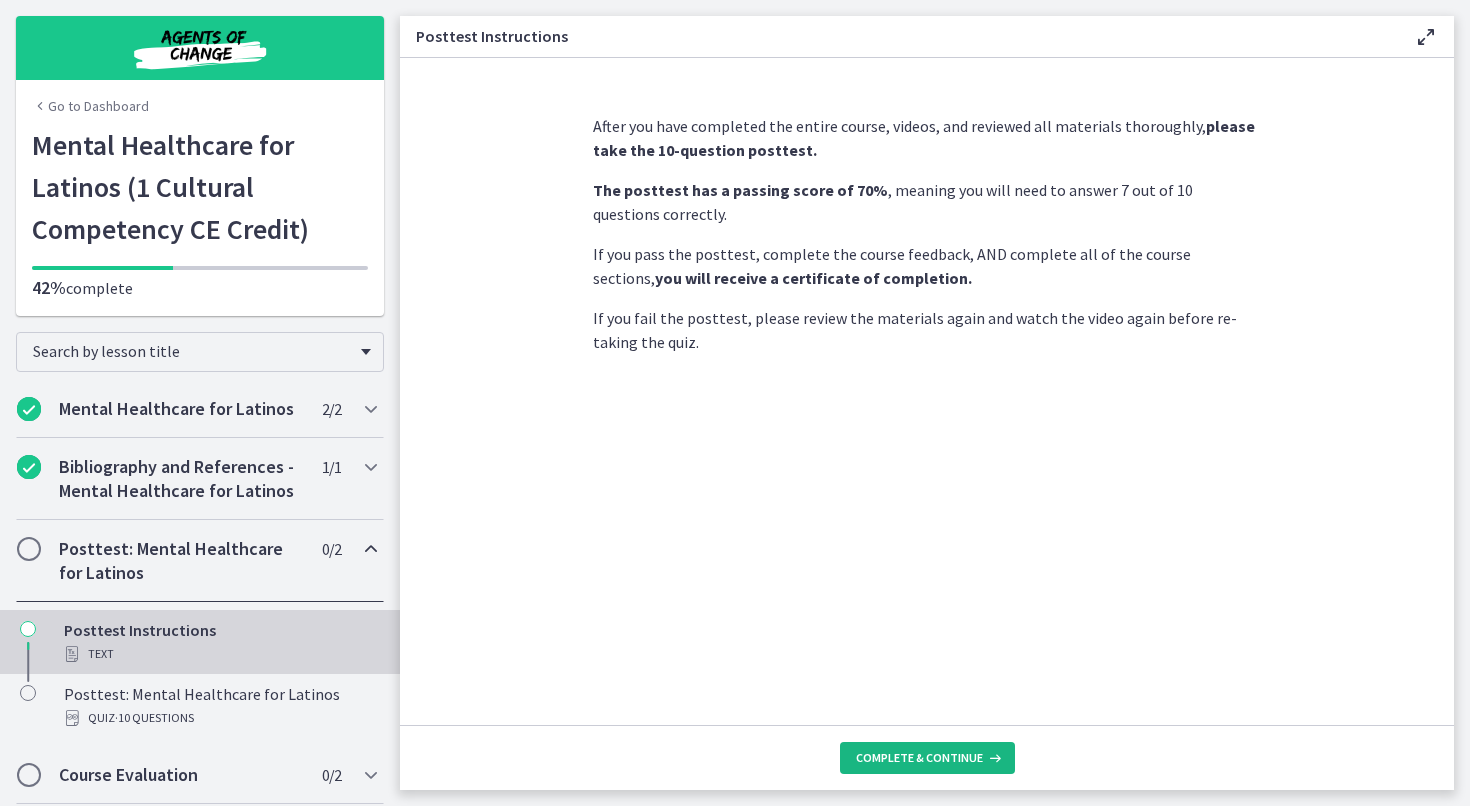 click on "Complete & continue" at bounding box center (919, 758) 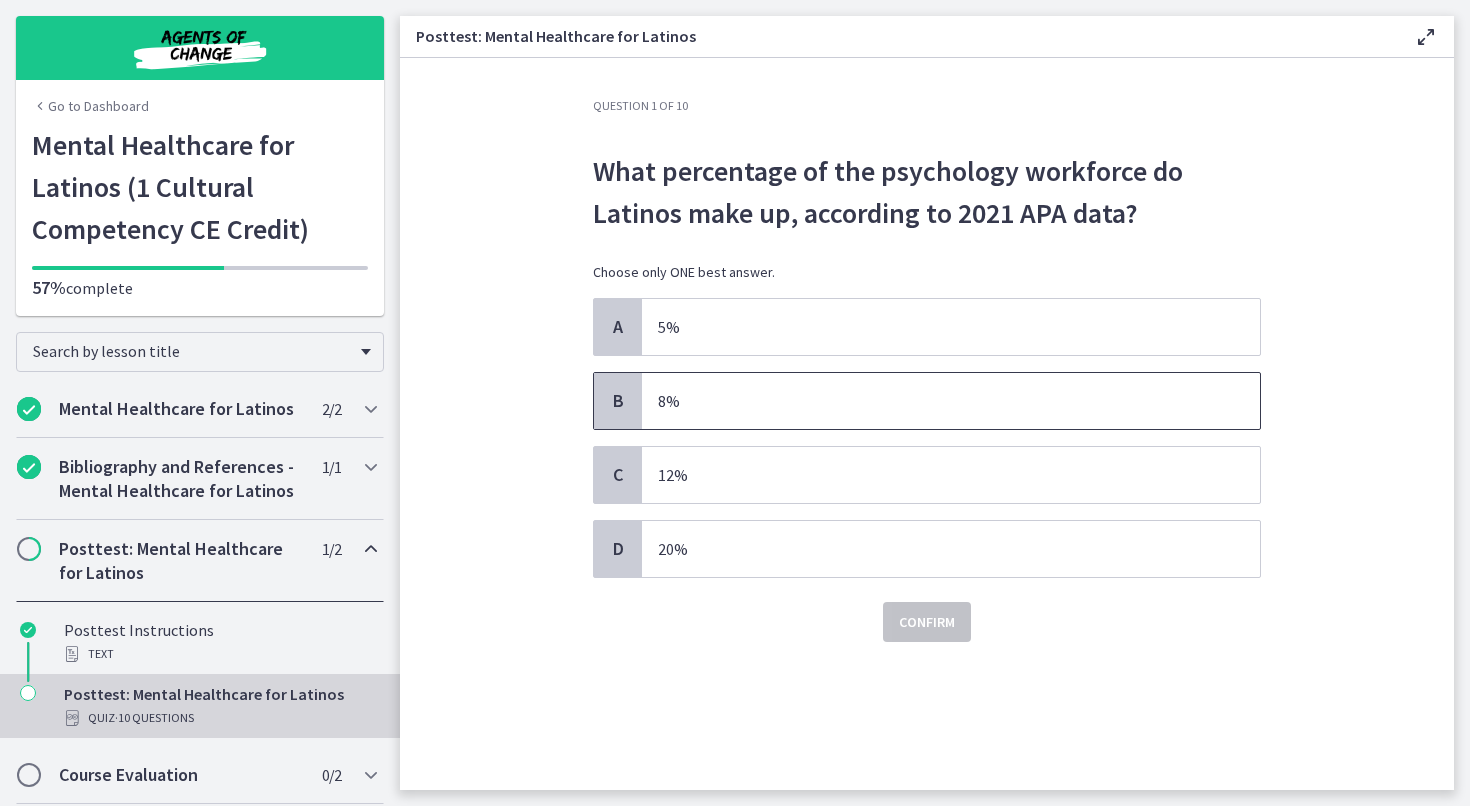 click on "8%" at bounding box center [931, 401] 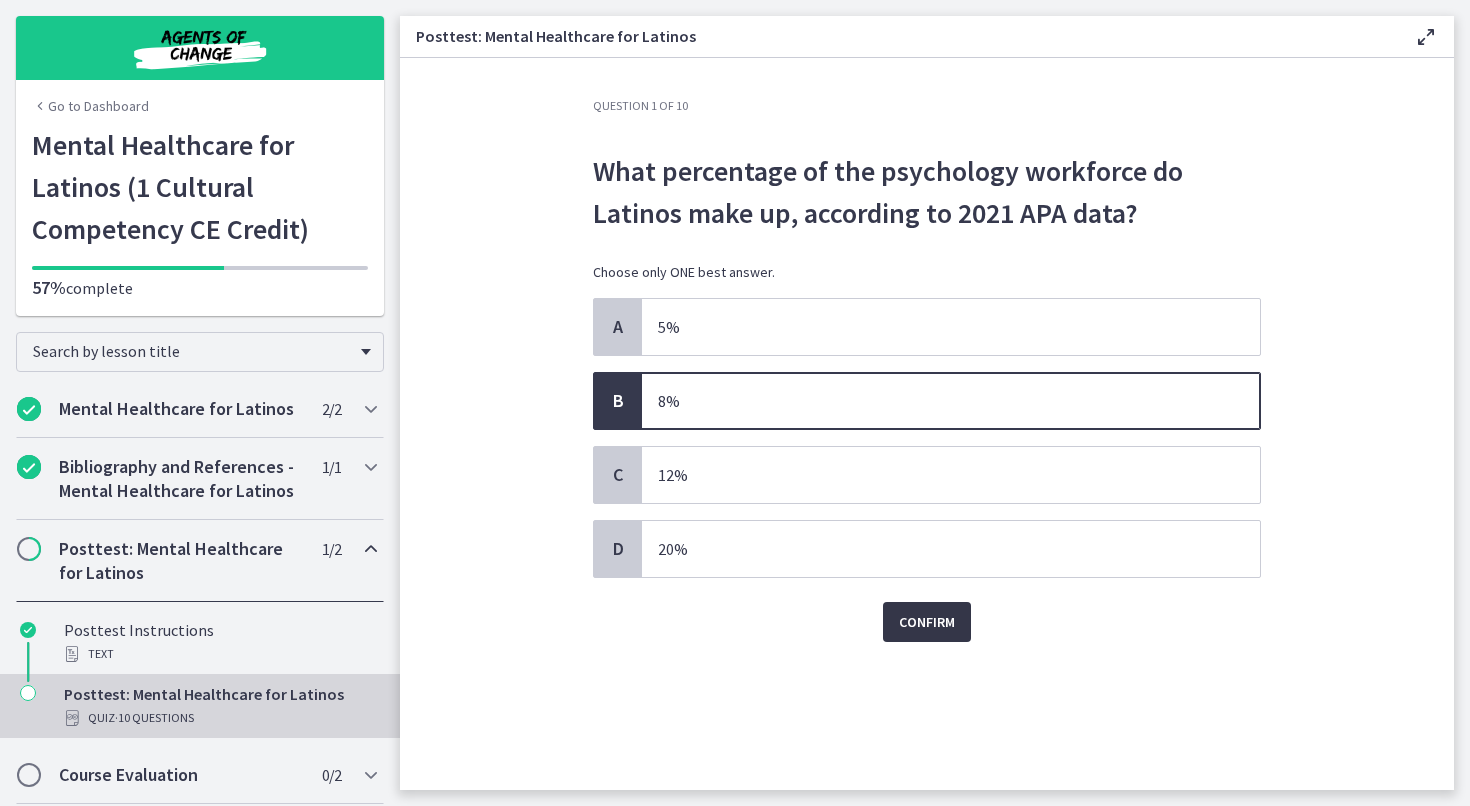 click on "Confirm" at bounding box center (927, 622) 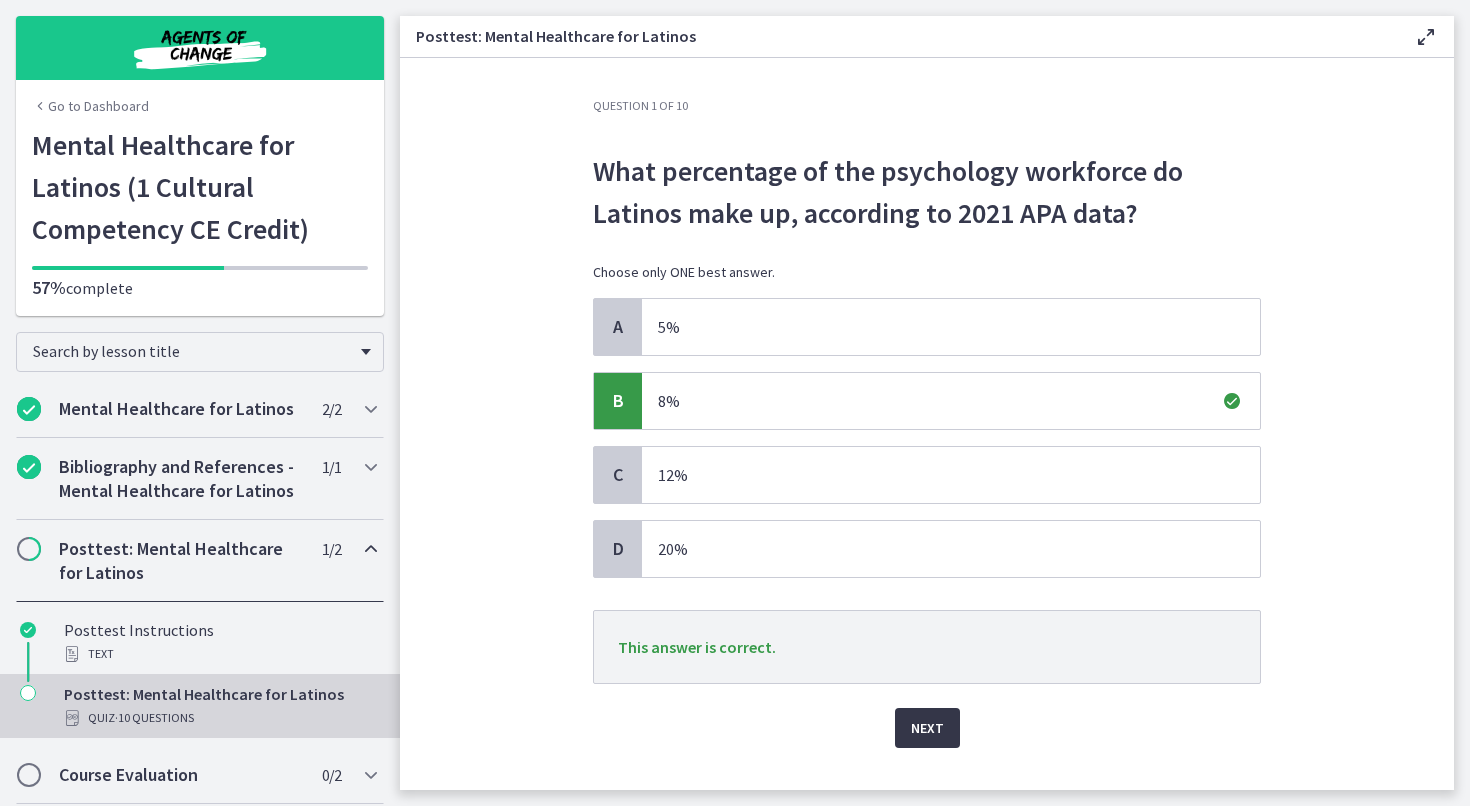 click on "Next" at bounding box center (927, 728) 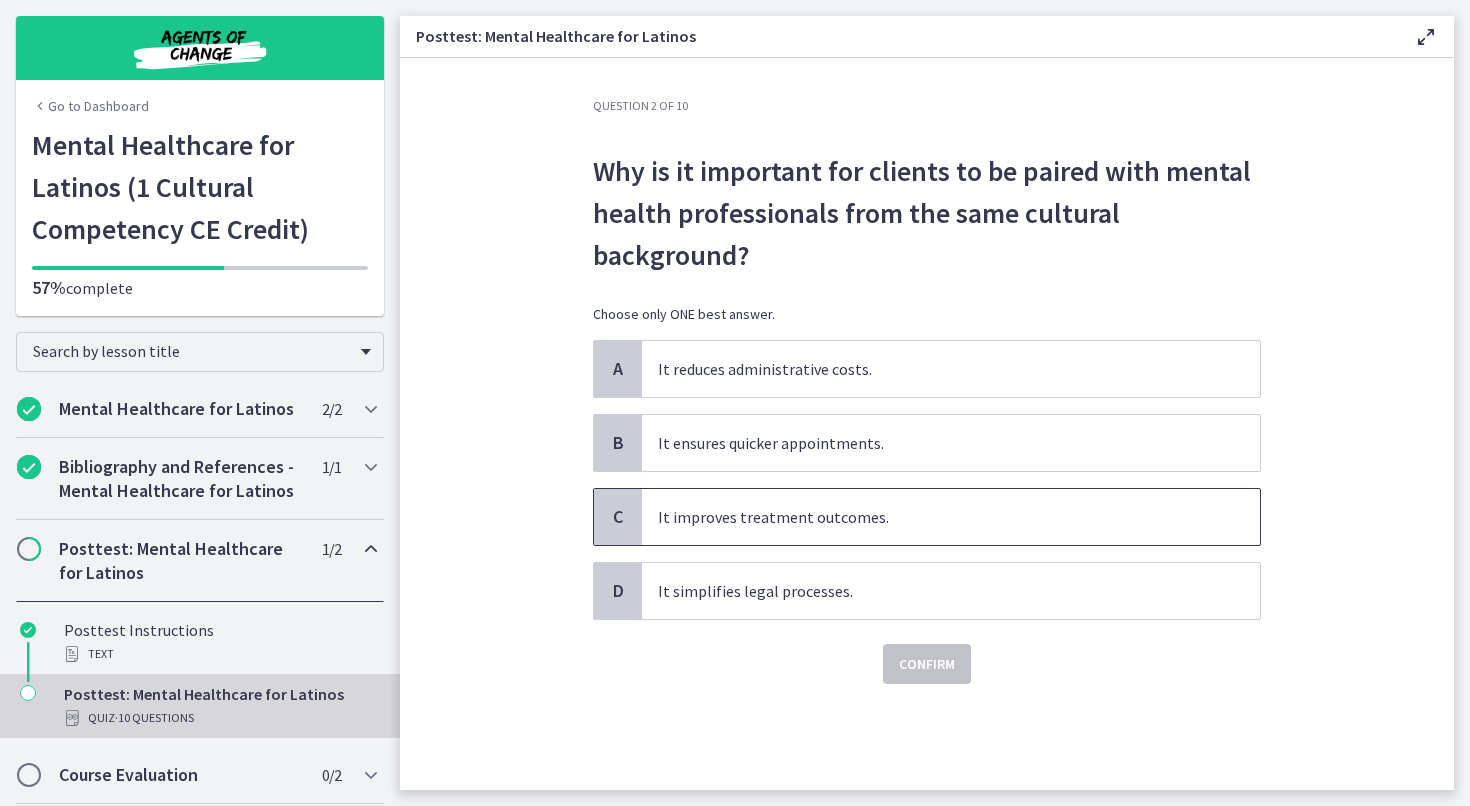 click on "It improves treatment outcomes." at bounding box center [931, 517] 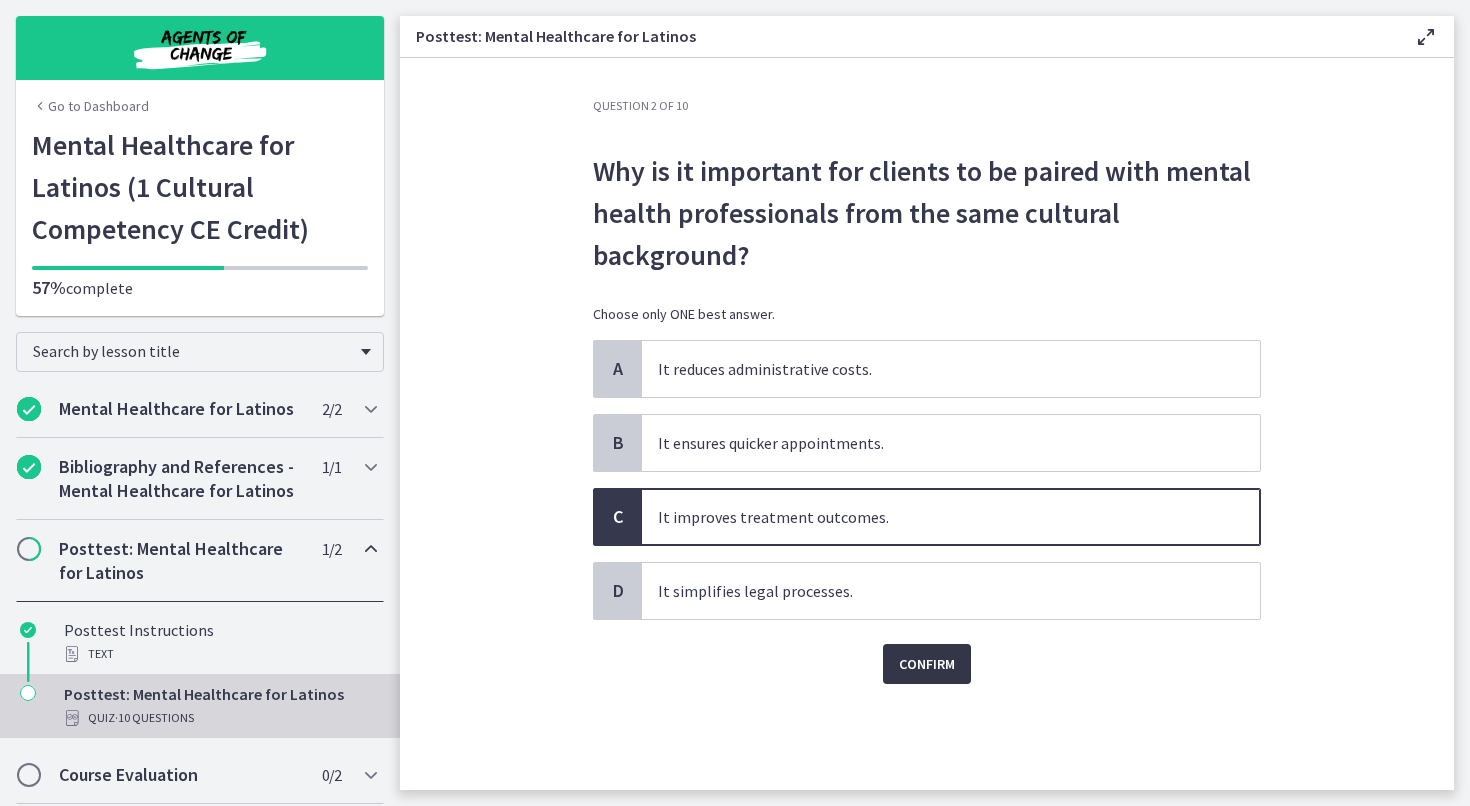 click on "Confirm" at bounding box center (927, 664) 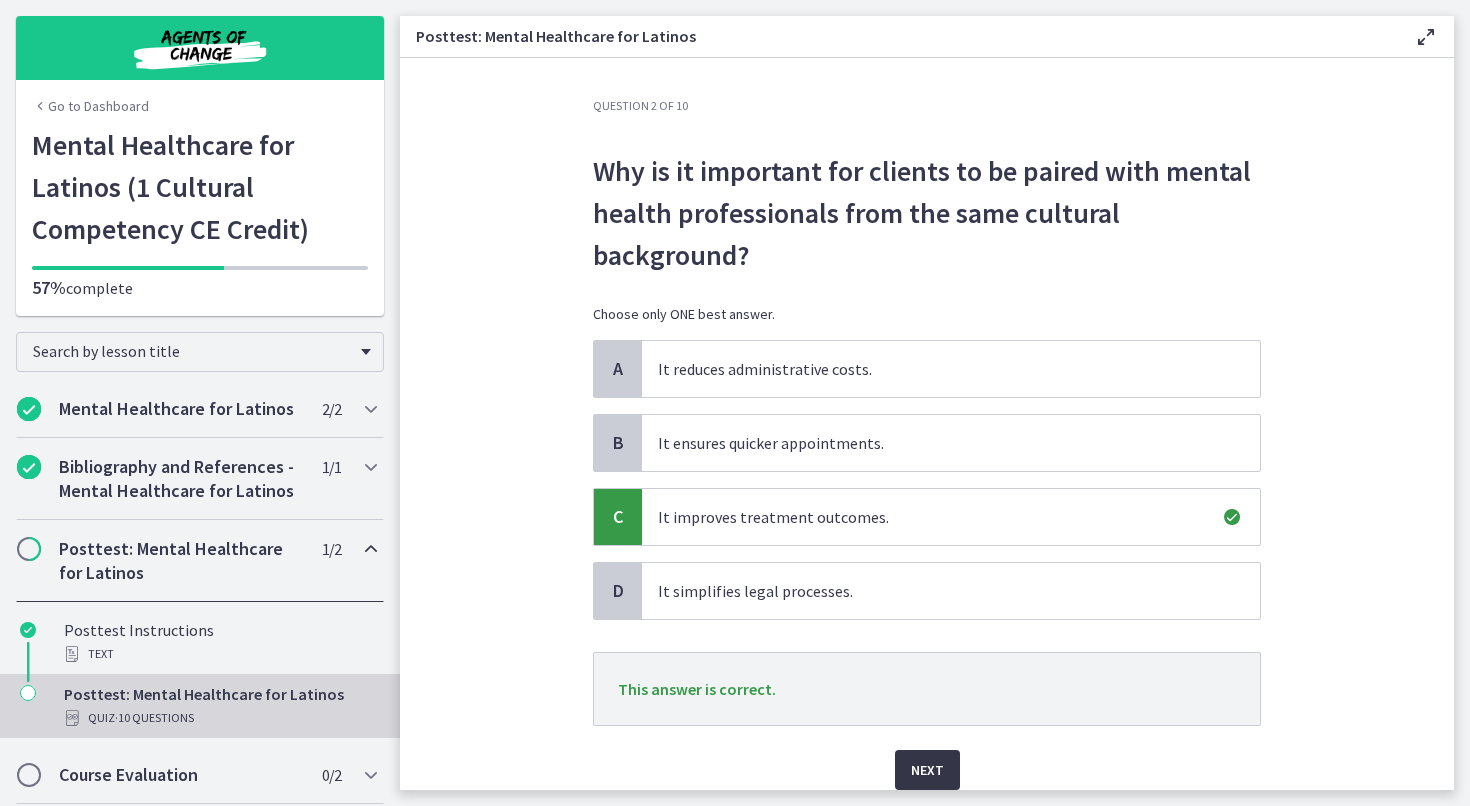 click on "Next" at bounding box center [927, 770] 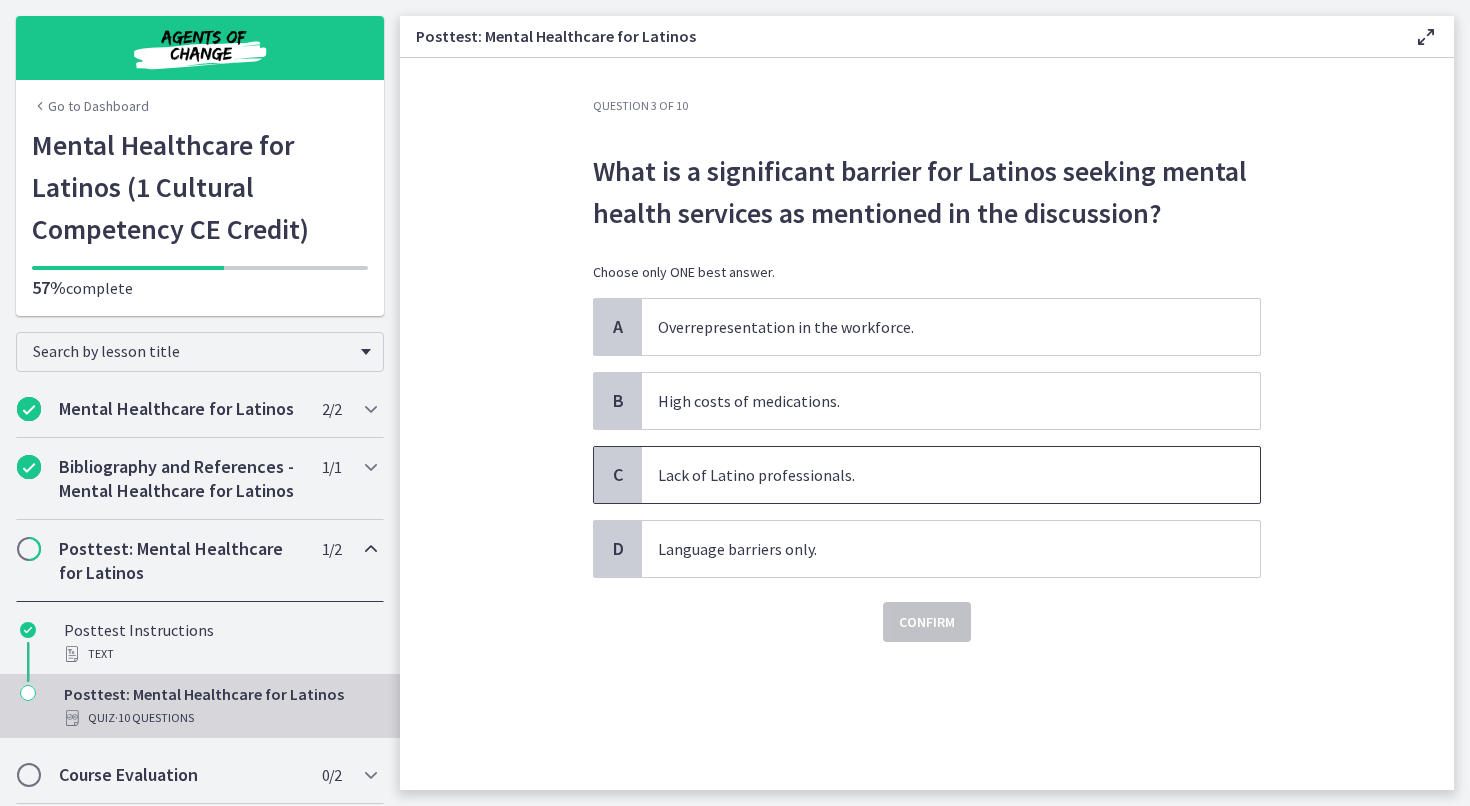 click on "Lack of Latino professionals." at bounding box center (931, 475) 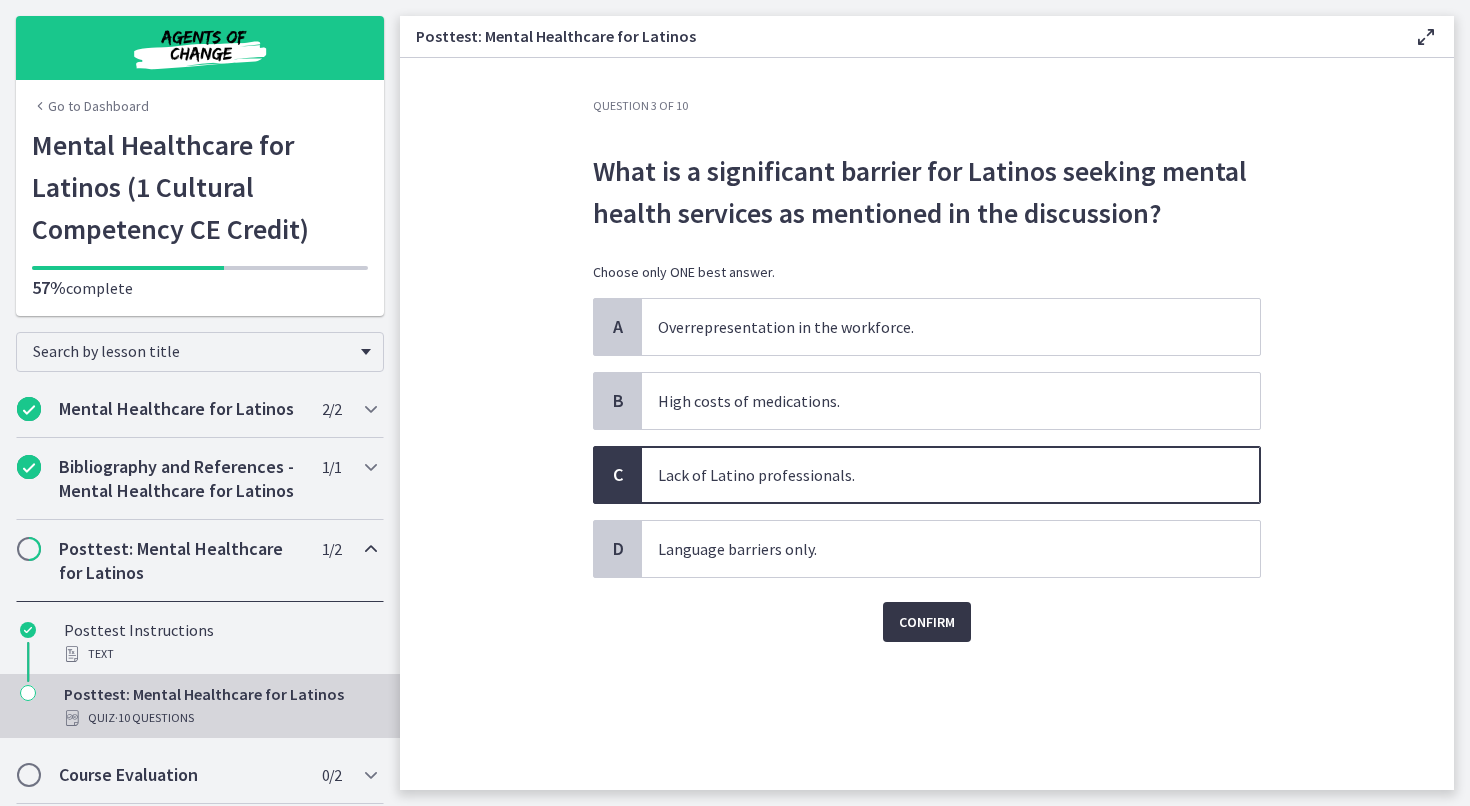 click on "Confirm" at bounding box center (927, 622) 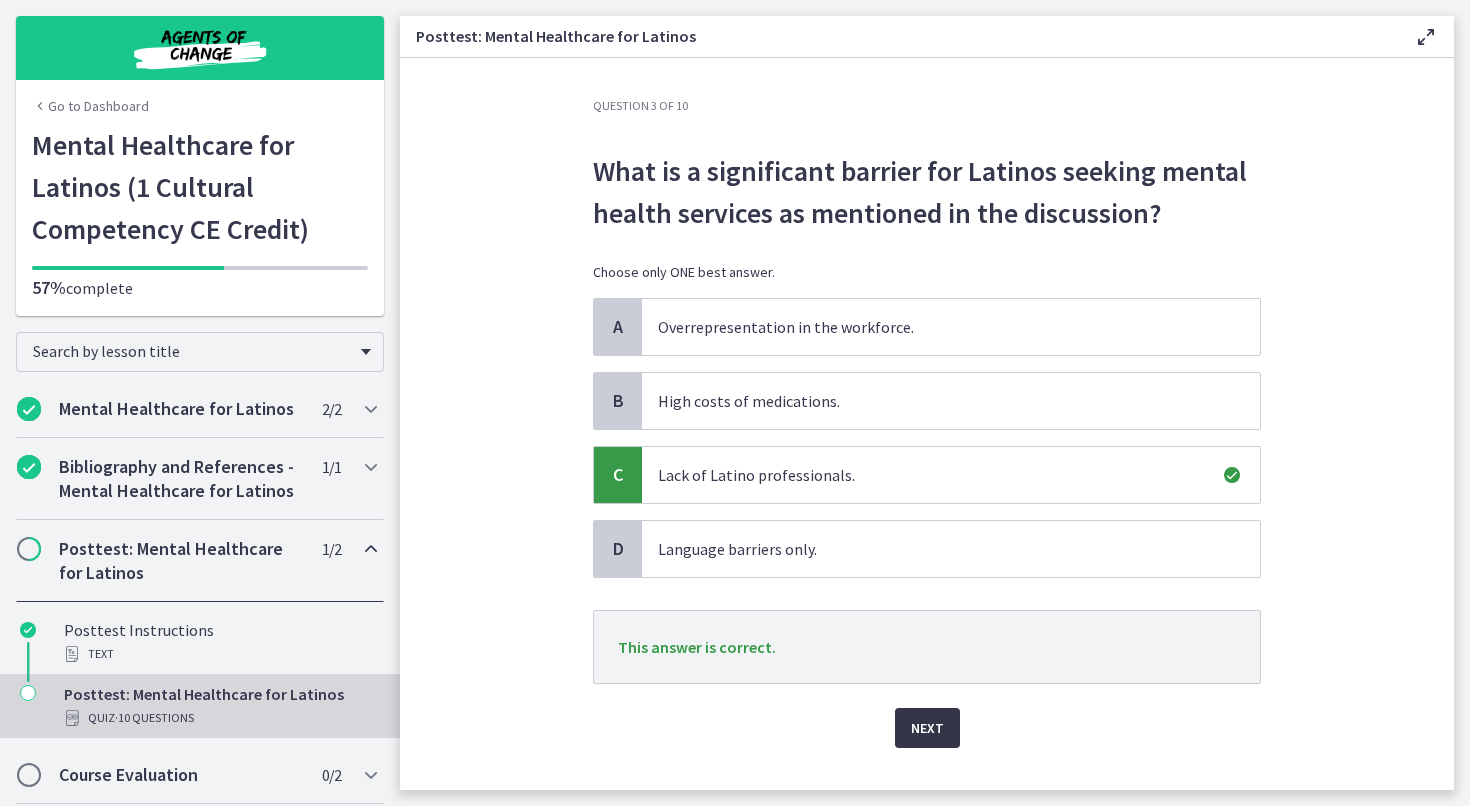 click on "Next" at bounding box center [927, 728] 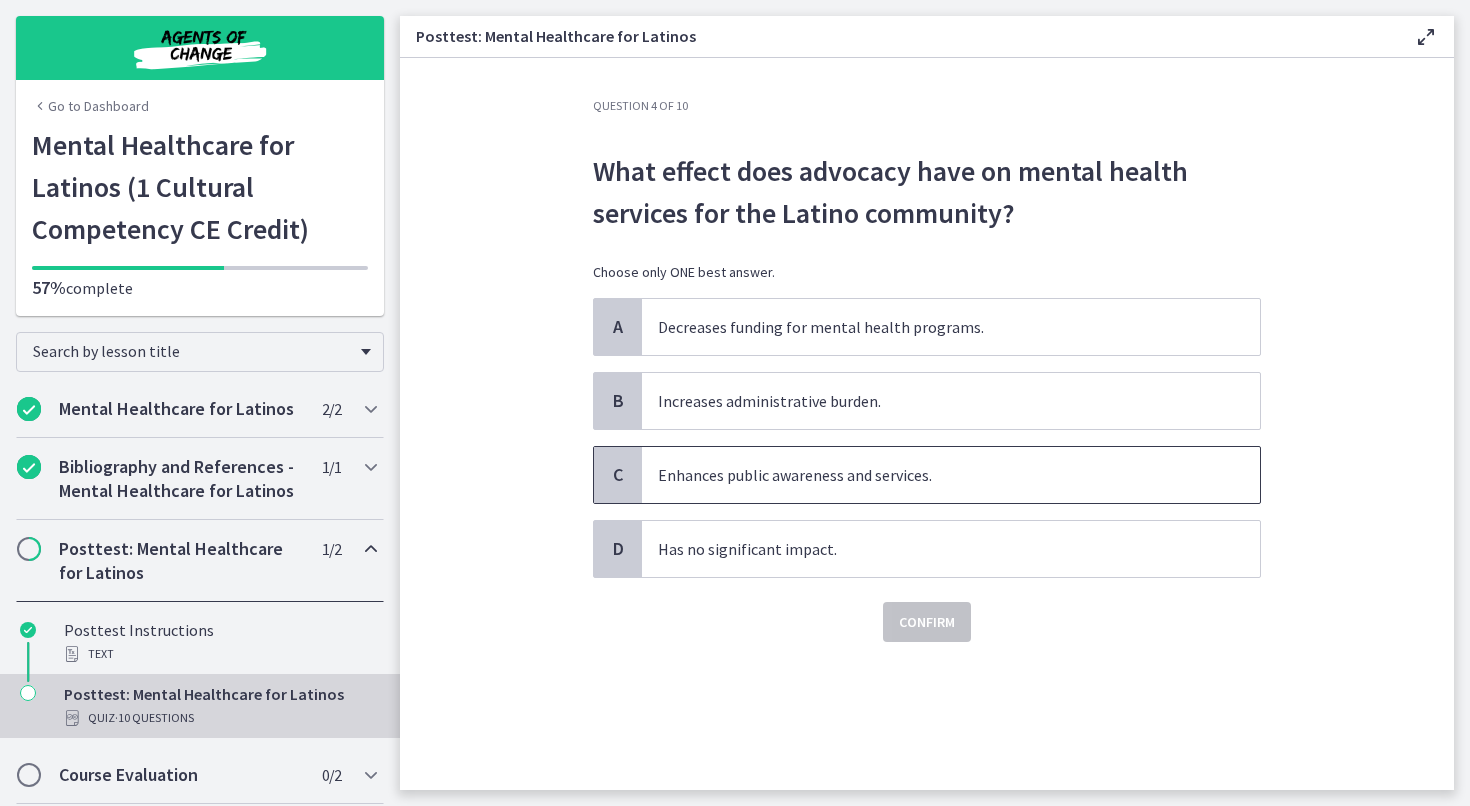 click on "Enhances public awareness and services." at bounding box center (951, 475) 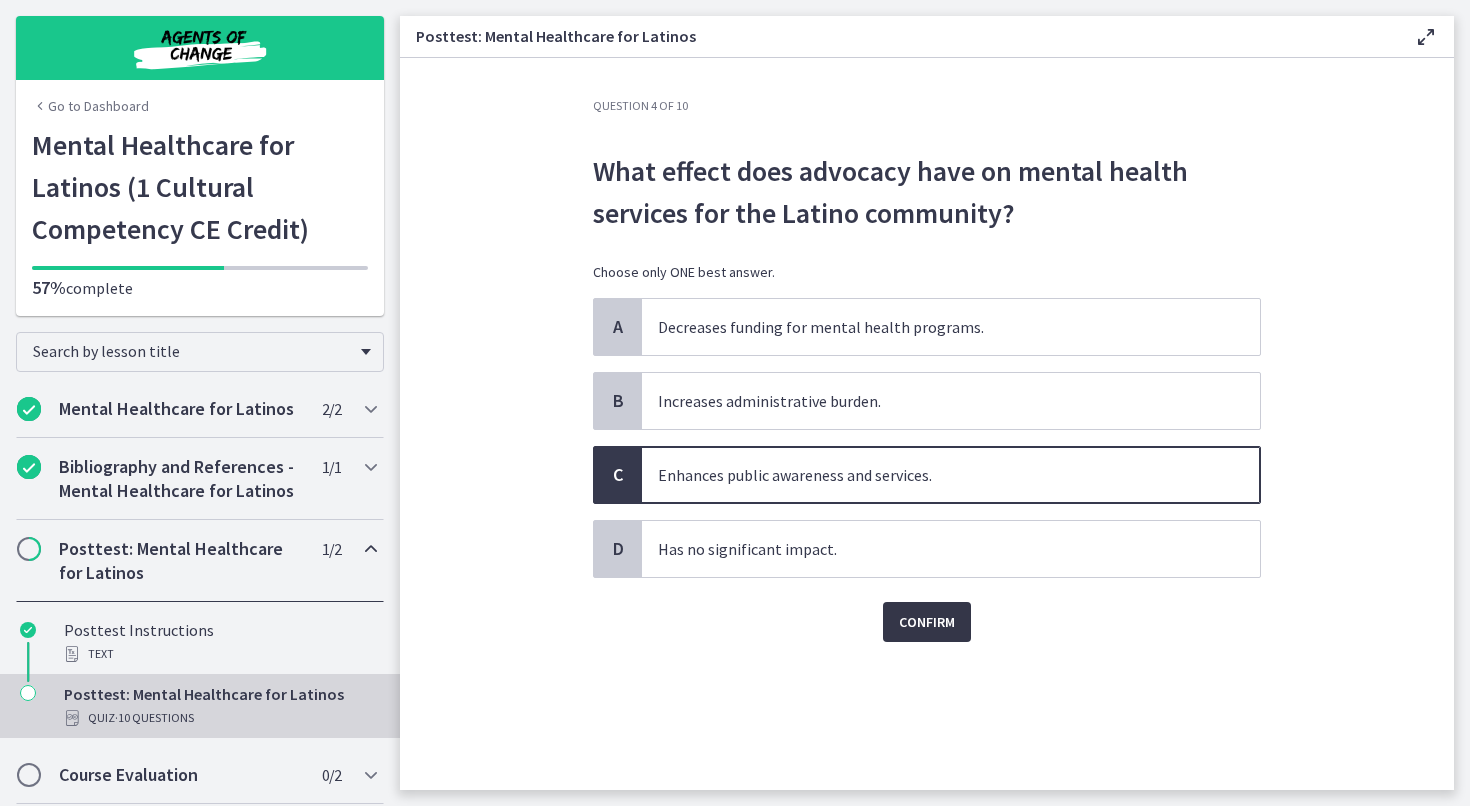click on "Confirm" at bounding box center [927, 622] 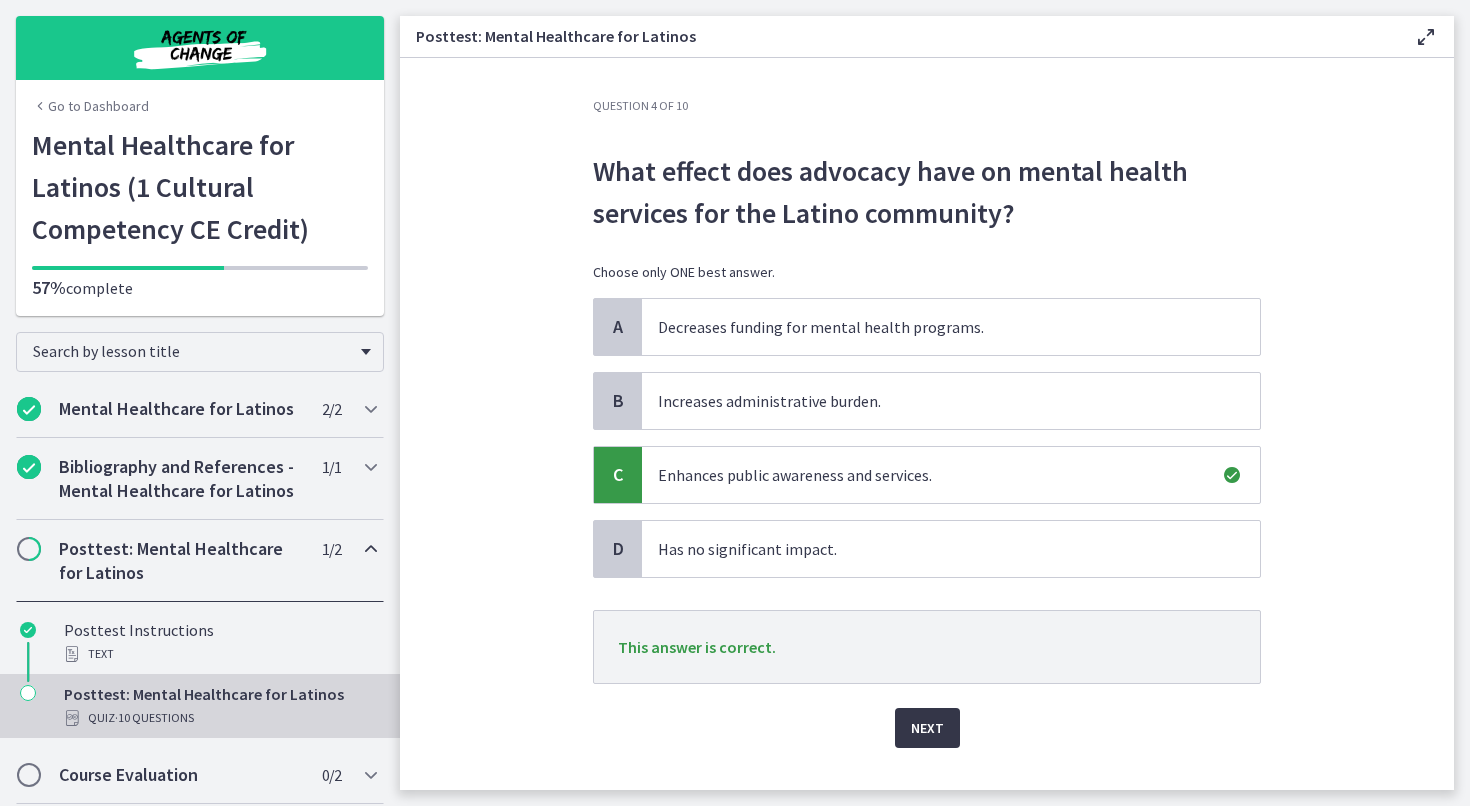 click on "Next" at bounding box center (927, 728) 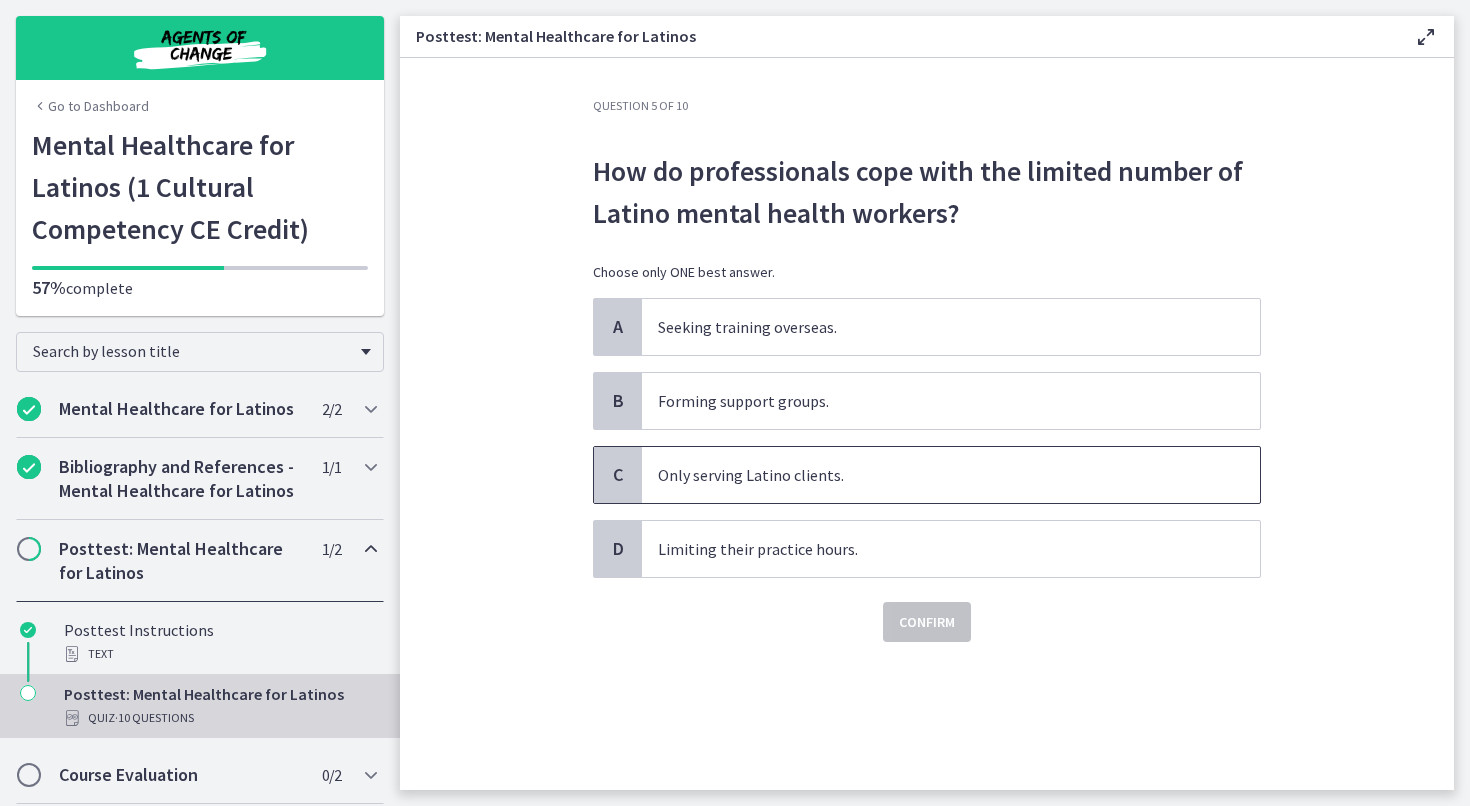 click on "Only serving Latino clients." at bounding box center [931, 475] 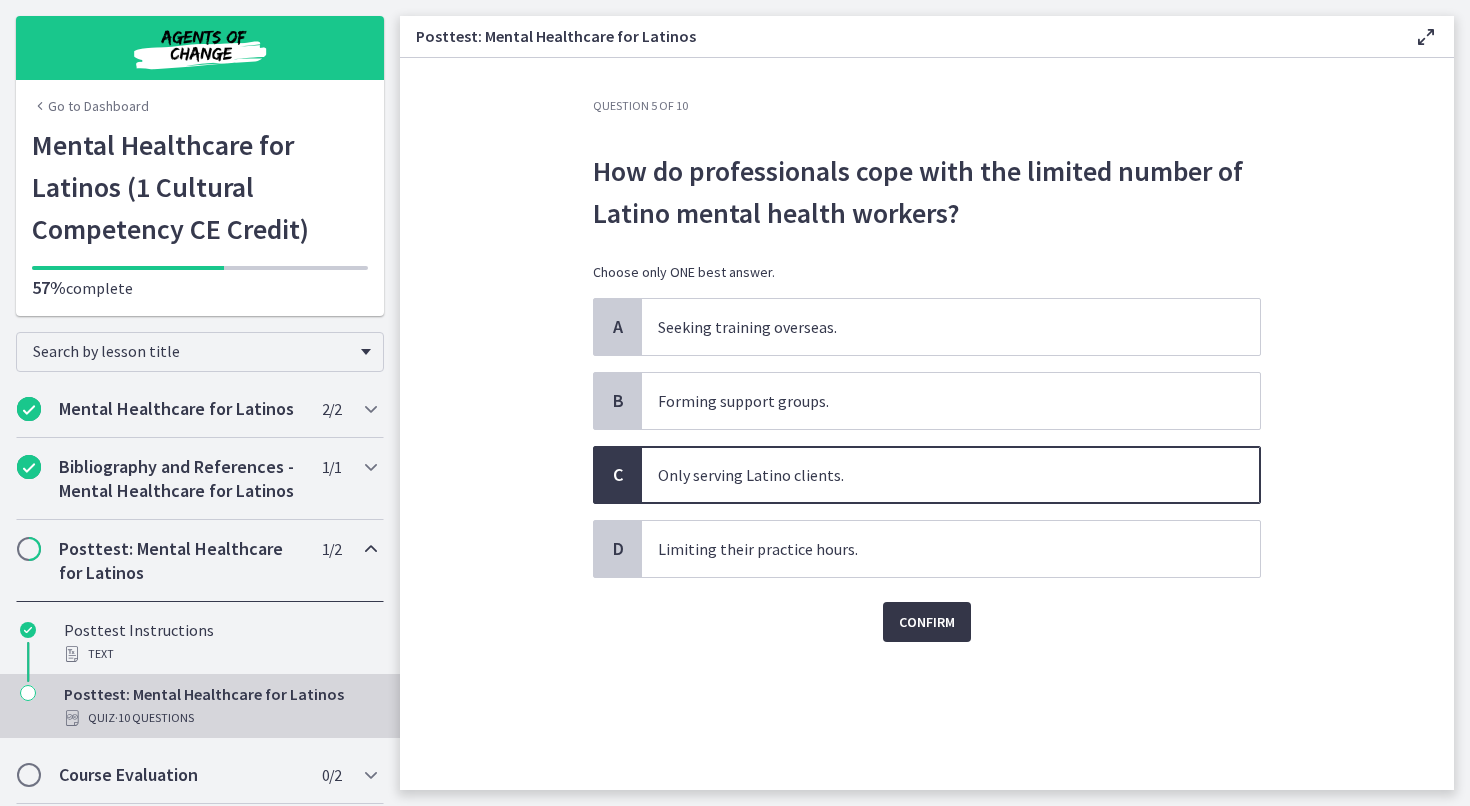 click on "Confirm" at bounding box center [927, 622] 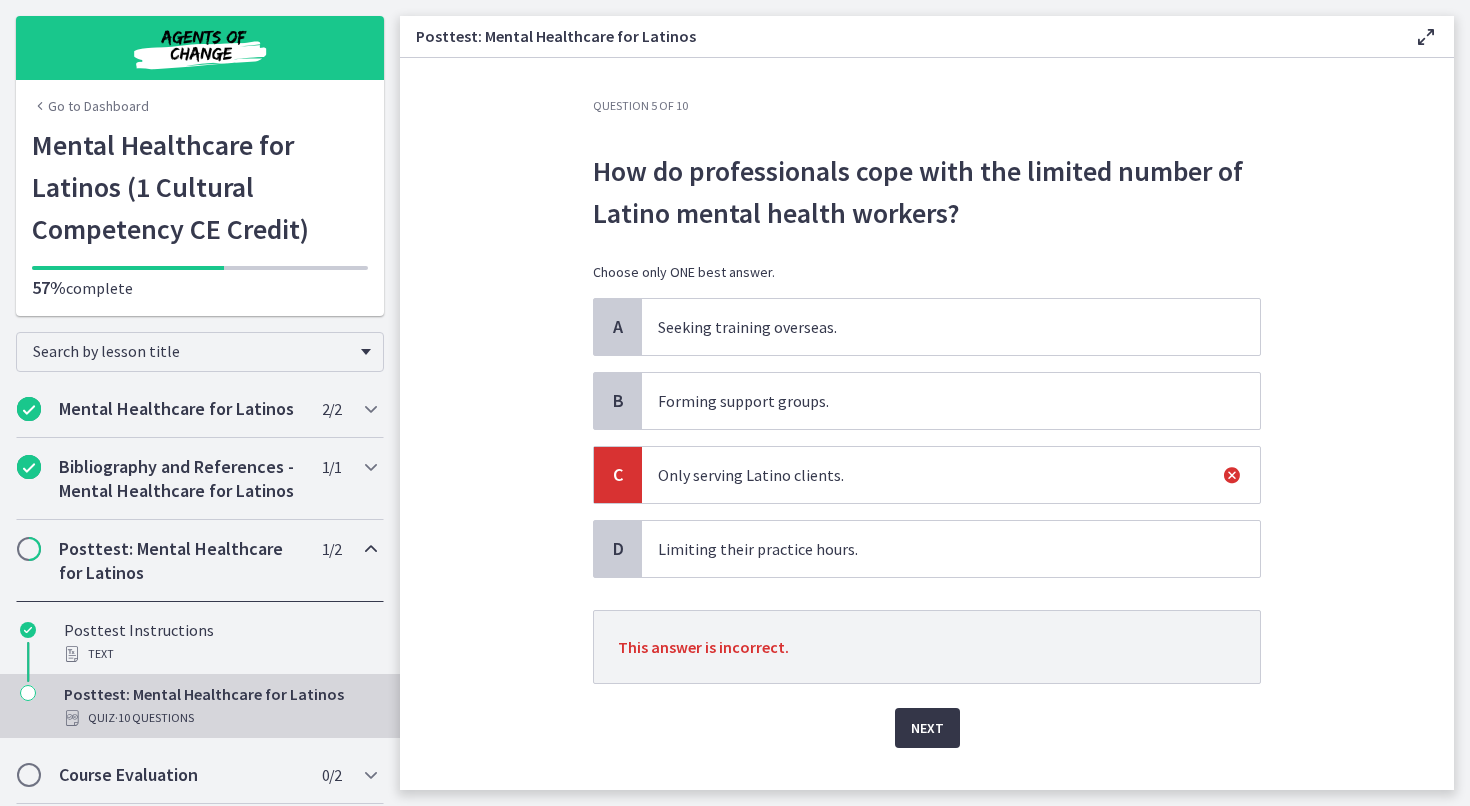 click on "Next" at bounding box center [927, 728] 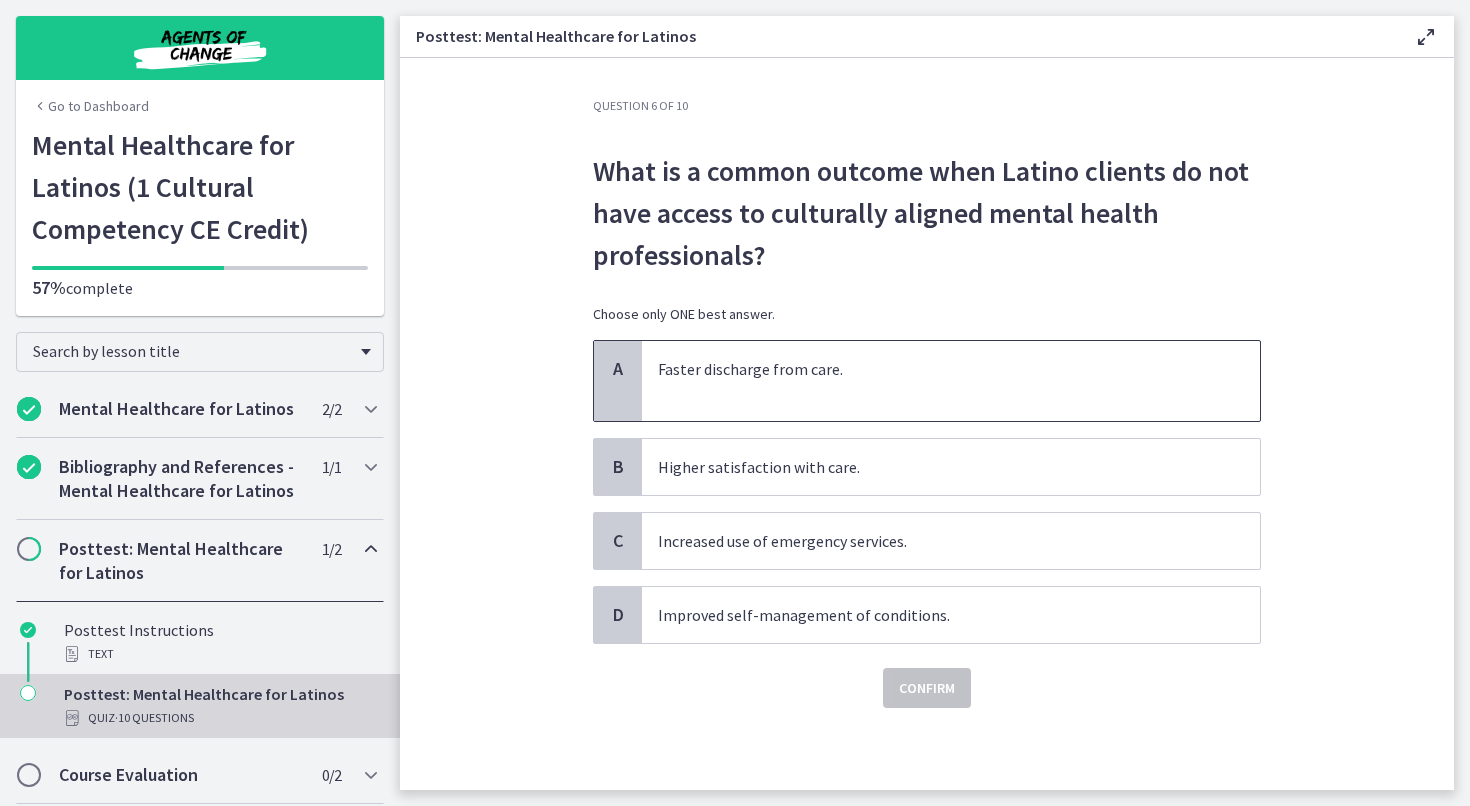 click on "Faster discharge from care." at bounding box center [931, 369] 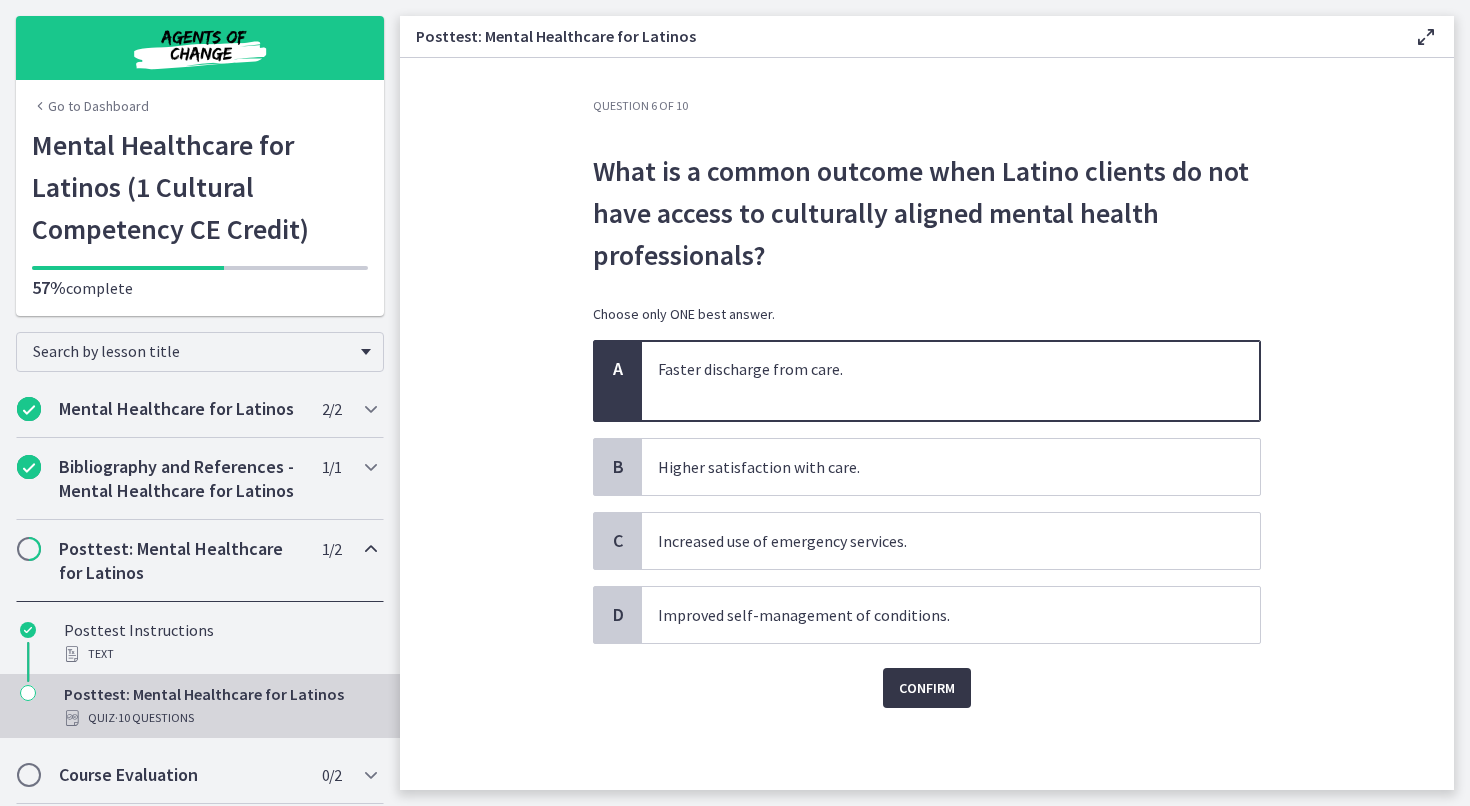 click on "Confirm" at bounding box center (927, 688) 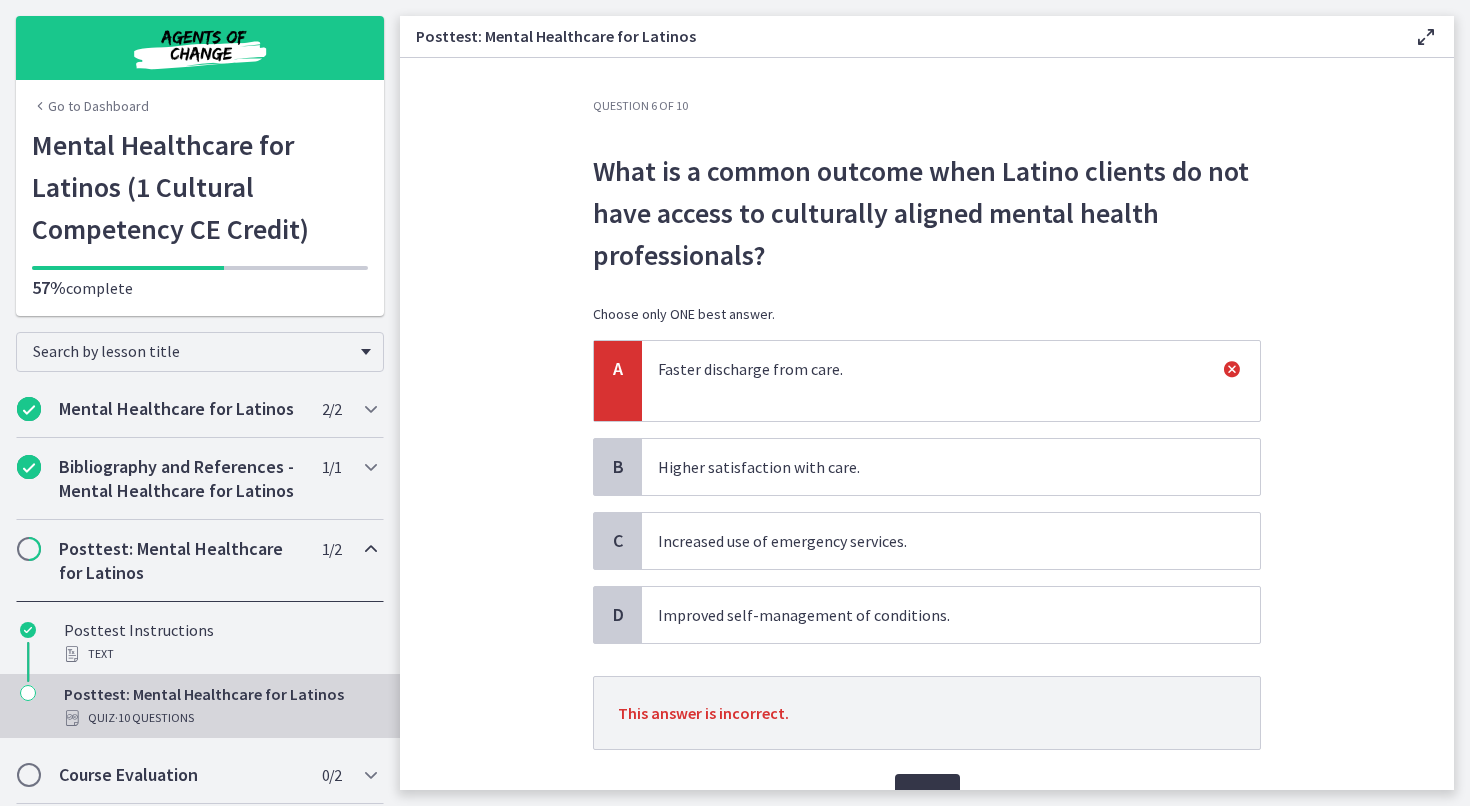 click on "Next" at bounding box center (927, 794) 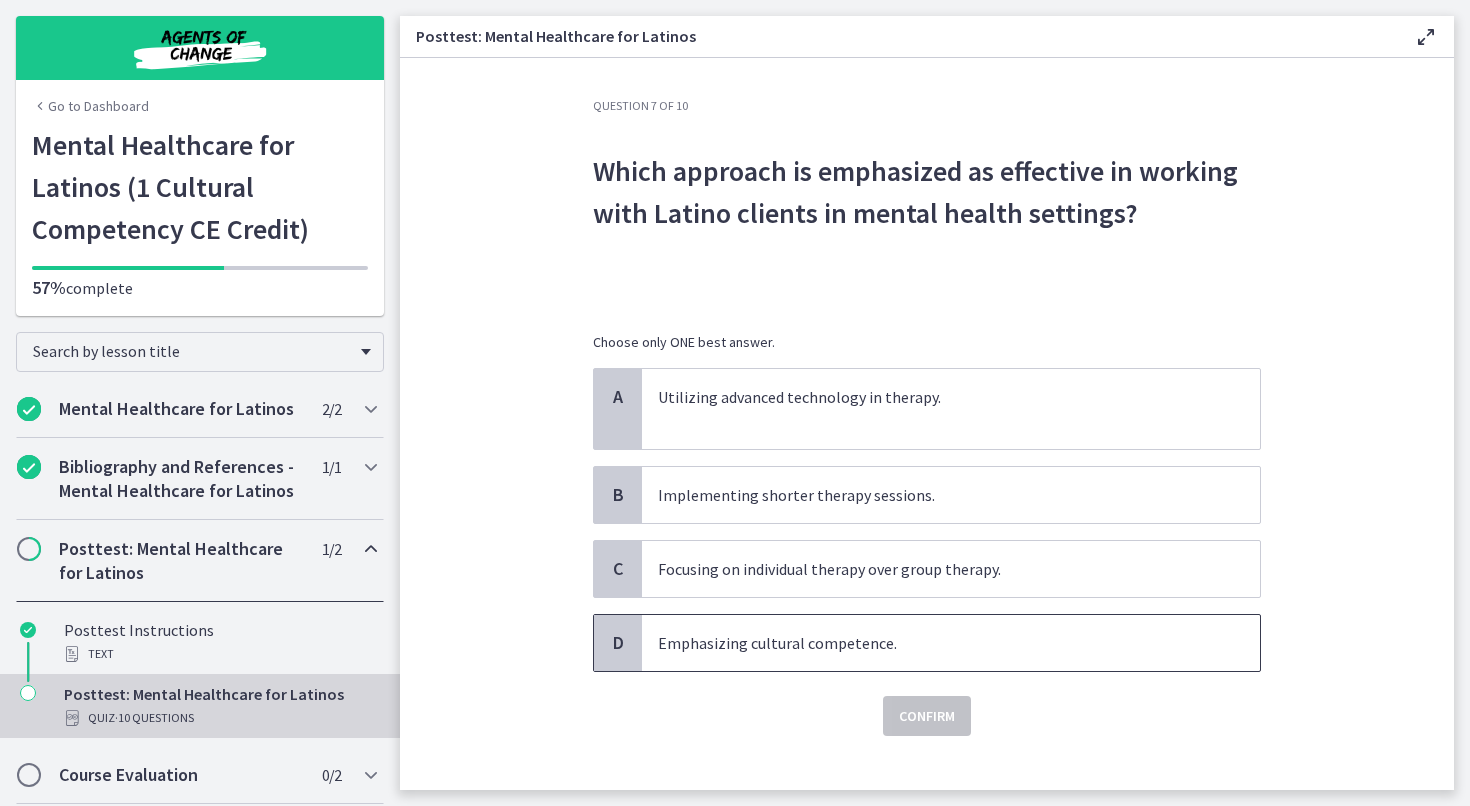 click on "Emphasizing cultural competence." at bounding box center (931, 643) 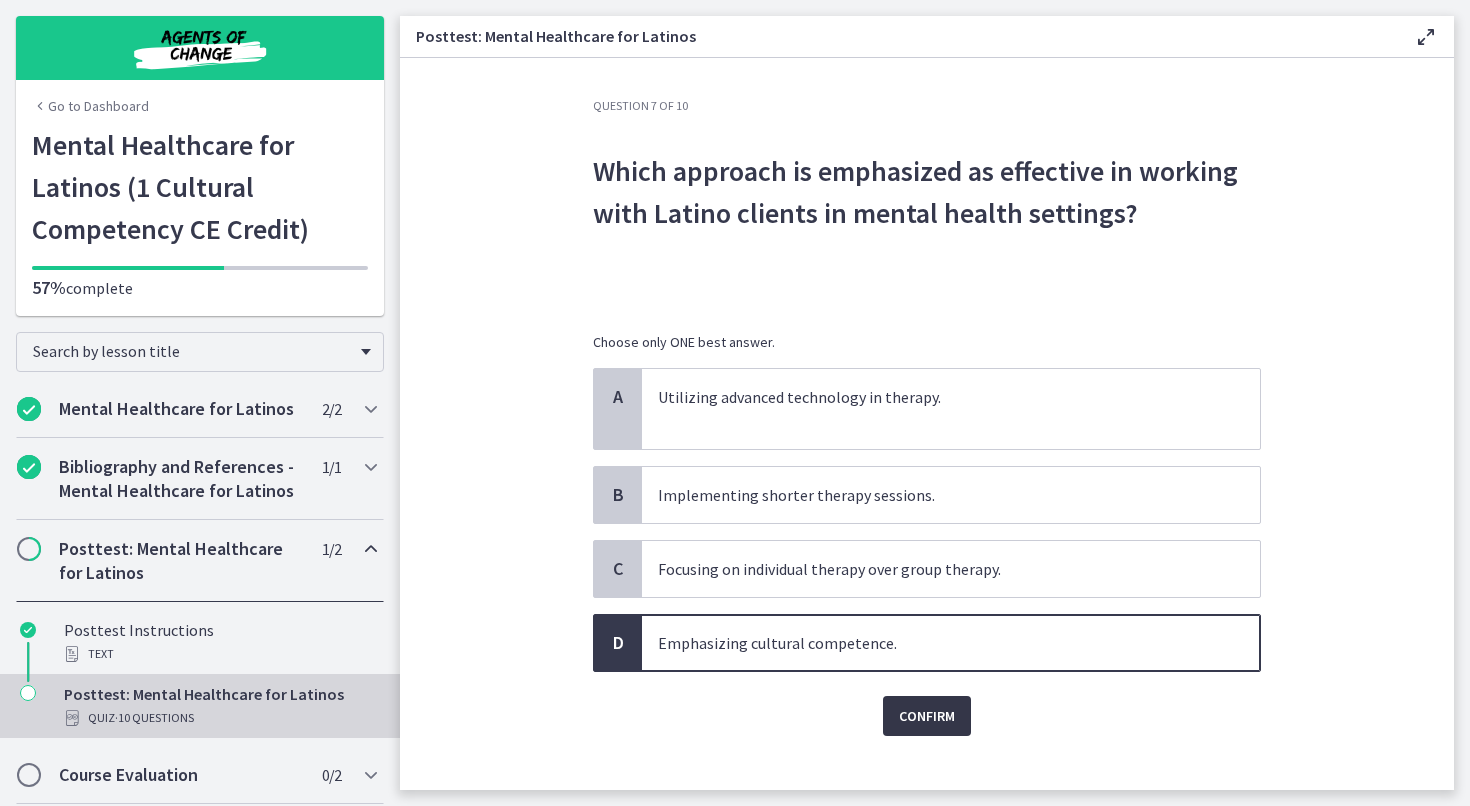 click on "Confirm" at bounding box center (927, 716) 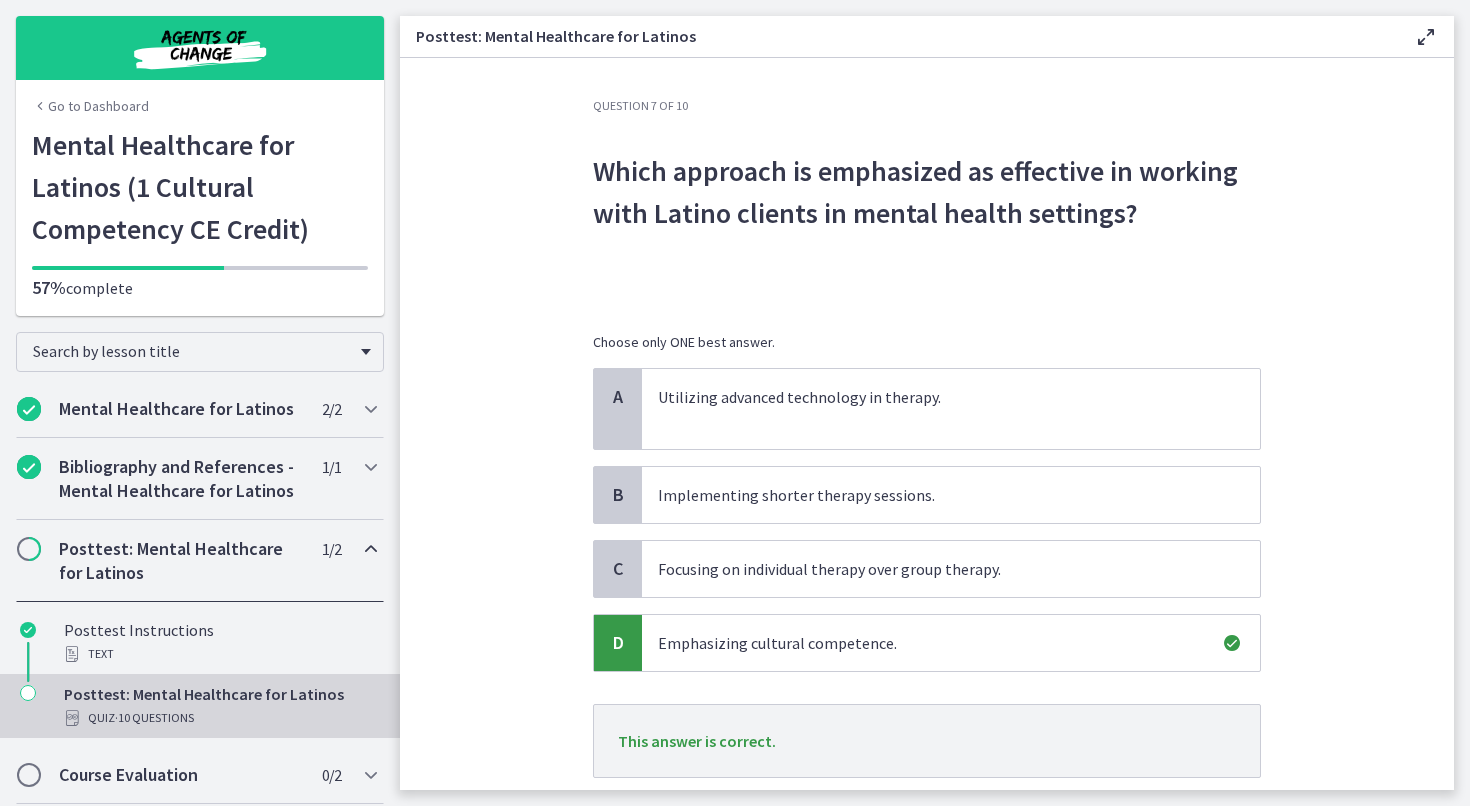 click on "Next" at bounding box center [927, 822] 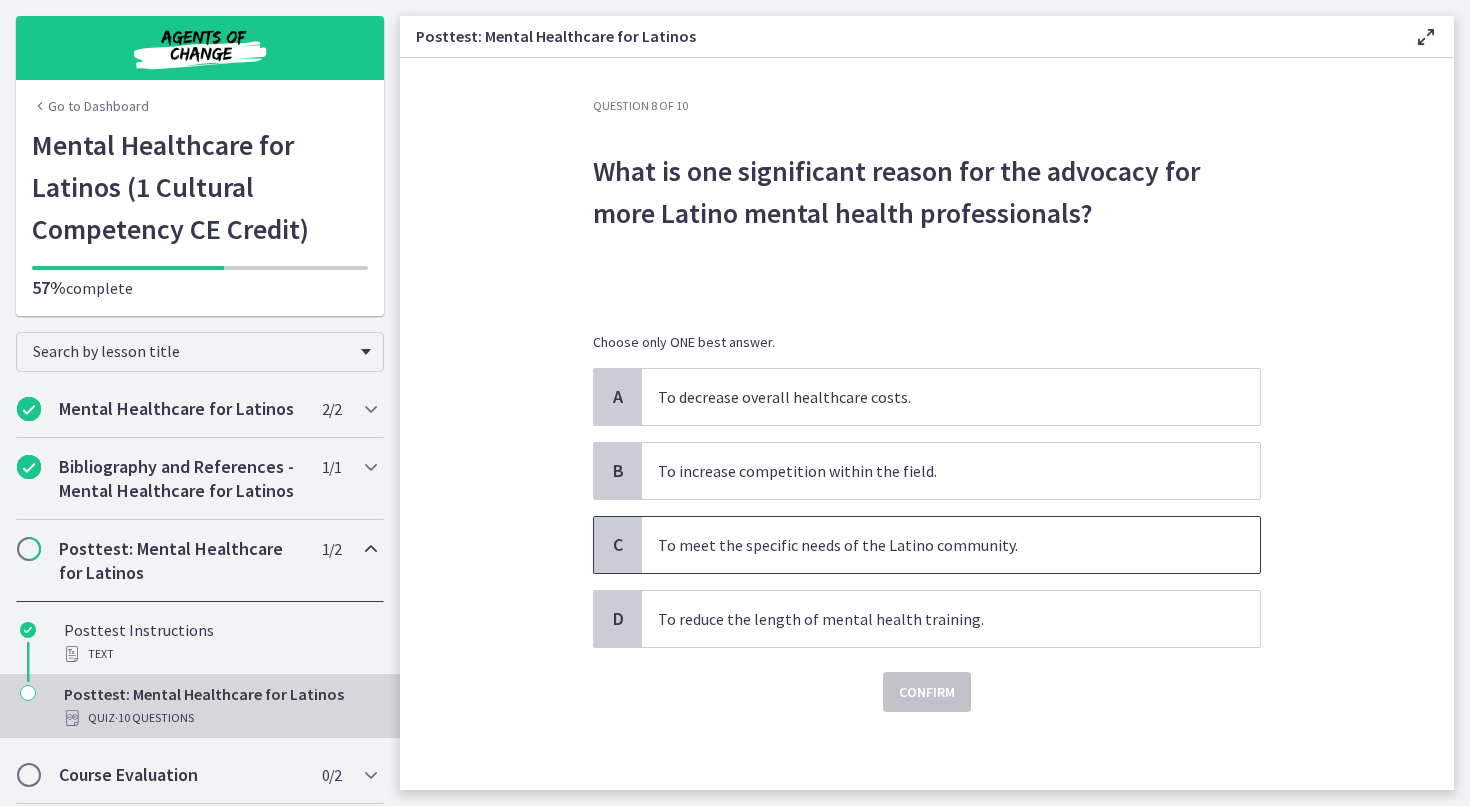 click on "To meet the specific needs of the Latino community." at bounding box center [931, 545] 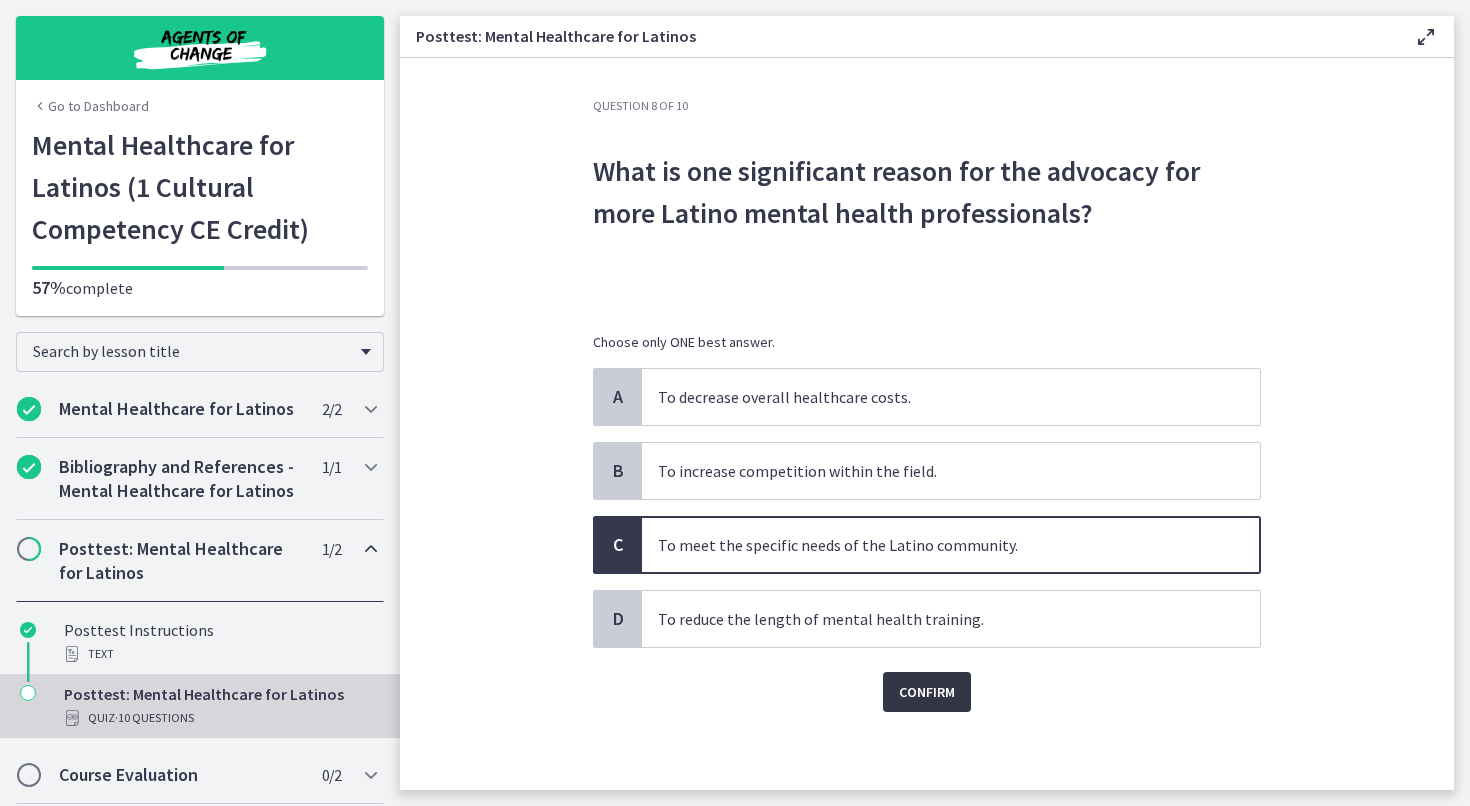 click on "Confirm" at bounding box center (927, 692) 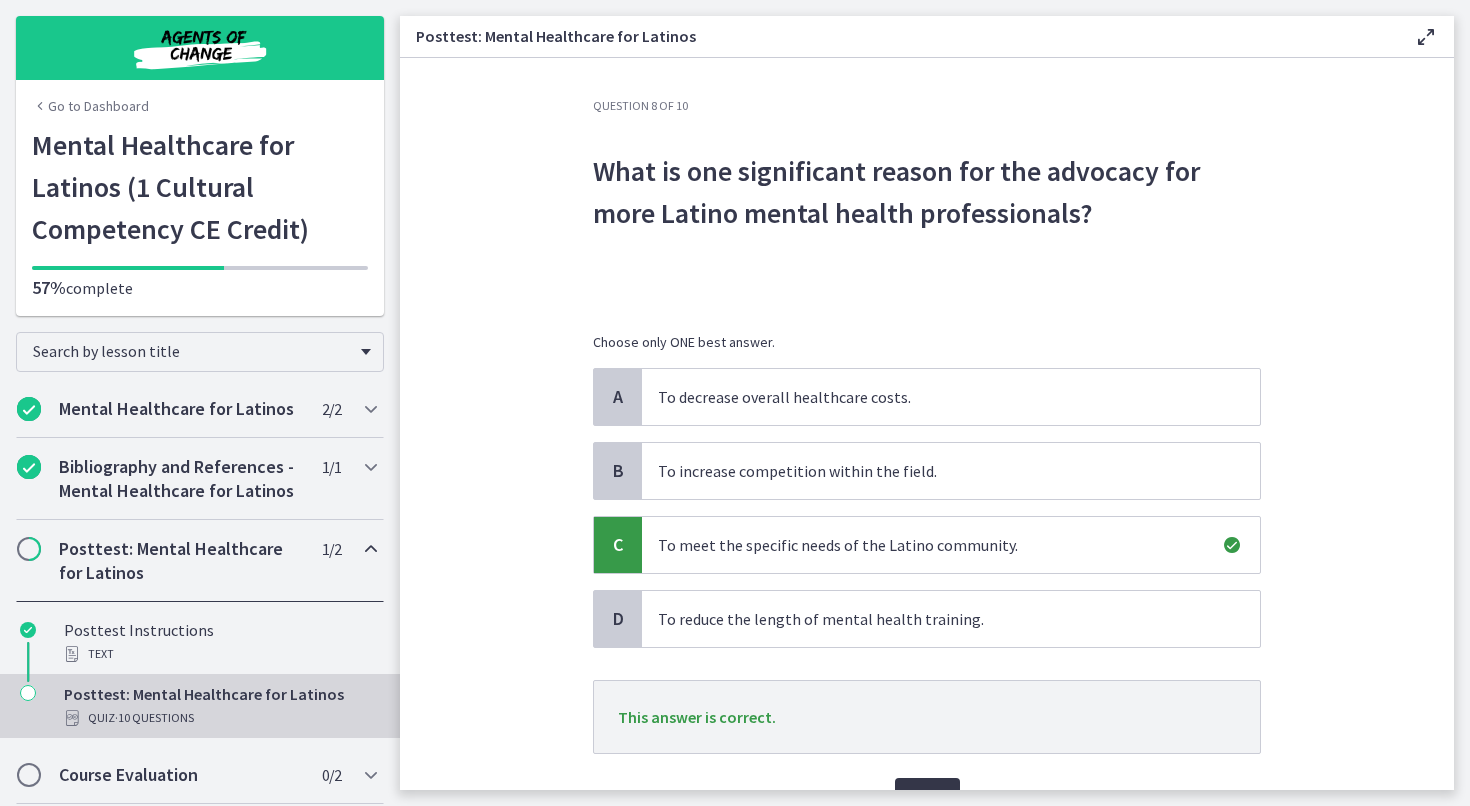 click on "Next" at bounding box center [927, 798] 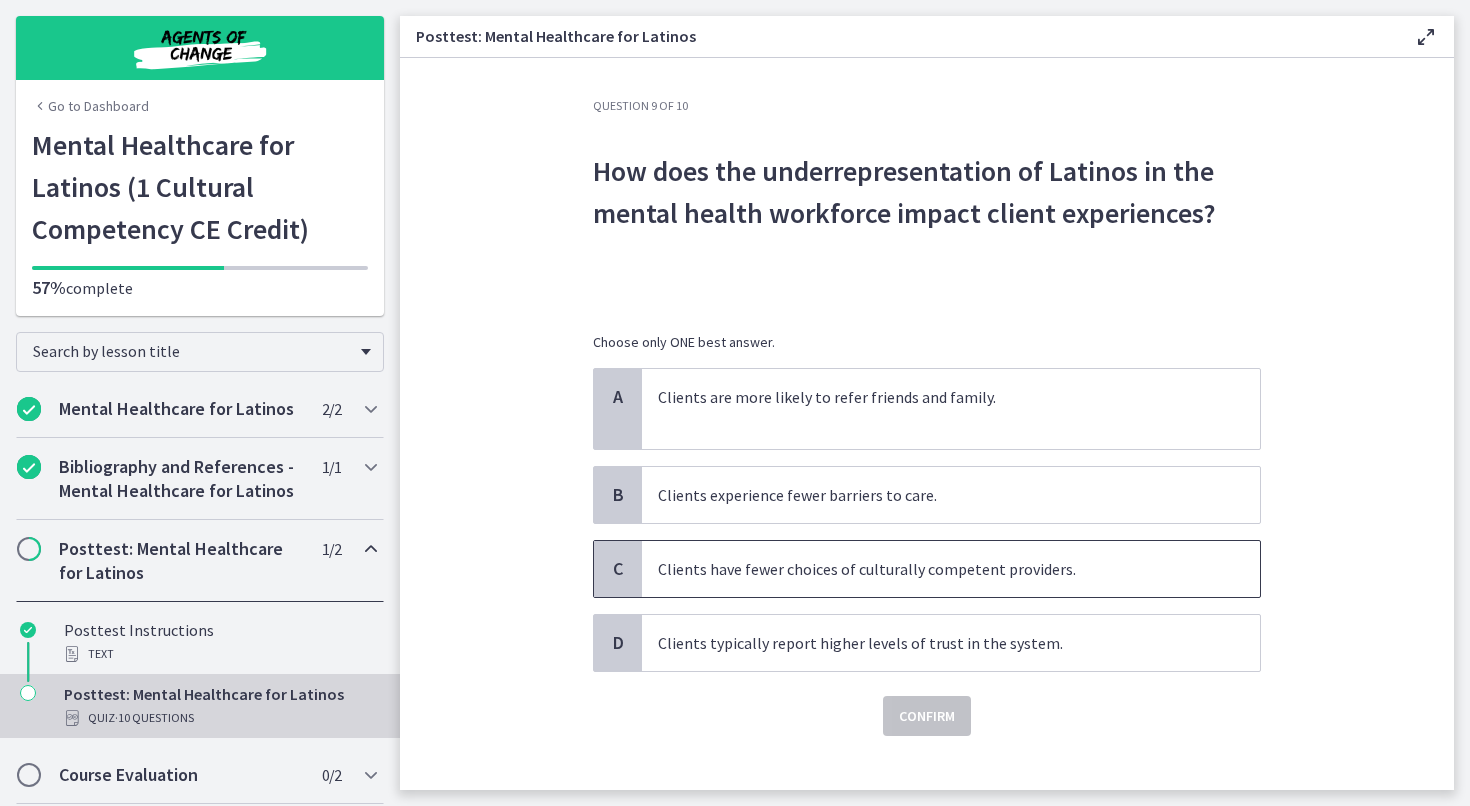 click on "Clients have fewer choices of culturally competent providers." at bounding box center (931, 569) 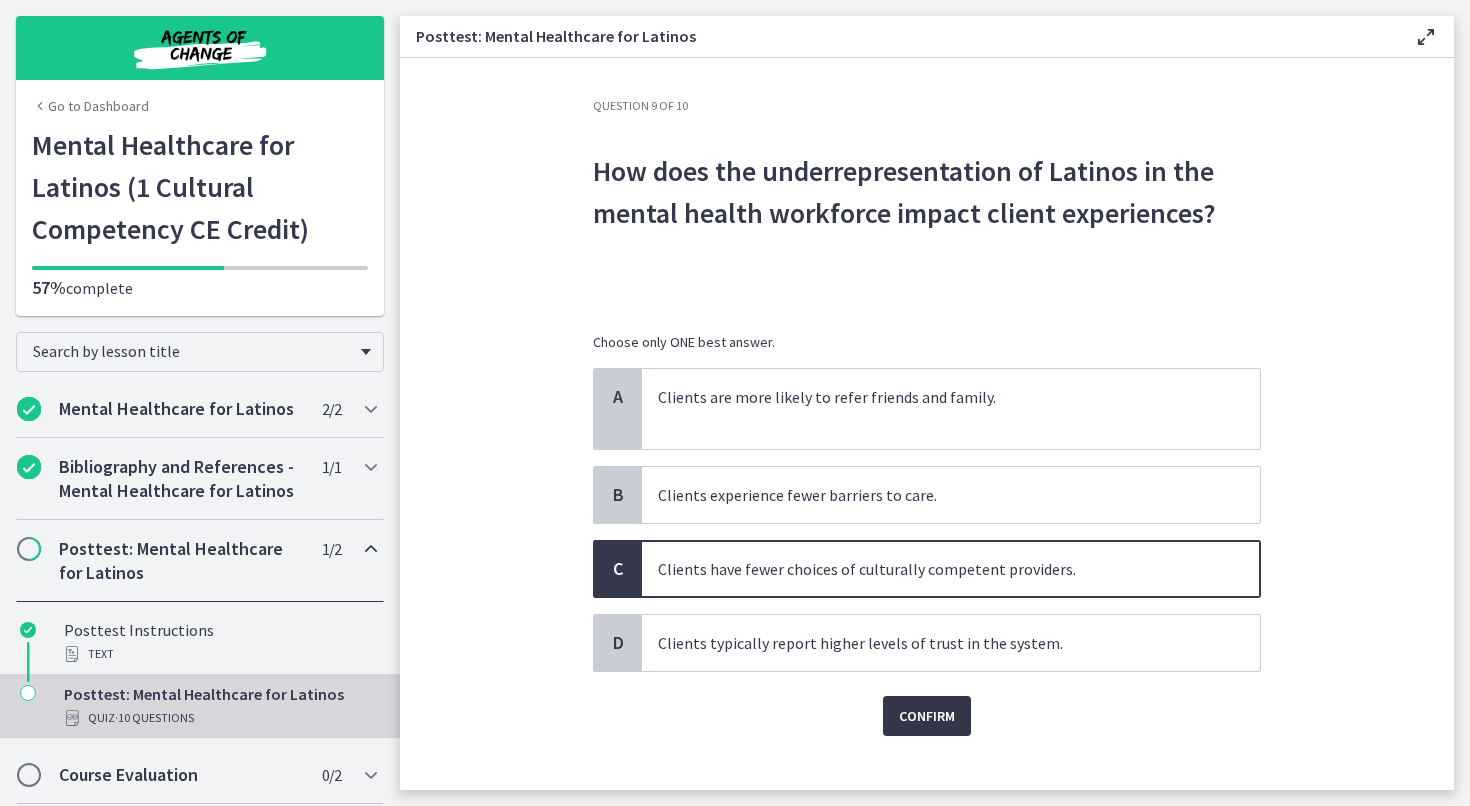 click on "Confirm" at bounding box center (927, 716) 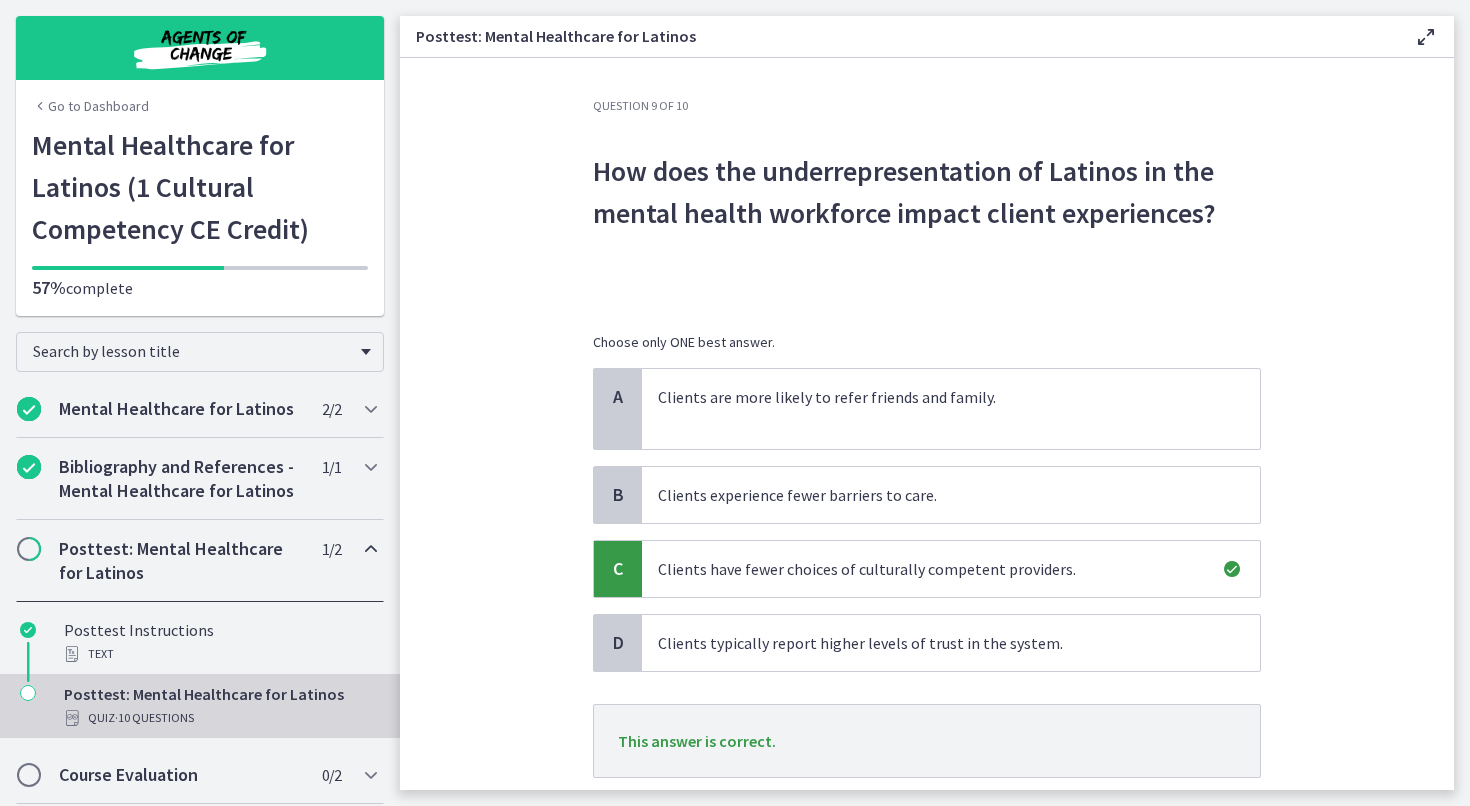 click on "Next" at bounding box center (927, 822) 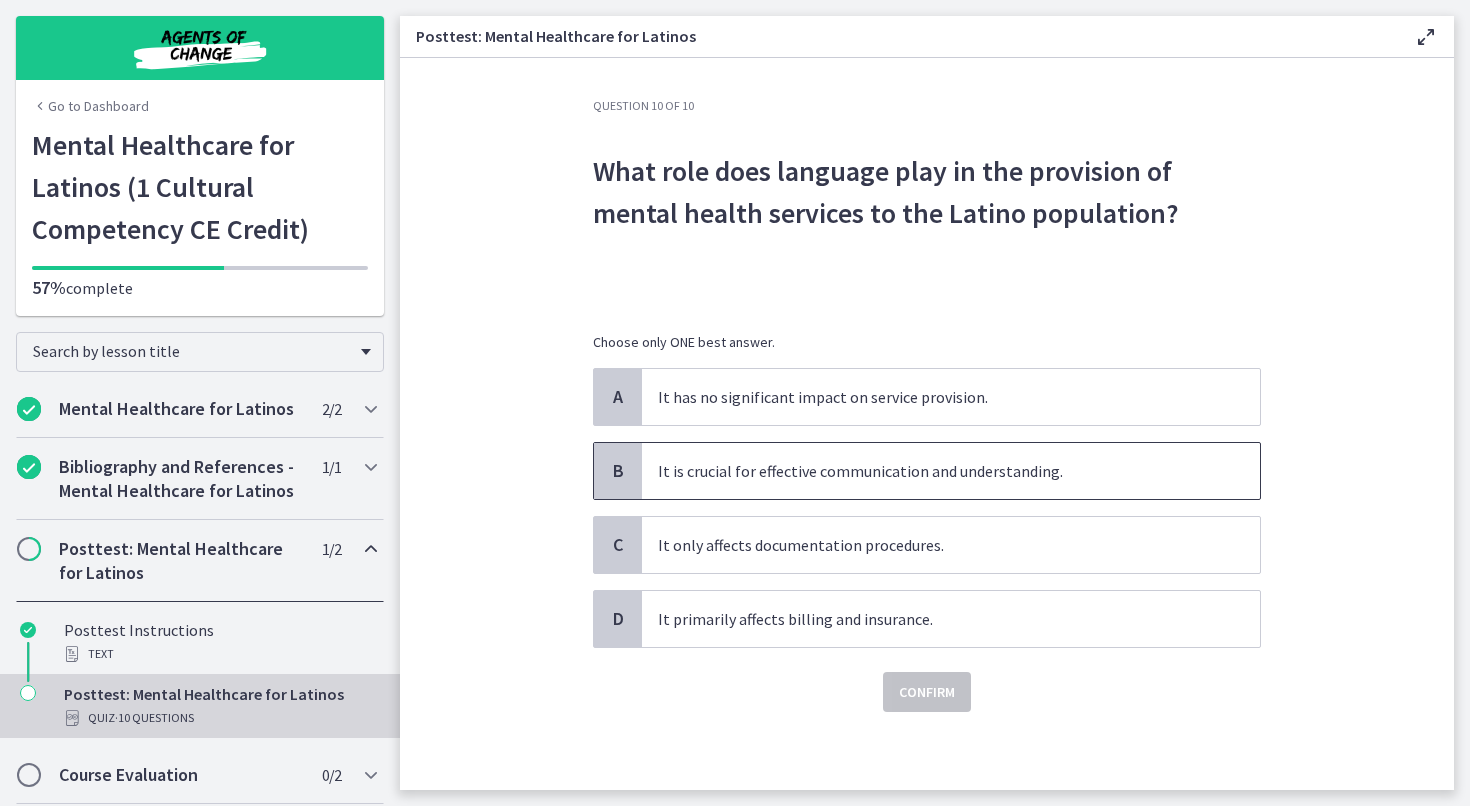 click on "It is crucial for effective communication and understanding." at bounding box center (931, 471) 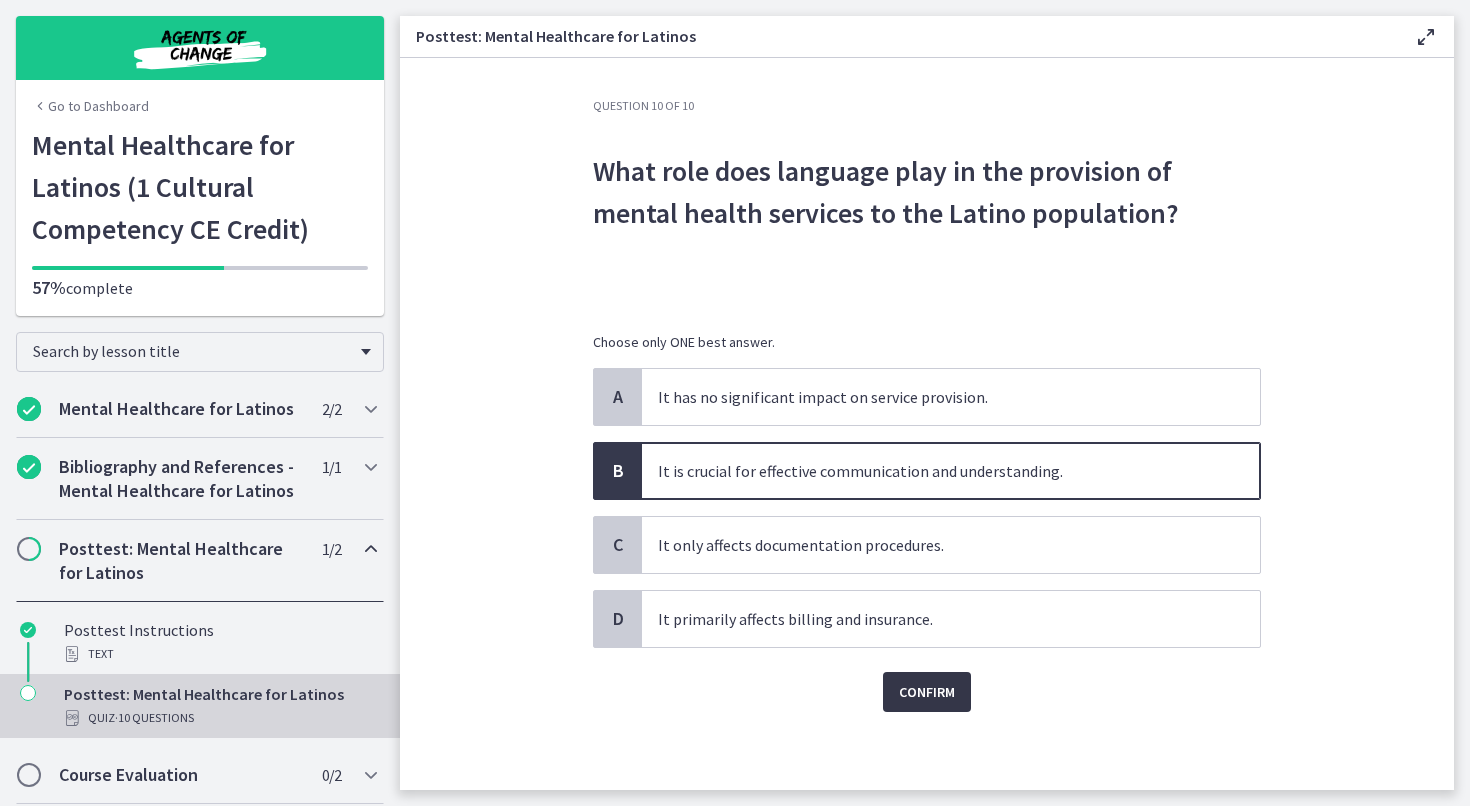 click on "Confirm" at bounding box center (927, 692) 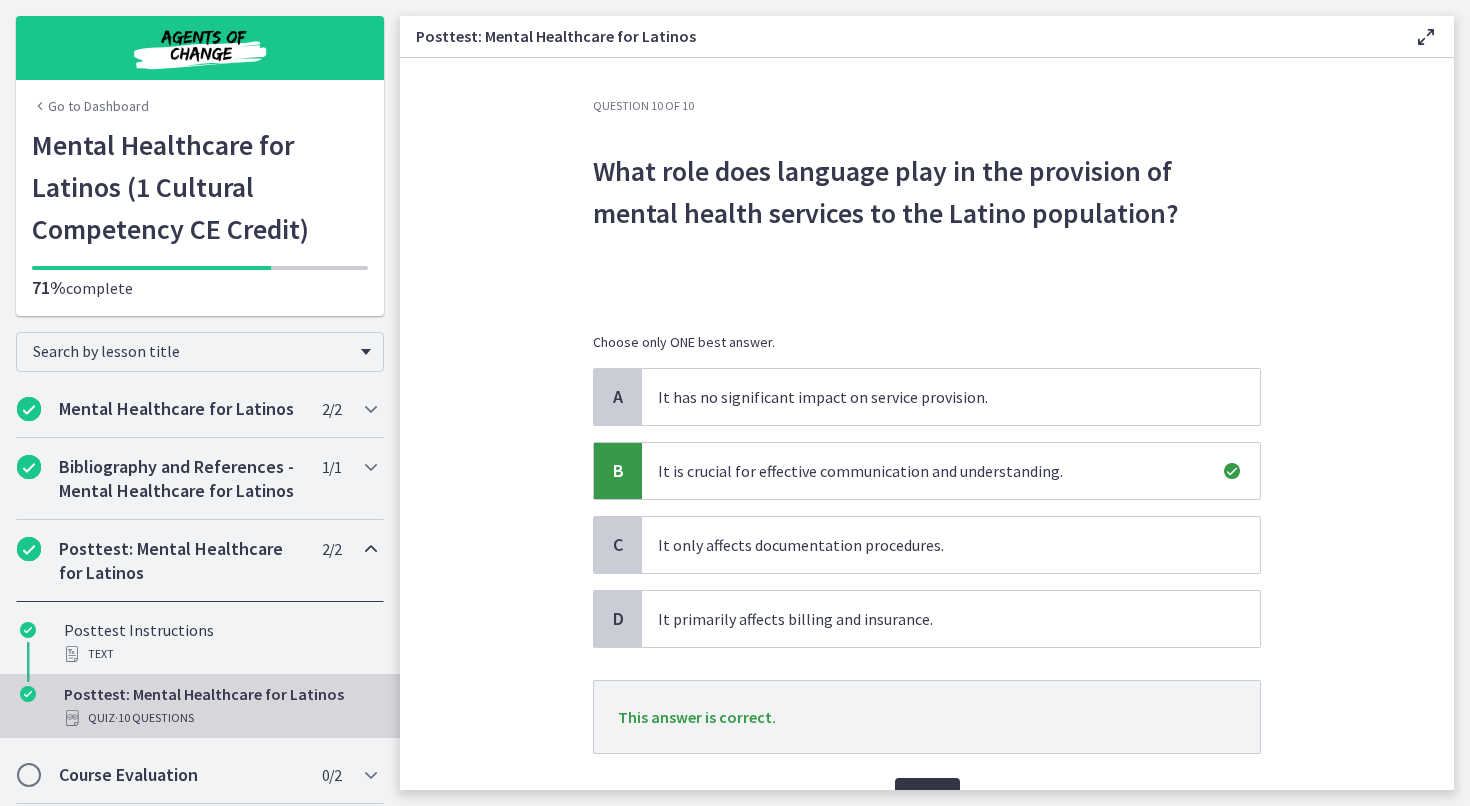 click on "Next" at bounding box center (927, 798) 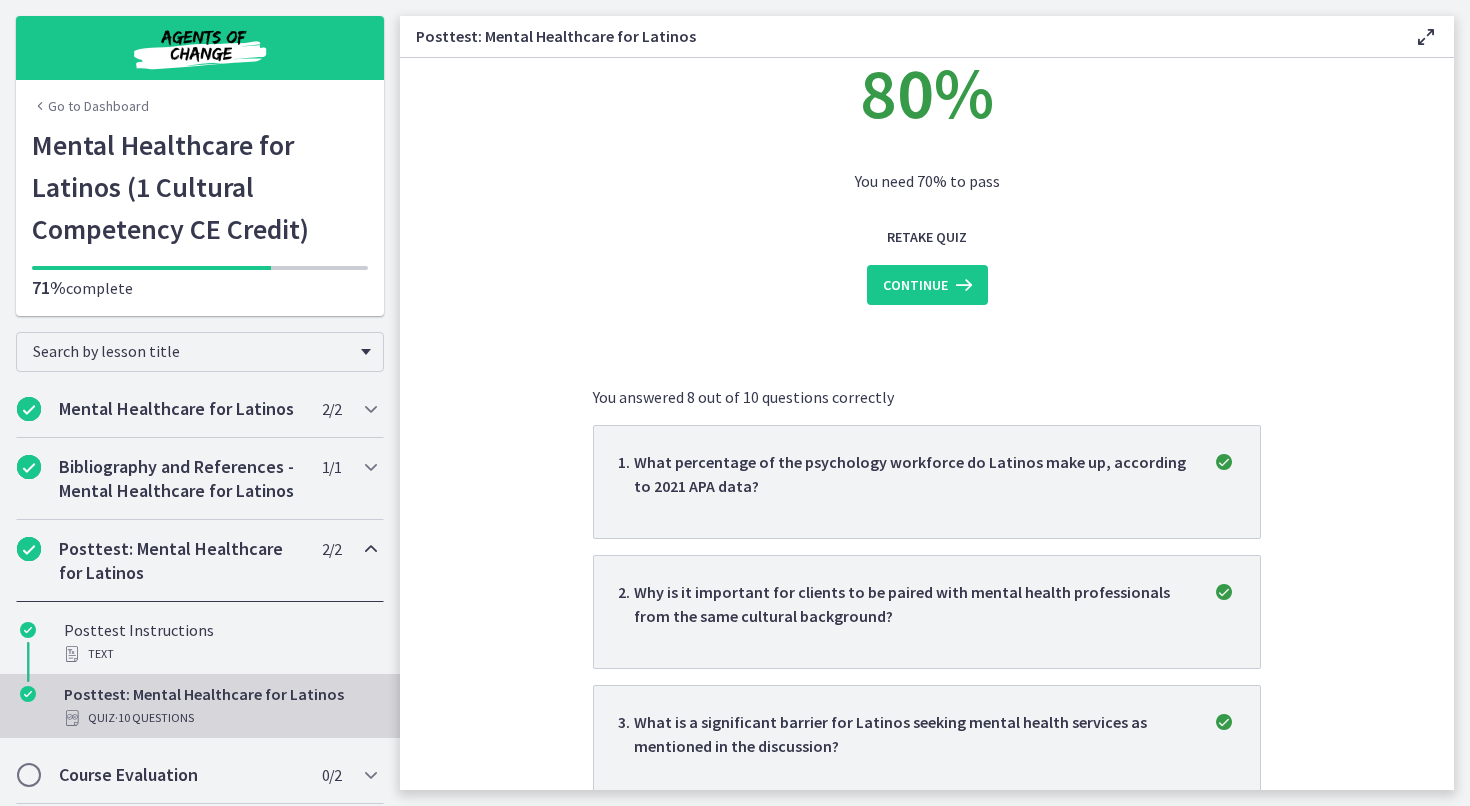 scroll, scrollTop: 149, scrollLeft: 0, axis: vertical 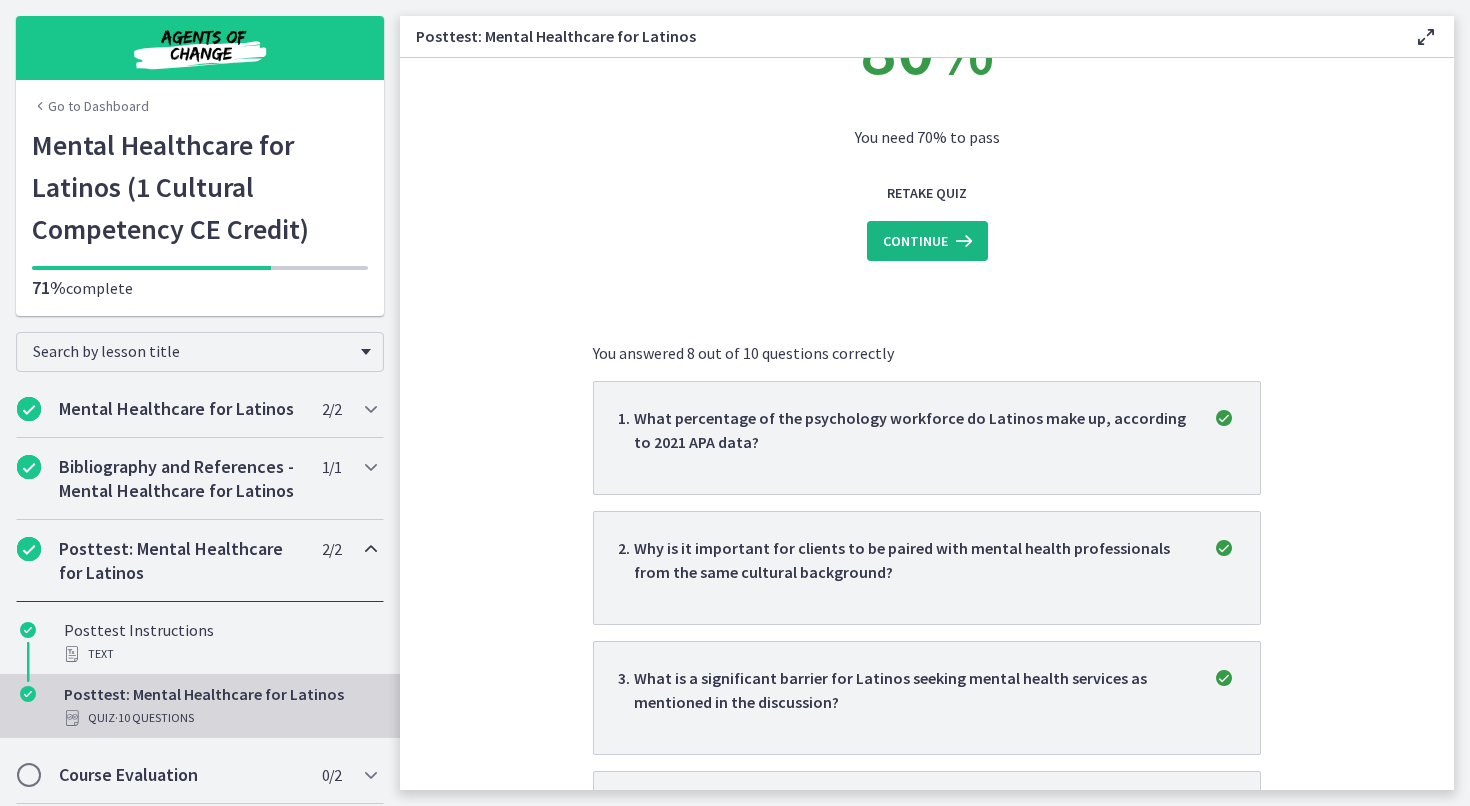 click on "Continue" at bounding box center (915, 241) 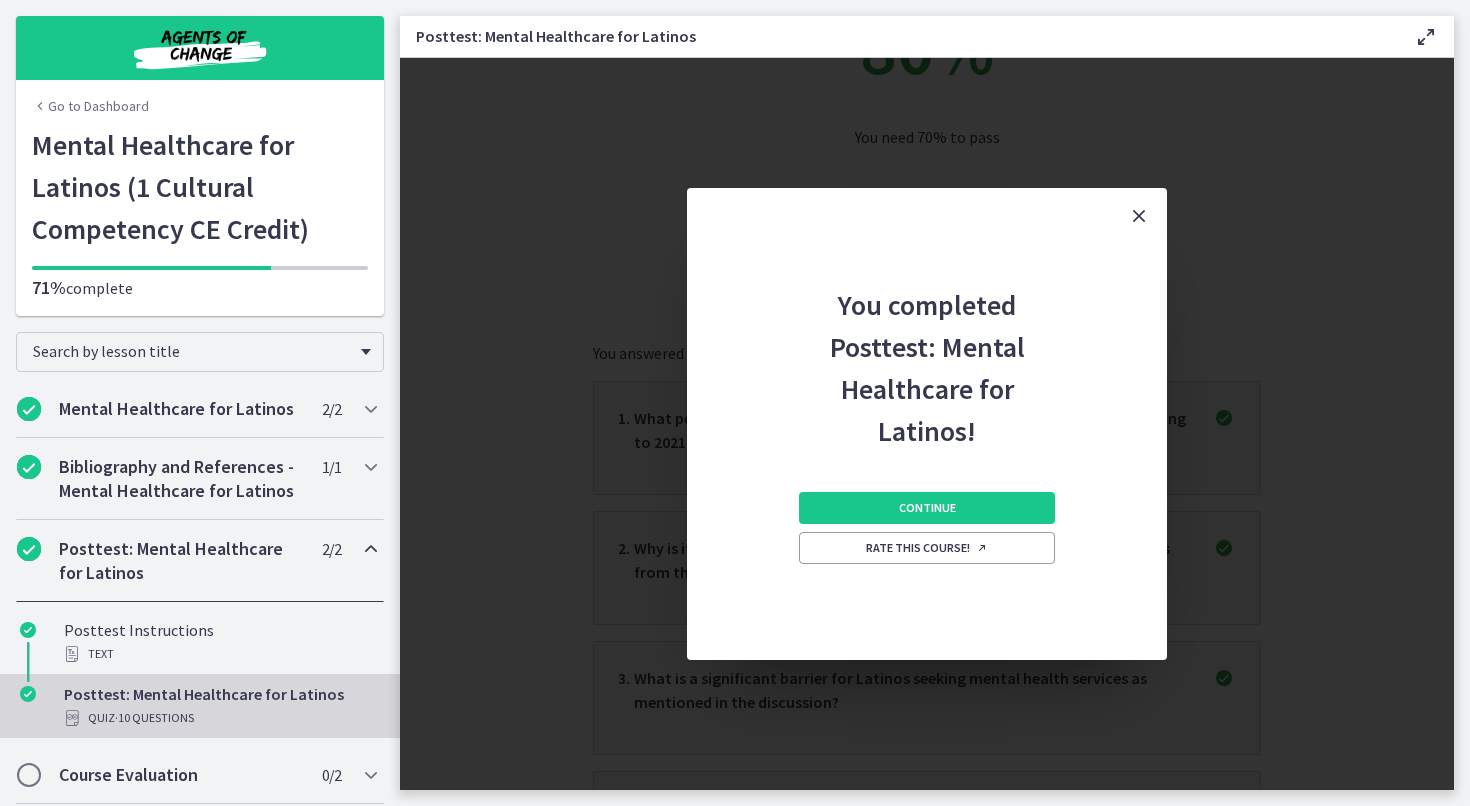 scroll, scrollTop: 0, scrollLeft: 0, axis: both 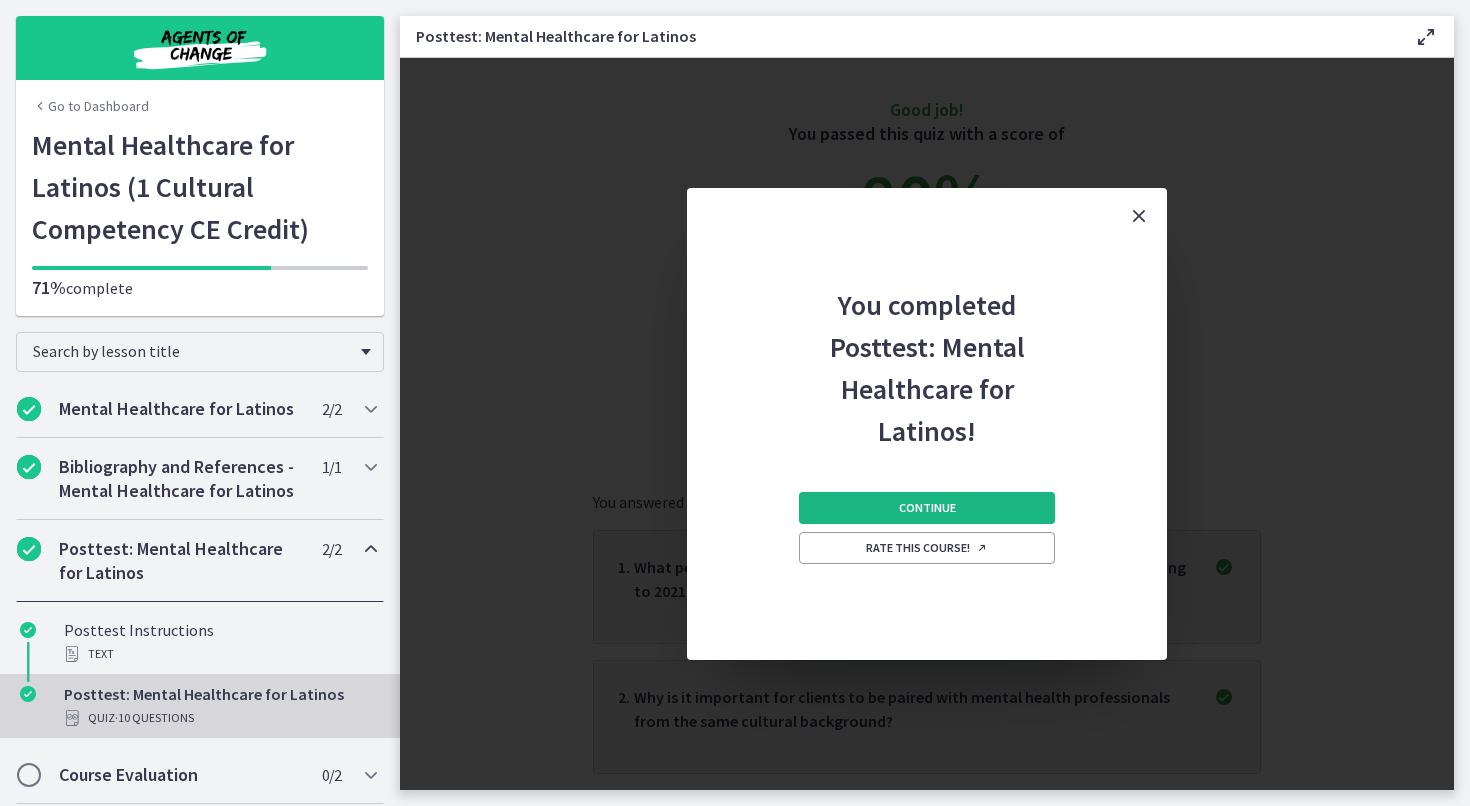 click on "Continue" at bounding box center [927, 508] 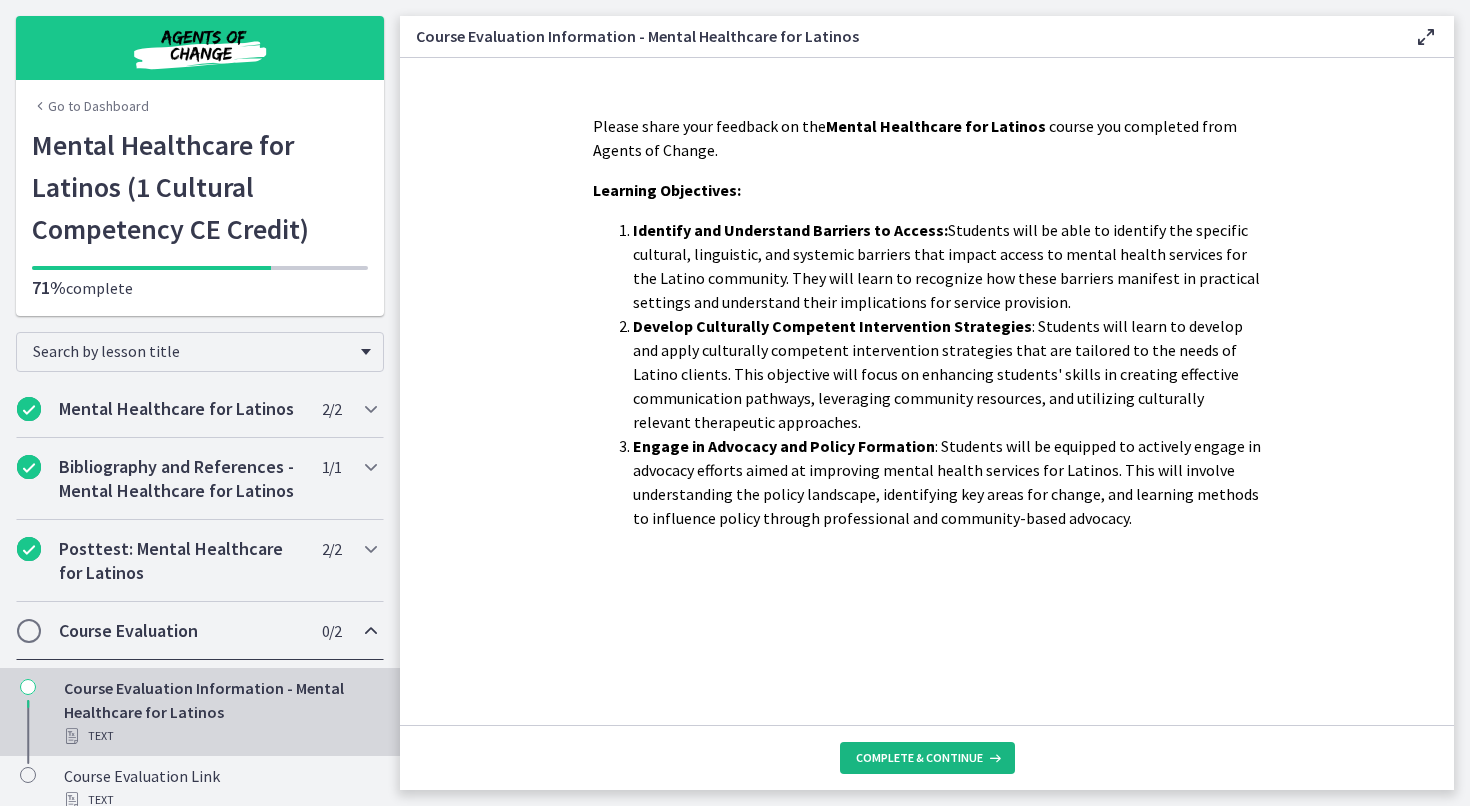 click on "Complete & continue" at bounding box center [919, 758] 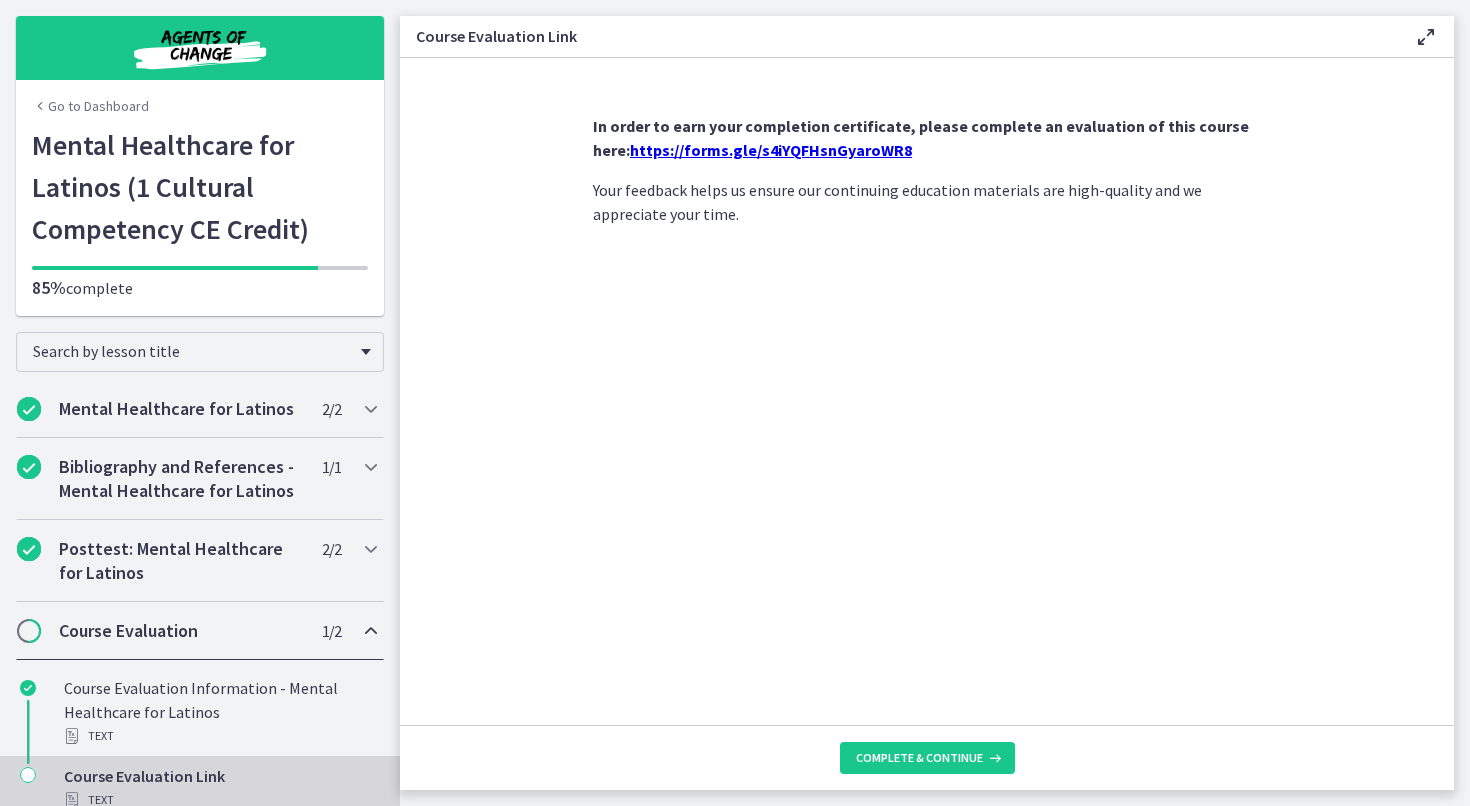click on "https://forms.gle/s4iYQFHsnGyaroWR8" at bounding box center (771, 150) 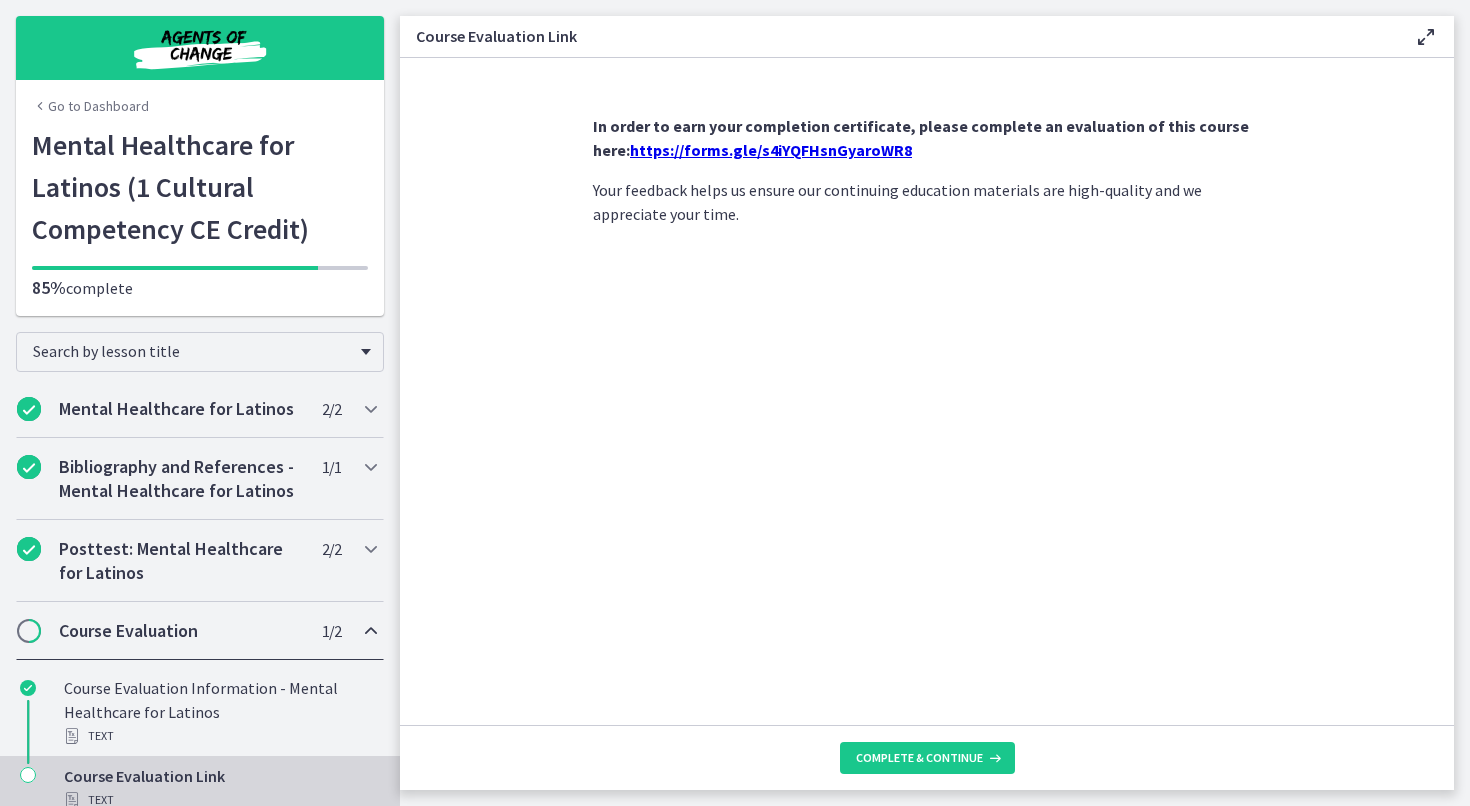 click on "Go to Dashboard" at bounding box center [90, 106] 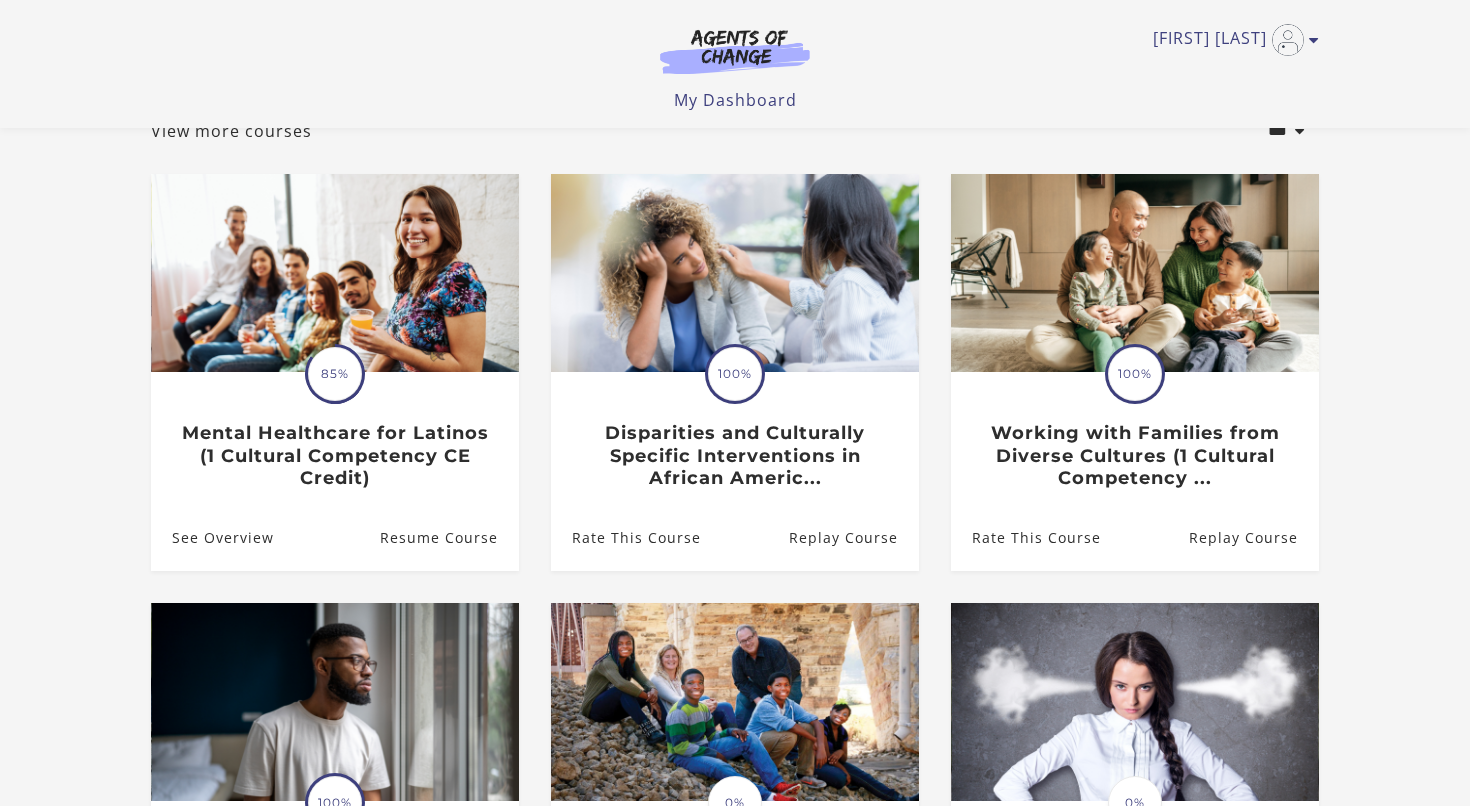 scroll, scrollTop: 149, scrollLeft: 0, axis: vertical 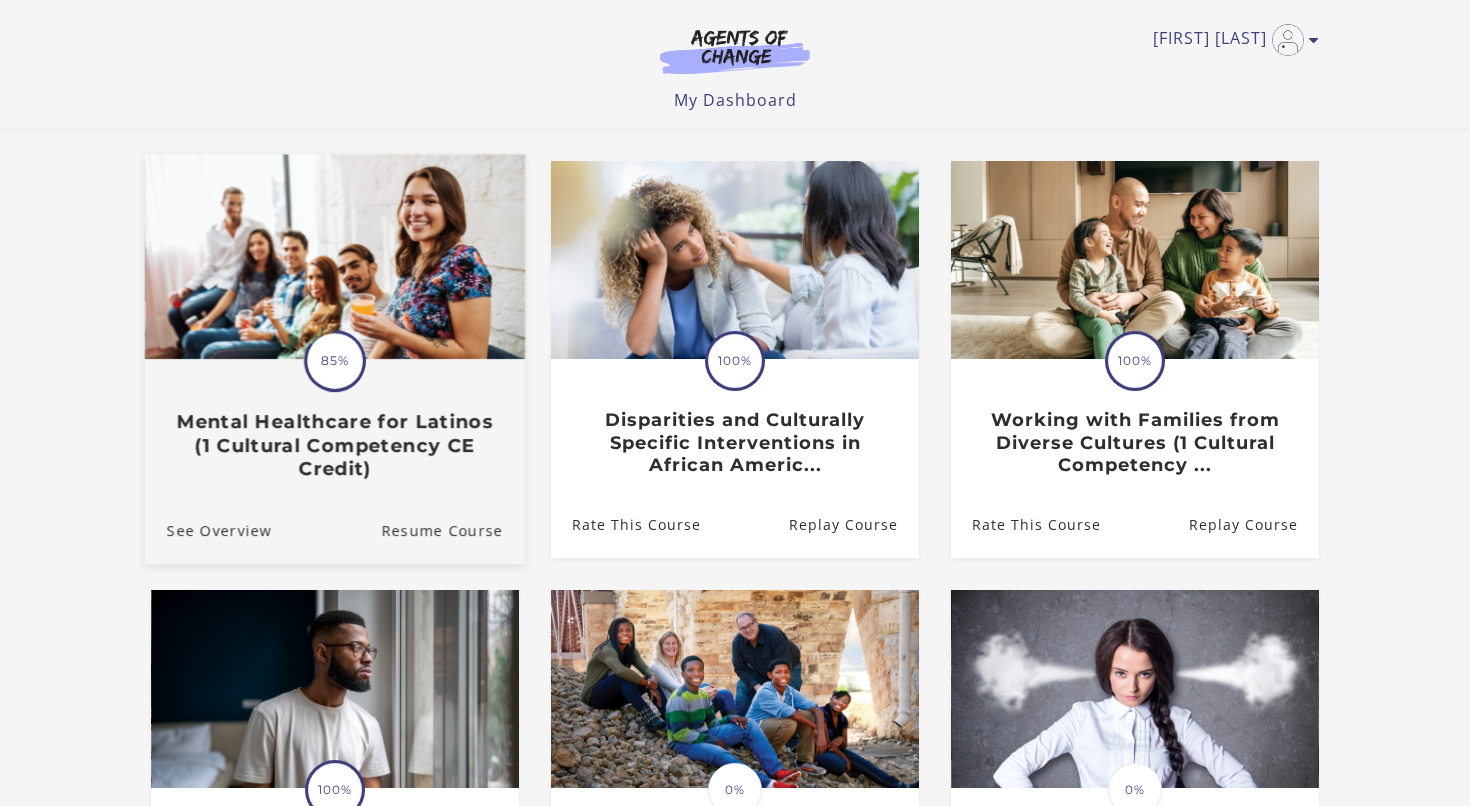 click at bounding box center (335, 257) 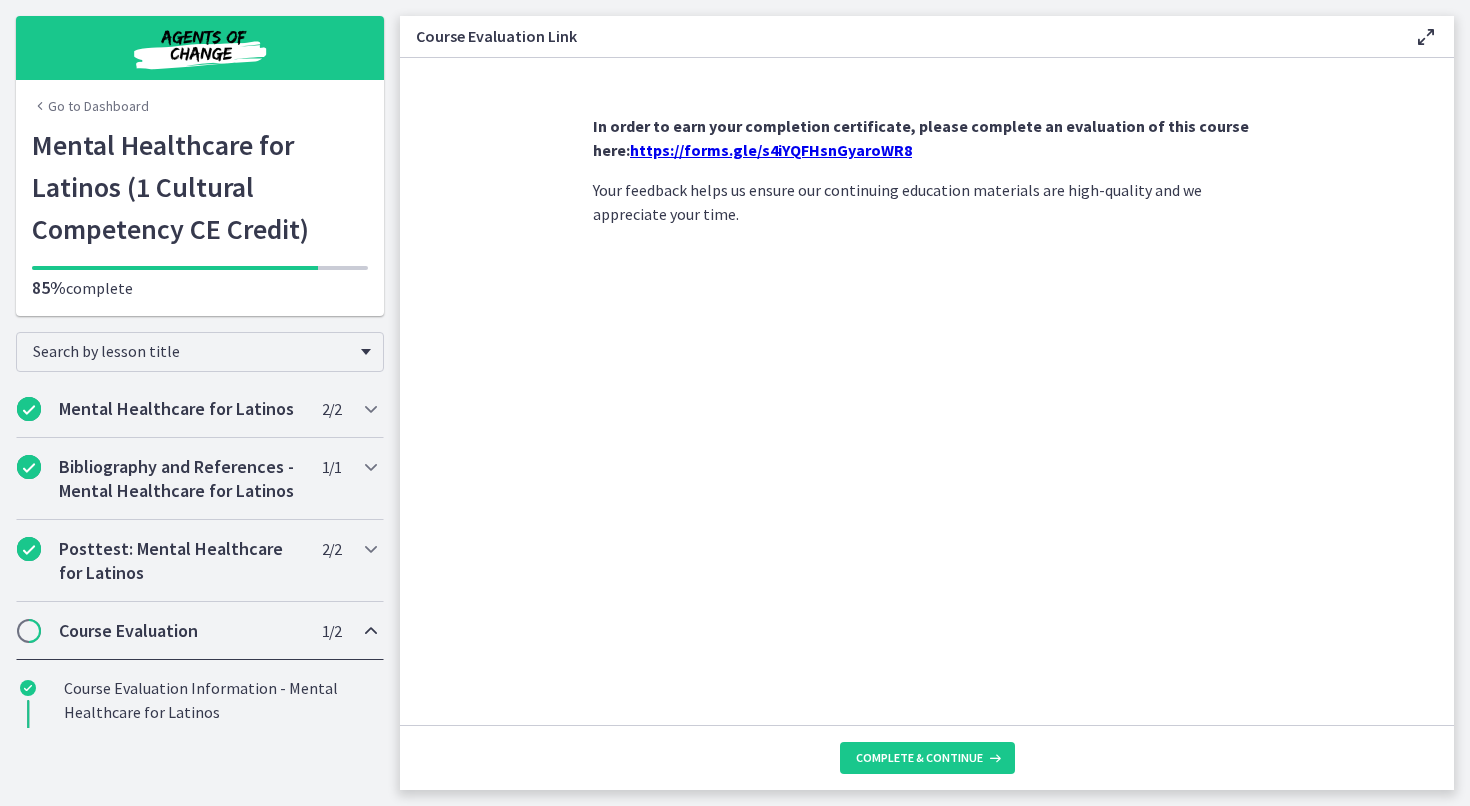 scroll, scrollTop: 0, scrollLeft: 0, axis: both 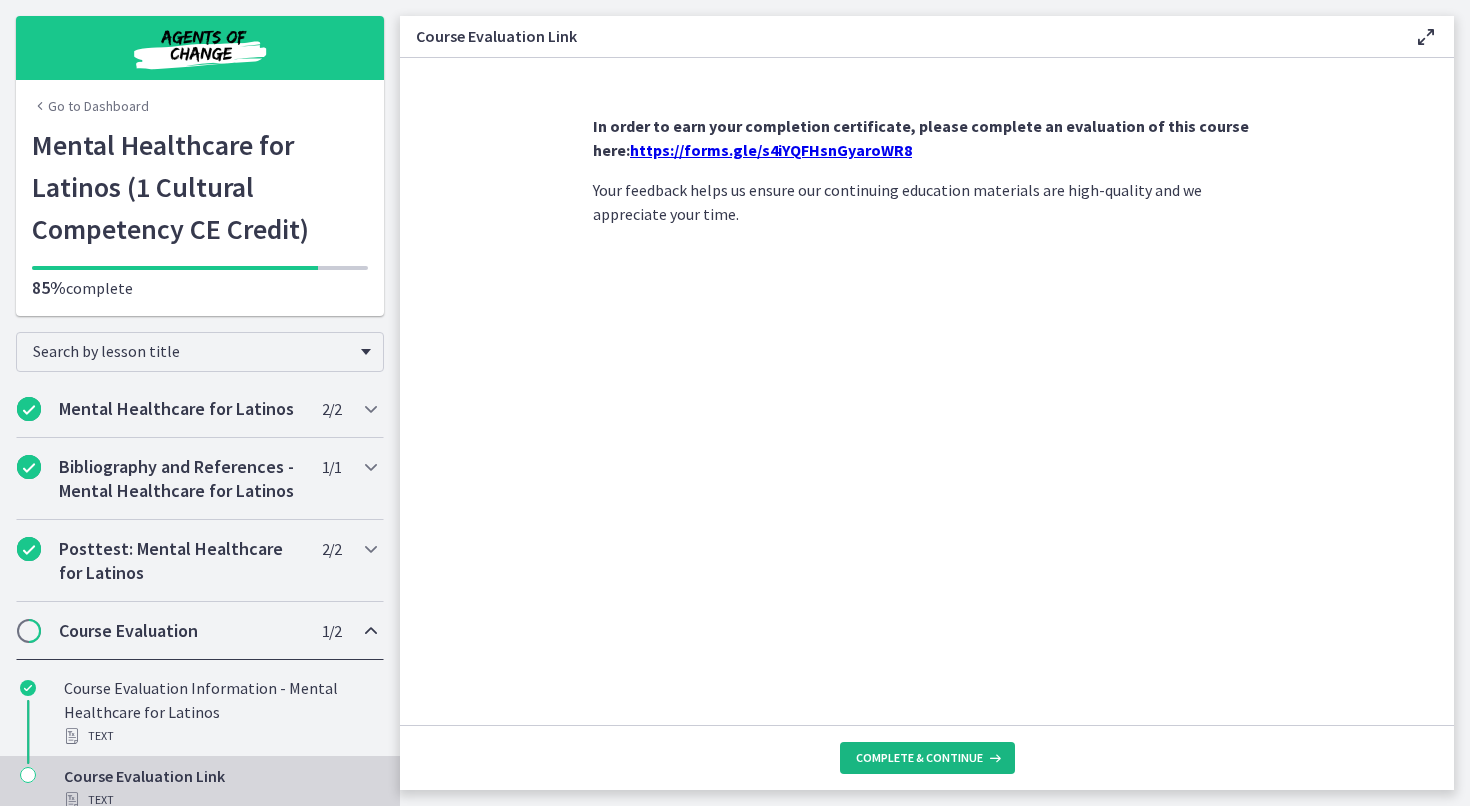 click on "Complete & continue" at bounding box center (919, 758) 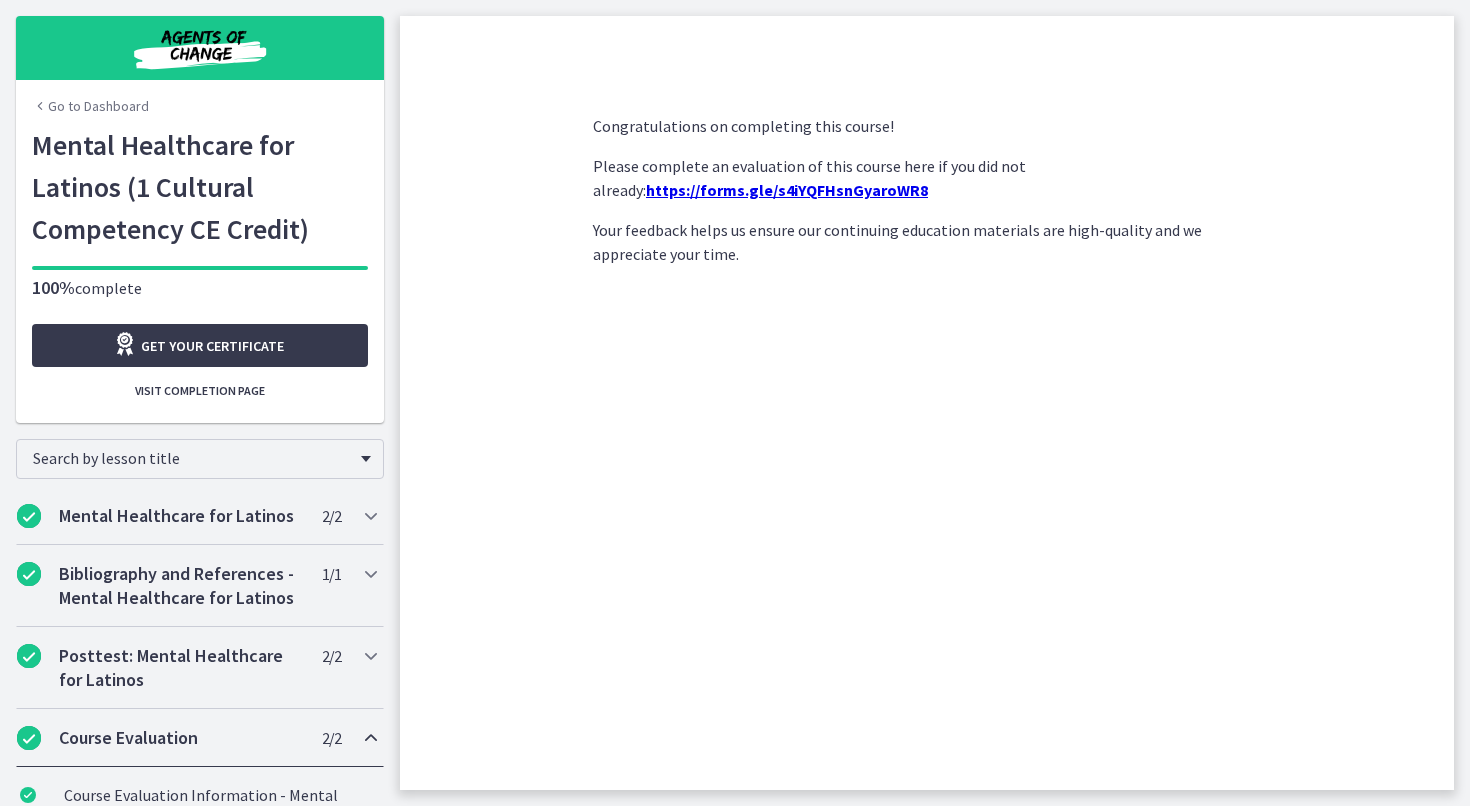 click on "Congratulations on completing this course! Please complete an evaluation of this course here if you did not already:  https://forms.gle/s4iYQFHsnGyaroWR8 Your feedback helps us ensure our continuing education materials are high-quality and we appreciate your time." 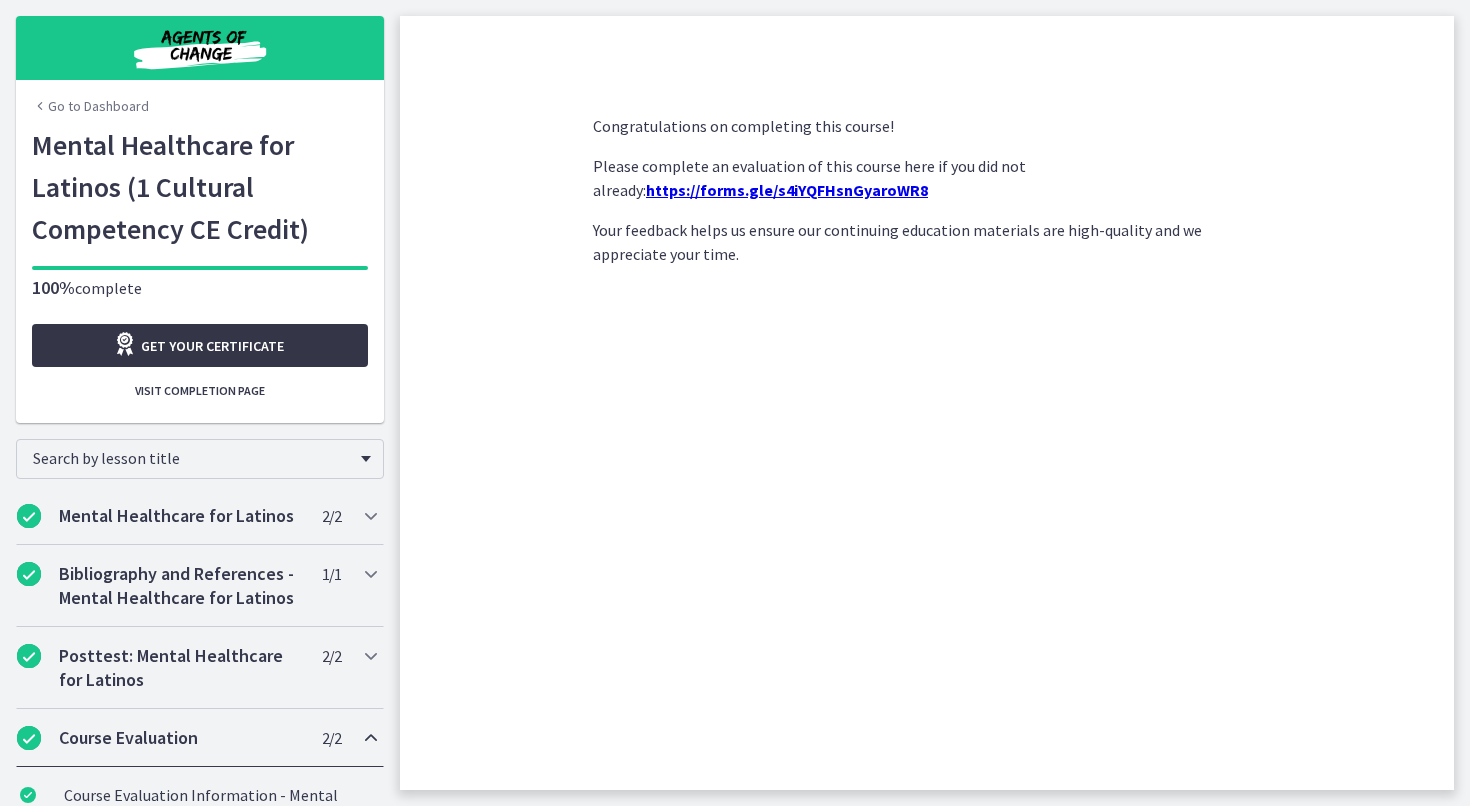 click on "Get your certificate" at bounding box center (212, 346) 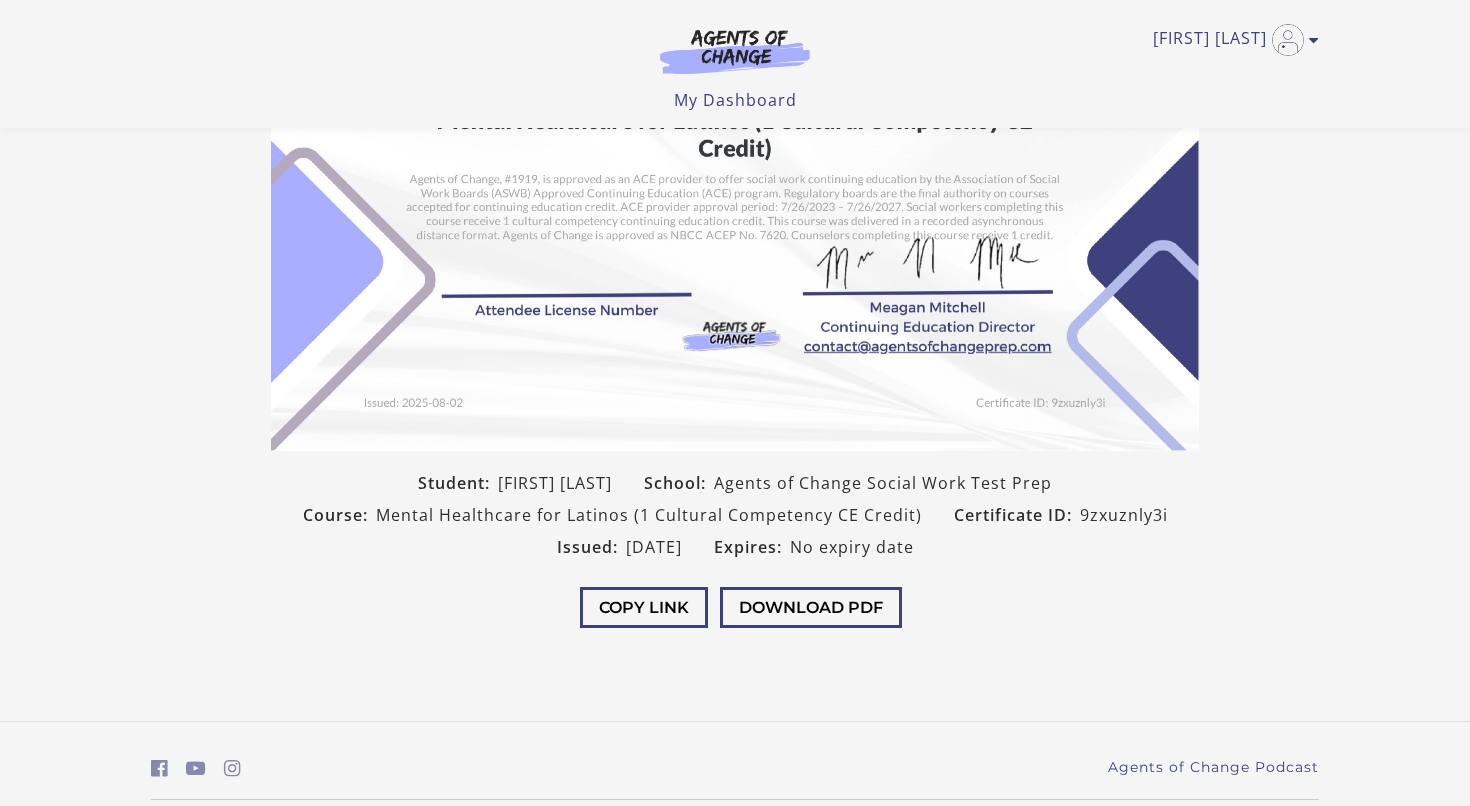 scroll, scrollTop: 256, scrollLeft: 0, axis: vertical 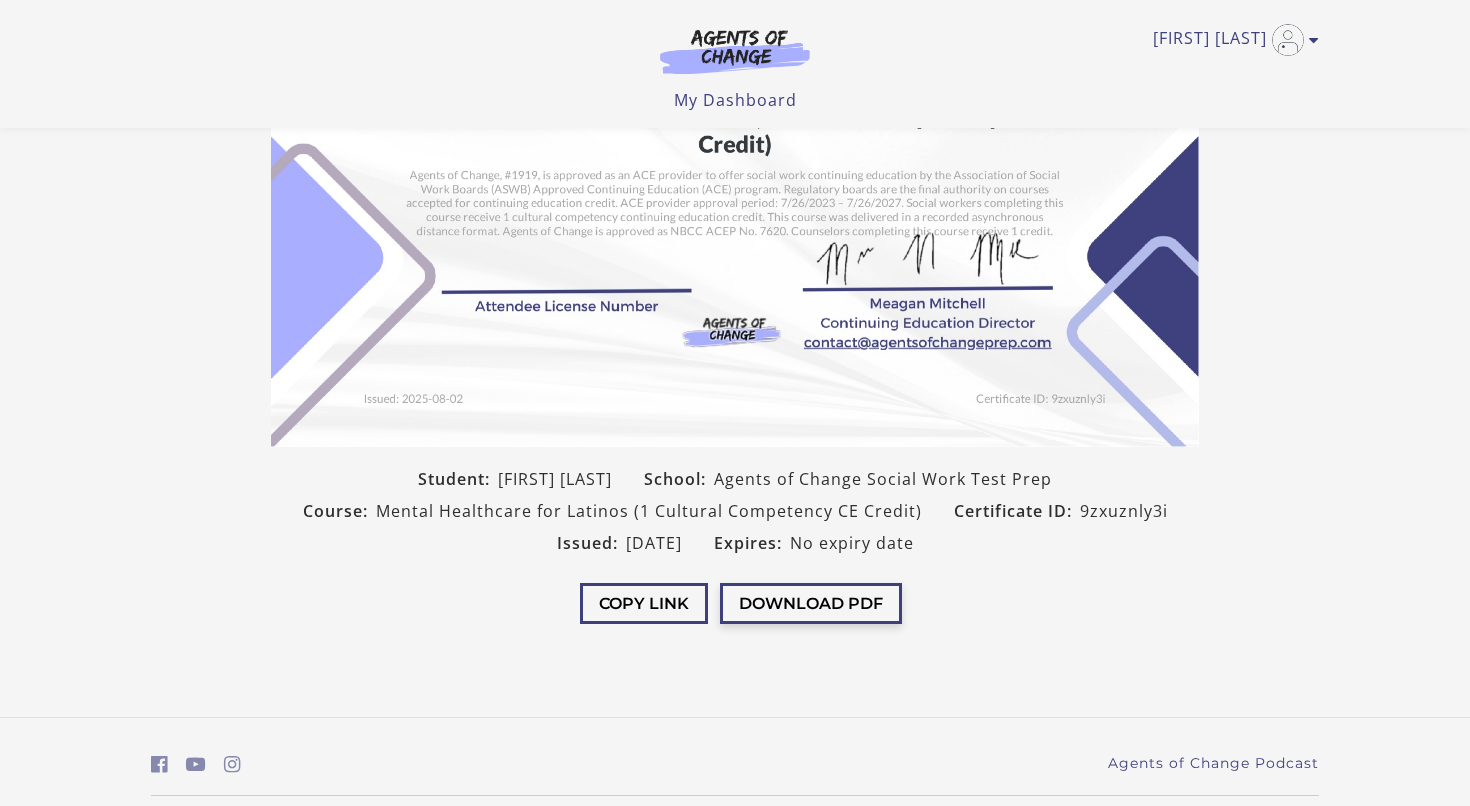 click on "Download PDF" at bounding box center [811, 603] 